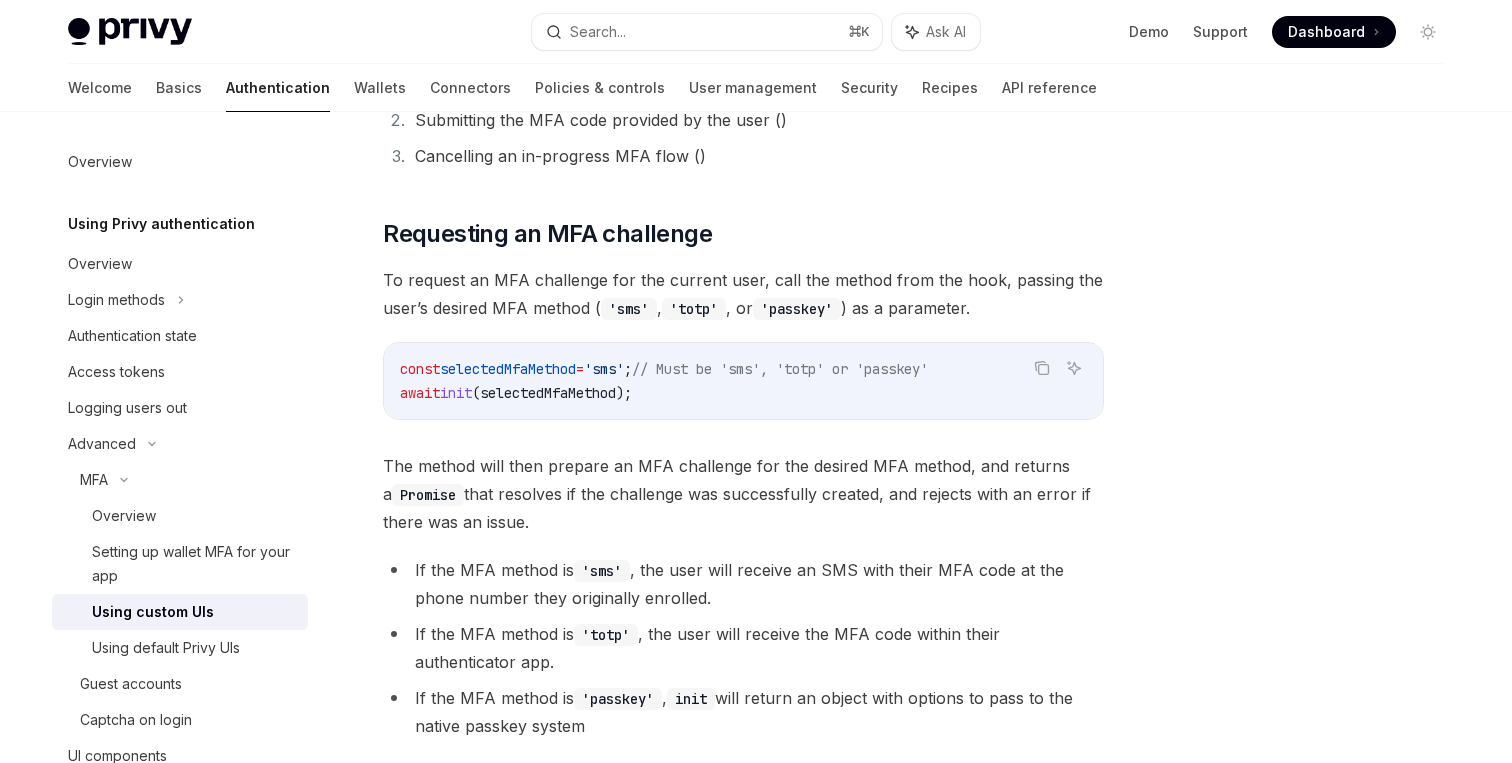 scroll, scrollTop: 5260, scrollLeft: 0, axis: vertical 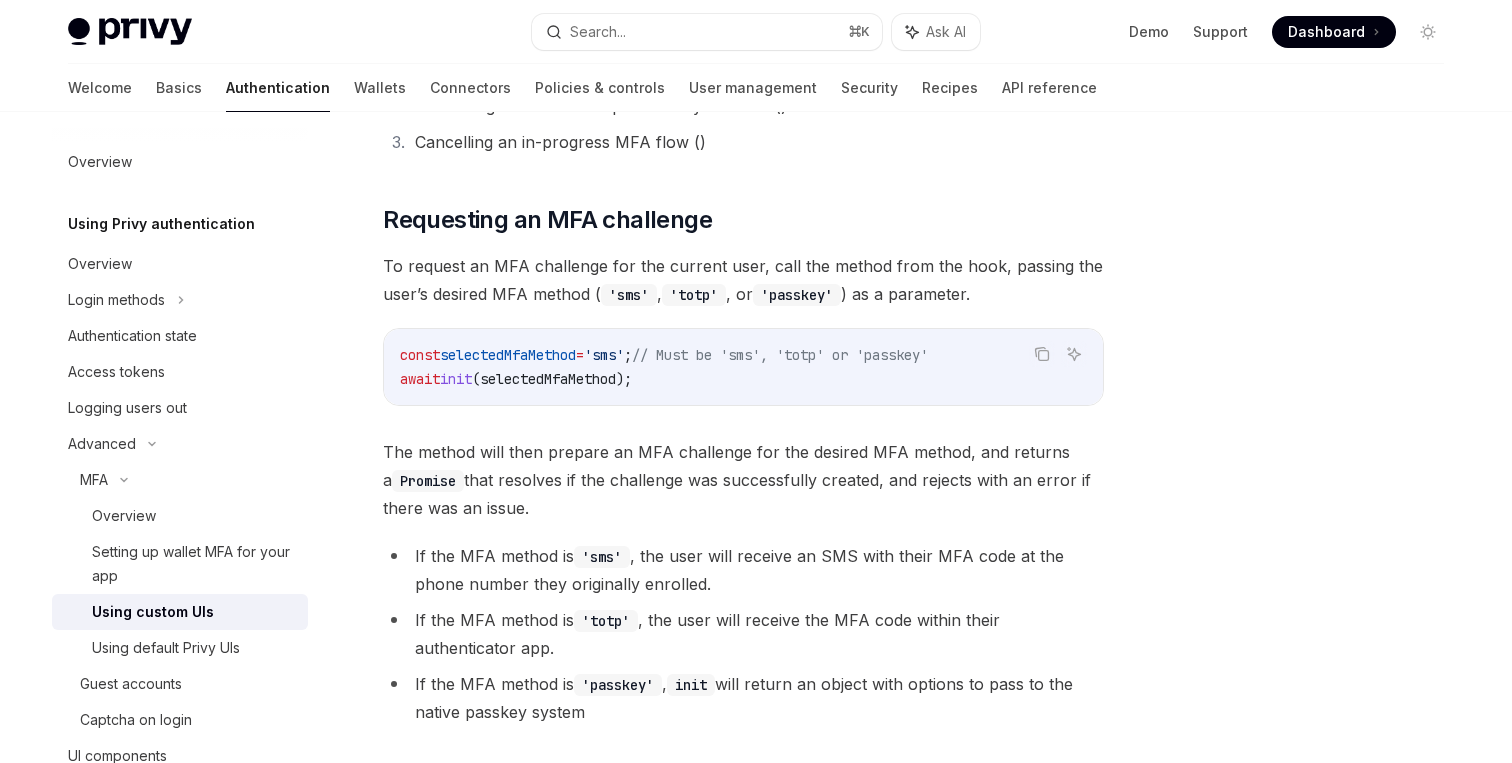 click on "'sms'" at bounding box center [629, 295] 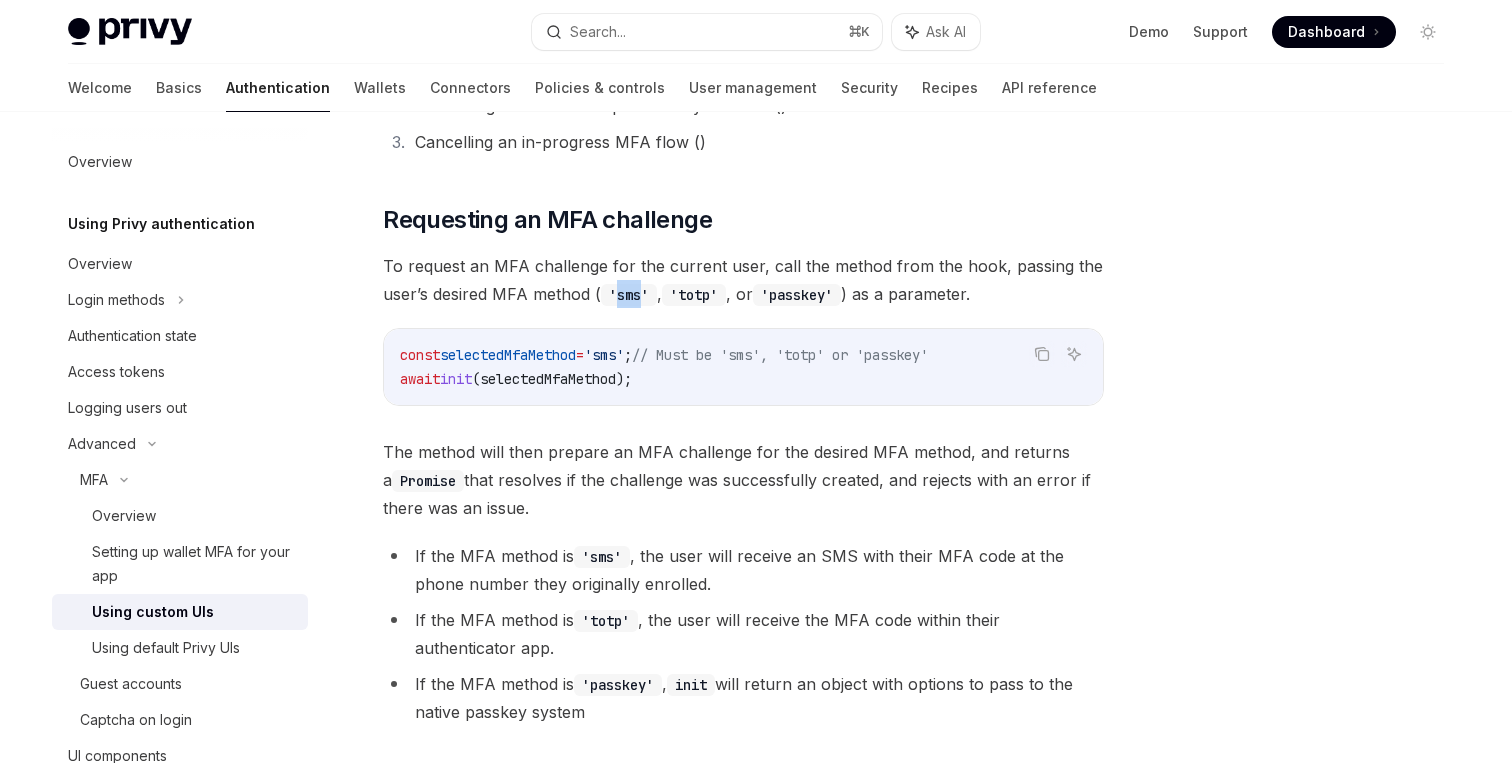 click on "'sms'" at bounding box center (629, 295) 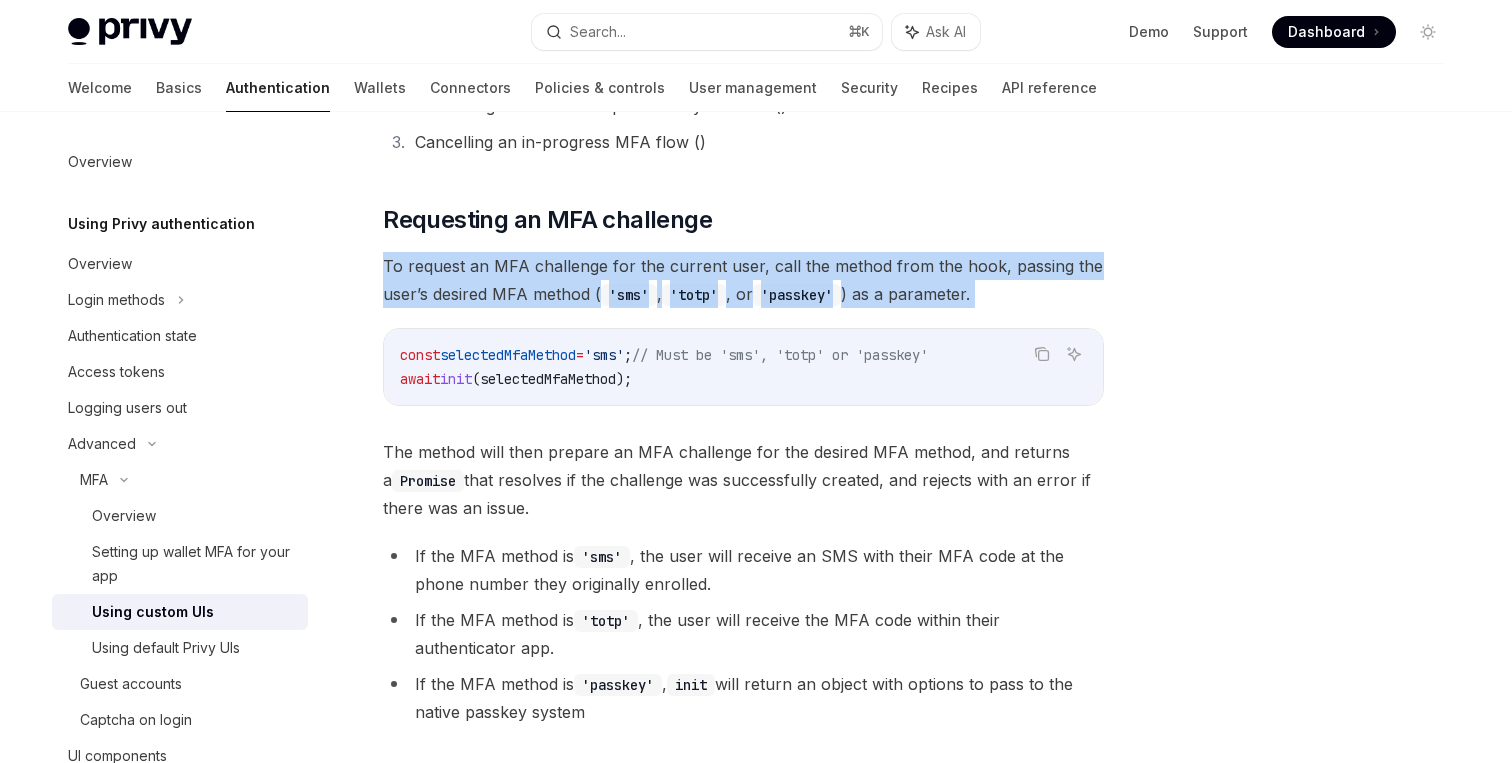 click on "To request an MFA challenge for the current user, call the  method from the  hook, passing the user’s desired MFA method ( 'sms' ,  'totp' , or  'passkey' ) as a parameter." at bounding box center (743, 280) 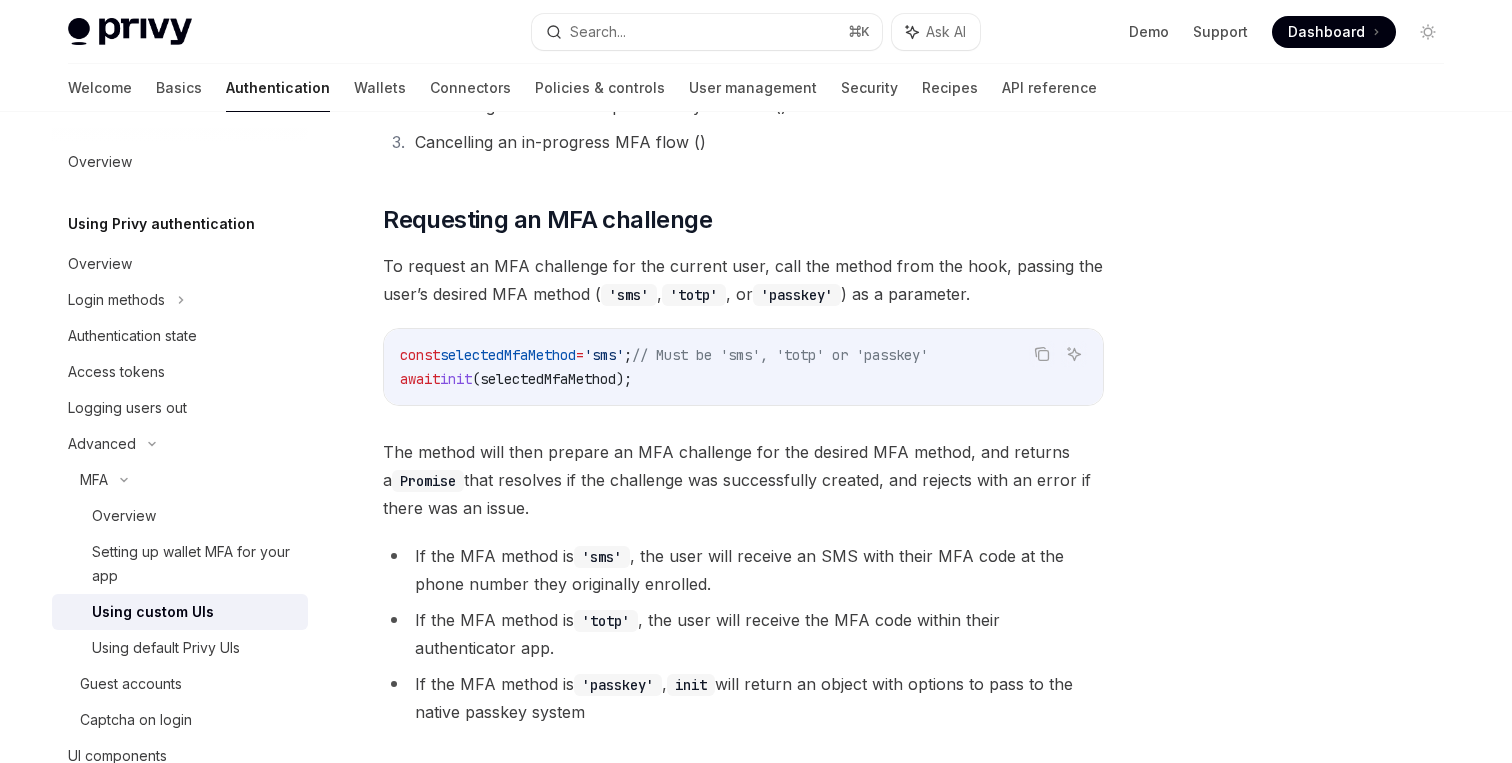click on "To request an MFA challenge for the current user, call the  method from the  hook, passing the user’s desired MFA method ( 'sms' ,  'totp' , or  'passkey' ) as a parameter." at bounding box center (743, 280) 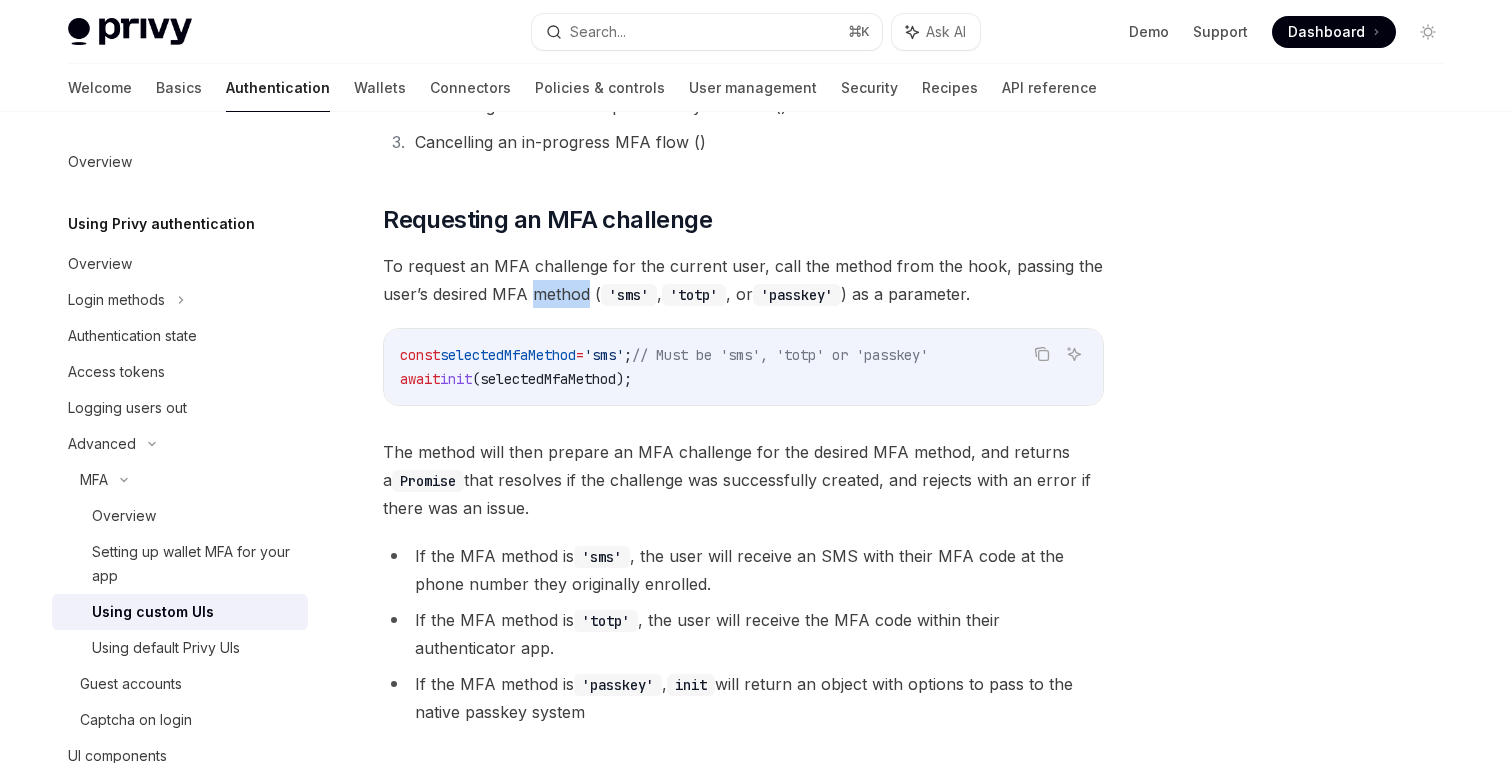 click on "To request an MFA challenge for the current user, call the  method from the  hook, passing the user’s desired MFA method ( 'sms' ,  'totp' , or  'passkey' ) as a parameter." at bounding box center [743, 280] 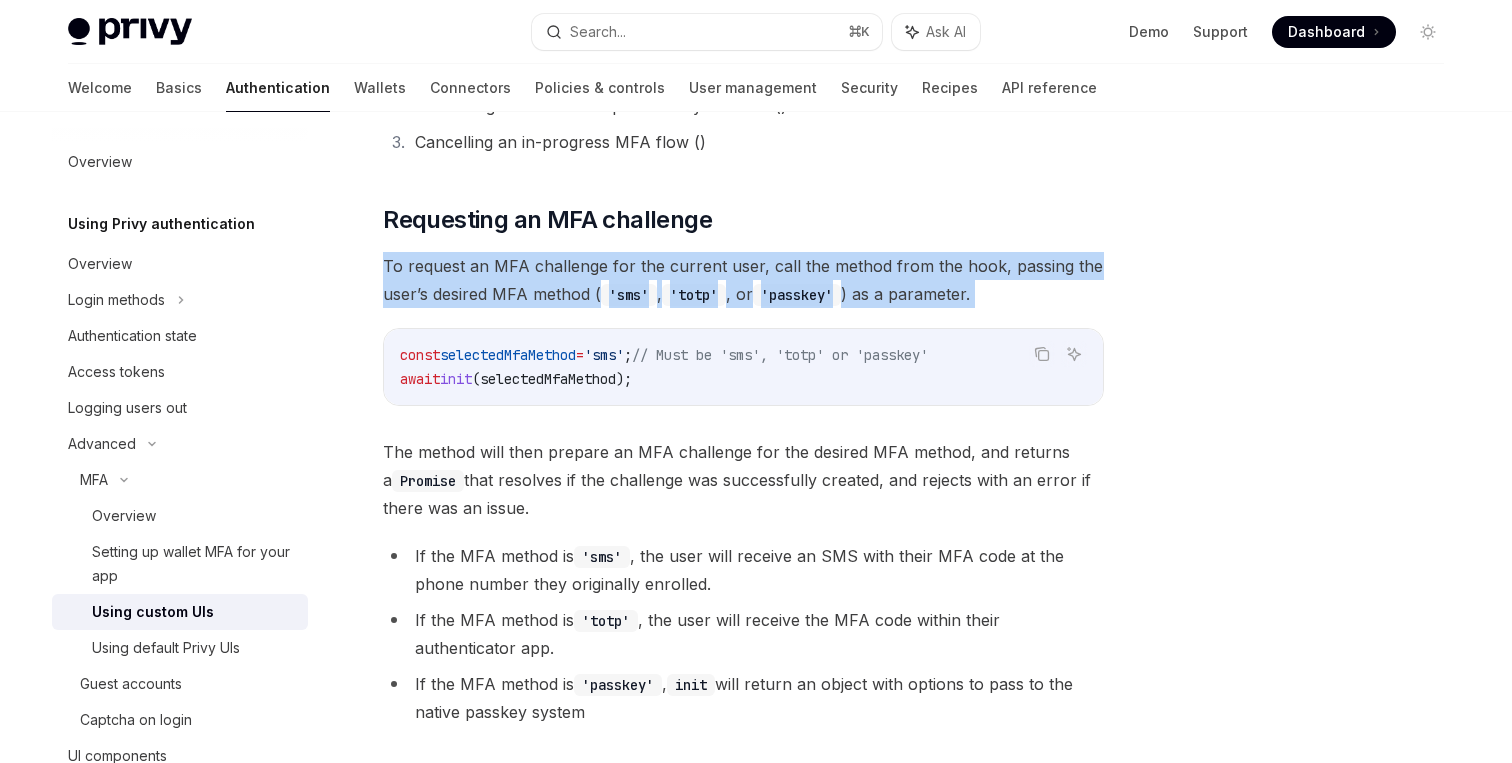 click on "To request an MFA challenge for the current user, call the  method from the  hook, passing the user’s desired MFA method ( 'sms' ,  'totp' , or  'passkey' ) as a parameter." at bounding box center [743, 280] 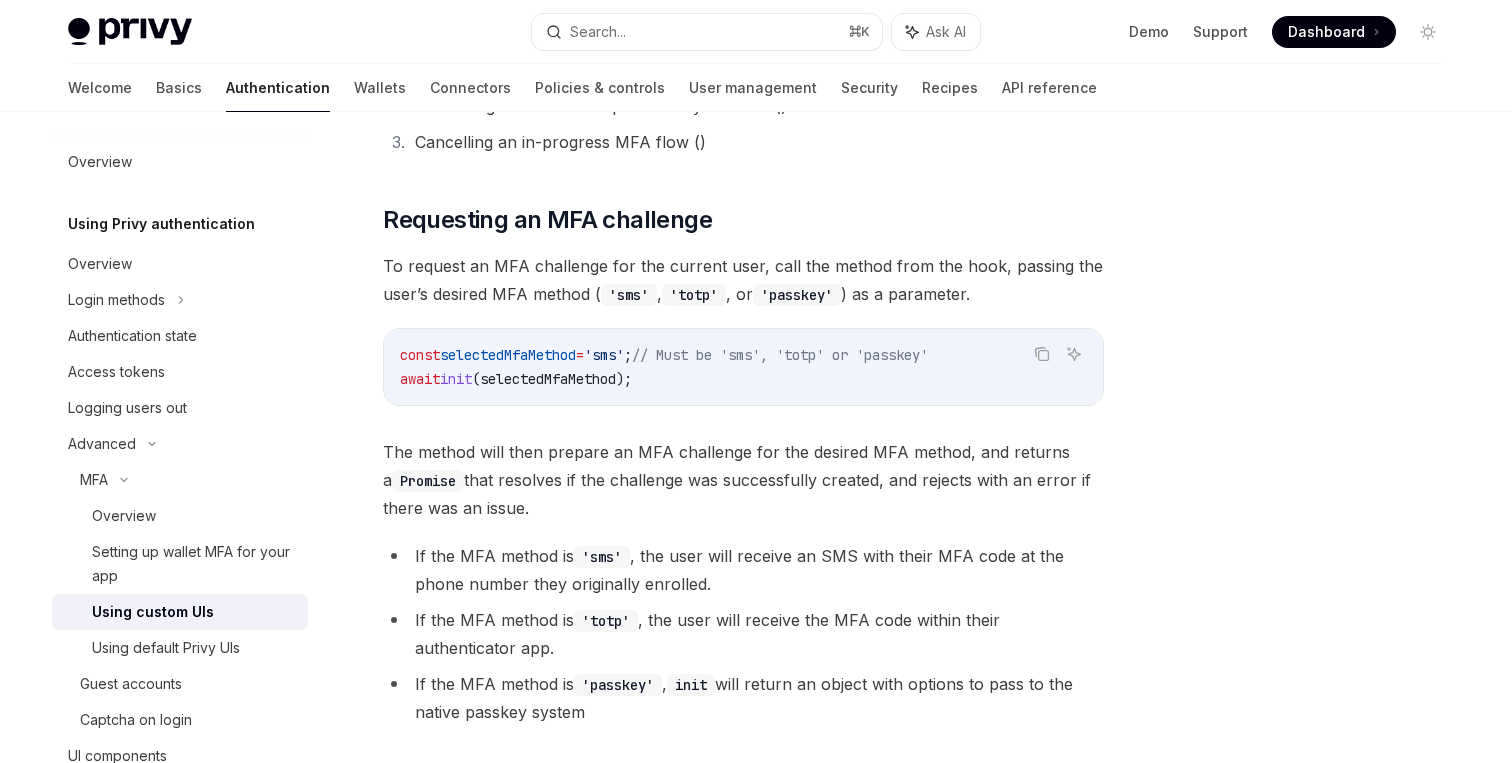 click on "To request an MFA challenge for the current user, call the  method from the  hook, passing the user’s desired MFA method ( 'sms' ,  'totp' , or  'passkey' ) as a parameter." at bounding box center (743, 280) 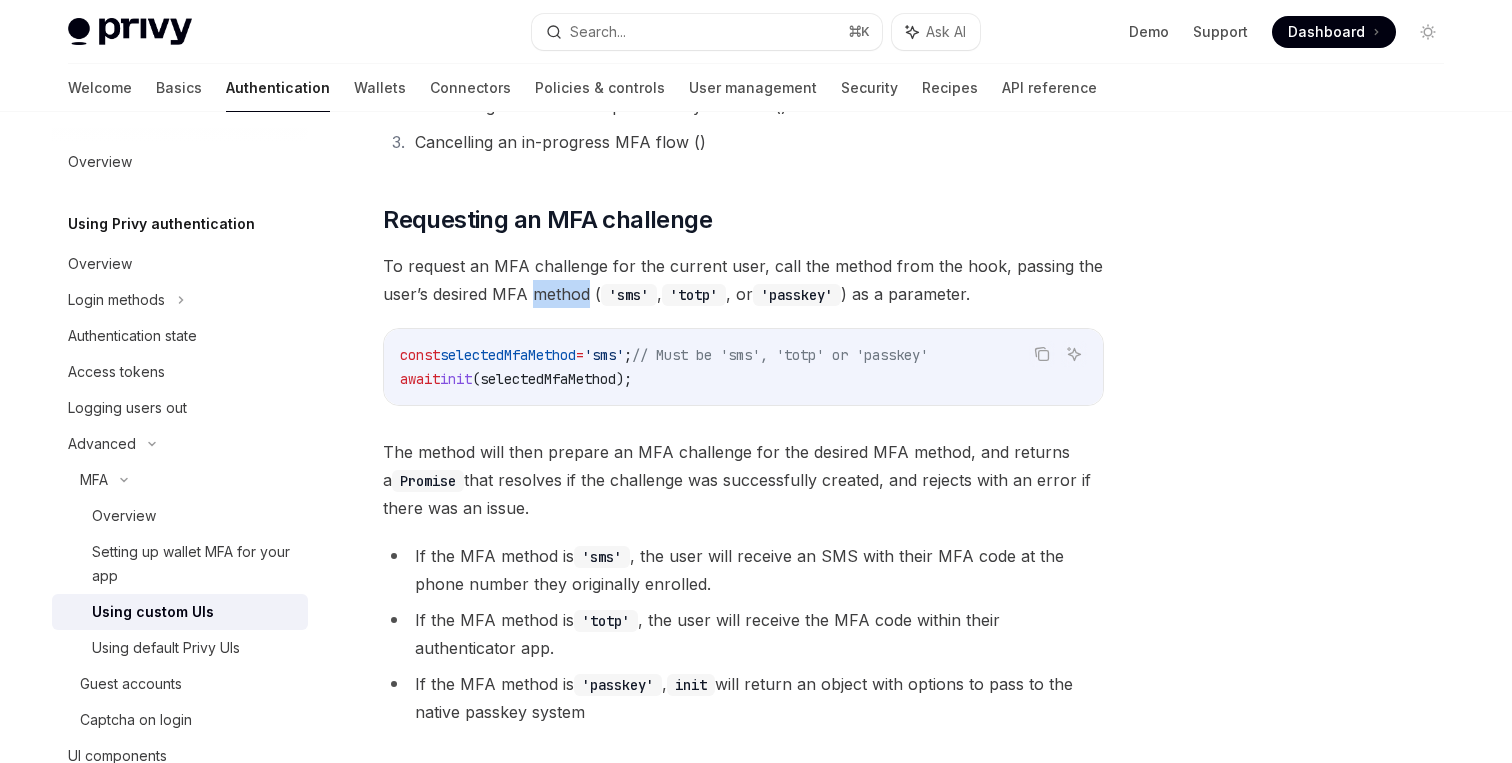 click on "To request an MFA challenge for the current user, call the  method from the  hook, passing the user’s desired MFA method ( 'sms' ,  'totp' , or  'passkey' ) as a parameter." at bounding box center (743, 280) 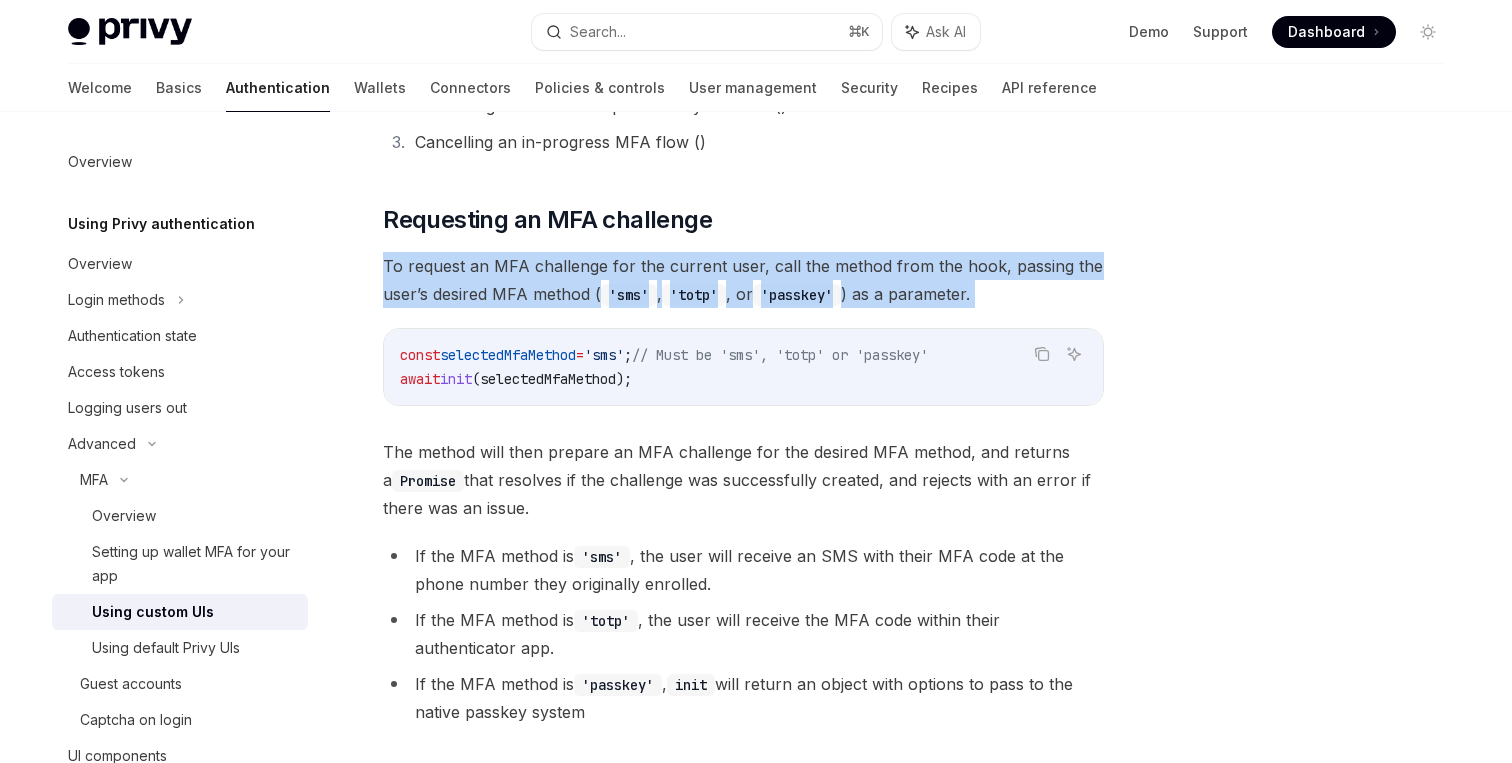 click on "To request an MFA challenge for the current user, call the  method from the  hook, passing the user’s desired MFA method ( 'sms' ,  'totp' , or  'passkey' ) as a parameter." at bounding box center [743, 280] 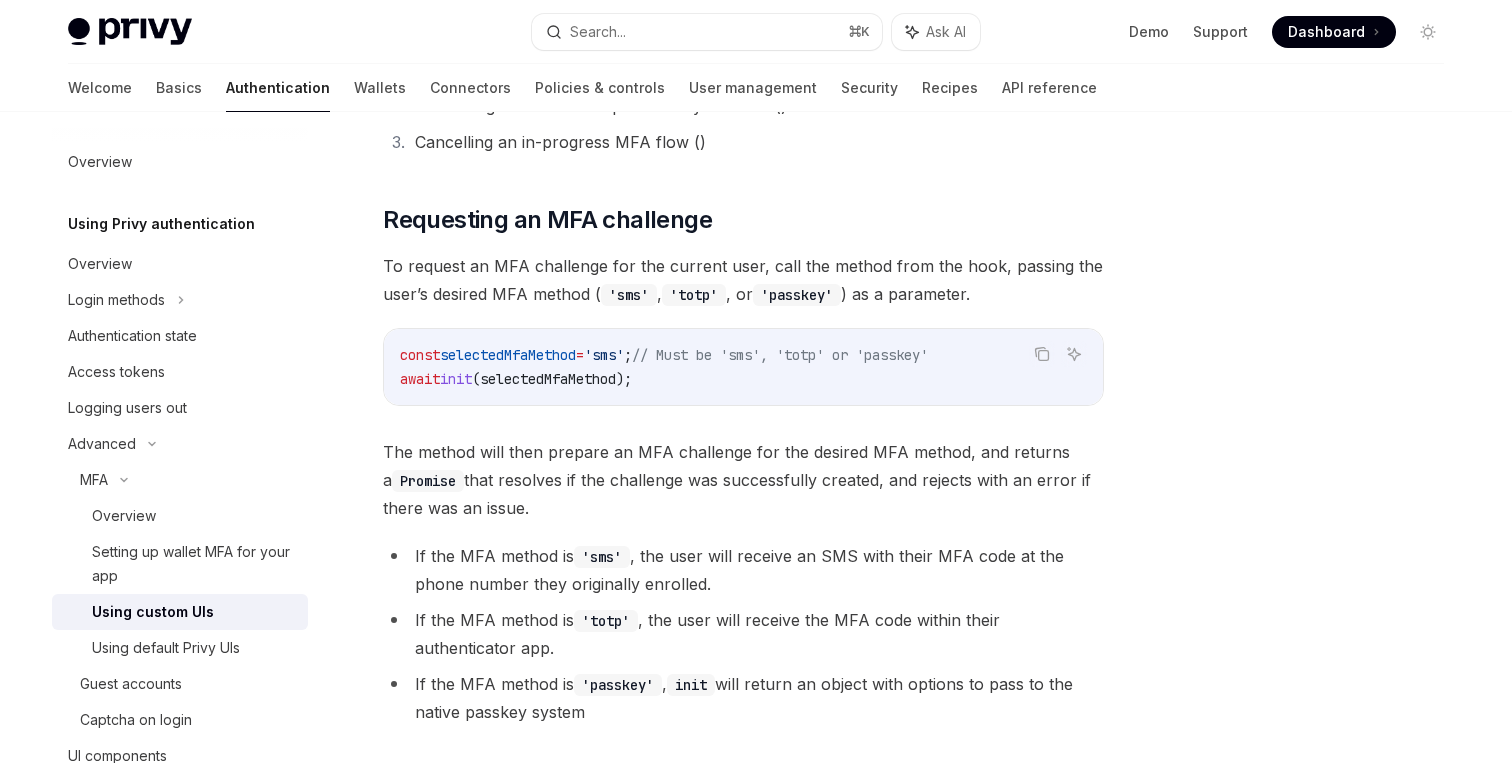 click on "To request an MFA challenge for the current user, call the  method from the  hook, passing the user’s desired MFA method ( 'sms' ,  'totp' , or  'passkey' ) as a parameter." at bounding box center [743, 280] 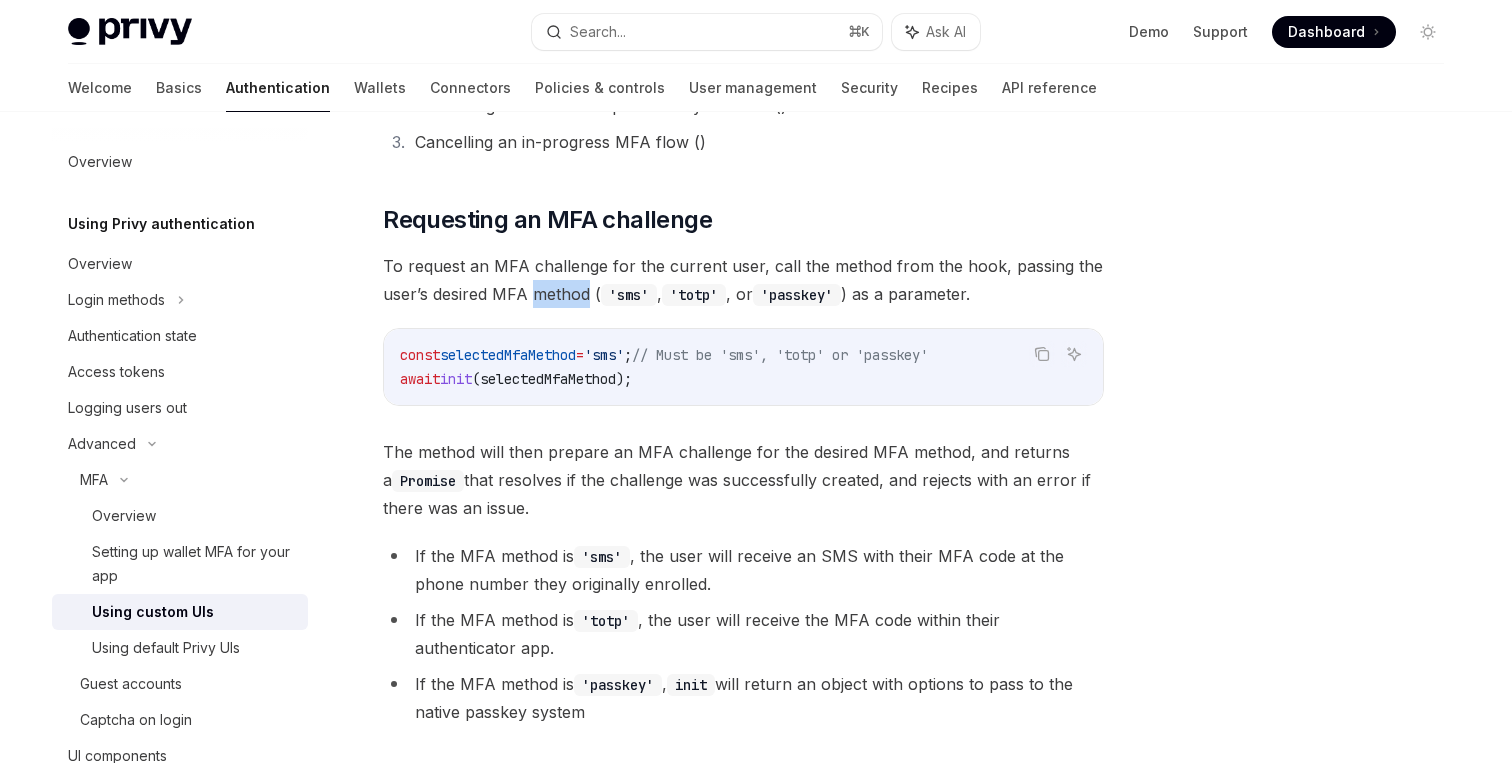 click on "To request an MFA challenge for the current user, call the  method from the  hook, passing the user’s desired MFA method ( 'sms' ,  'totp' , or  'passkey' ) as a parameter." at bounding box center [743, 280] 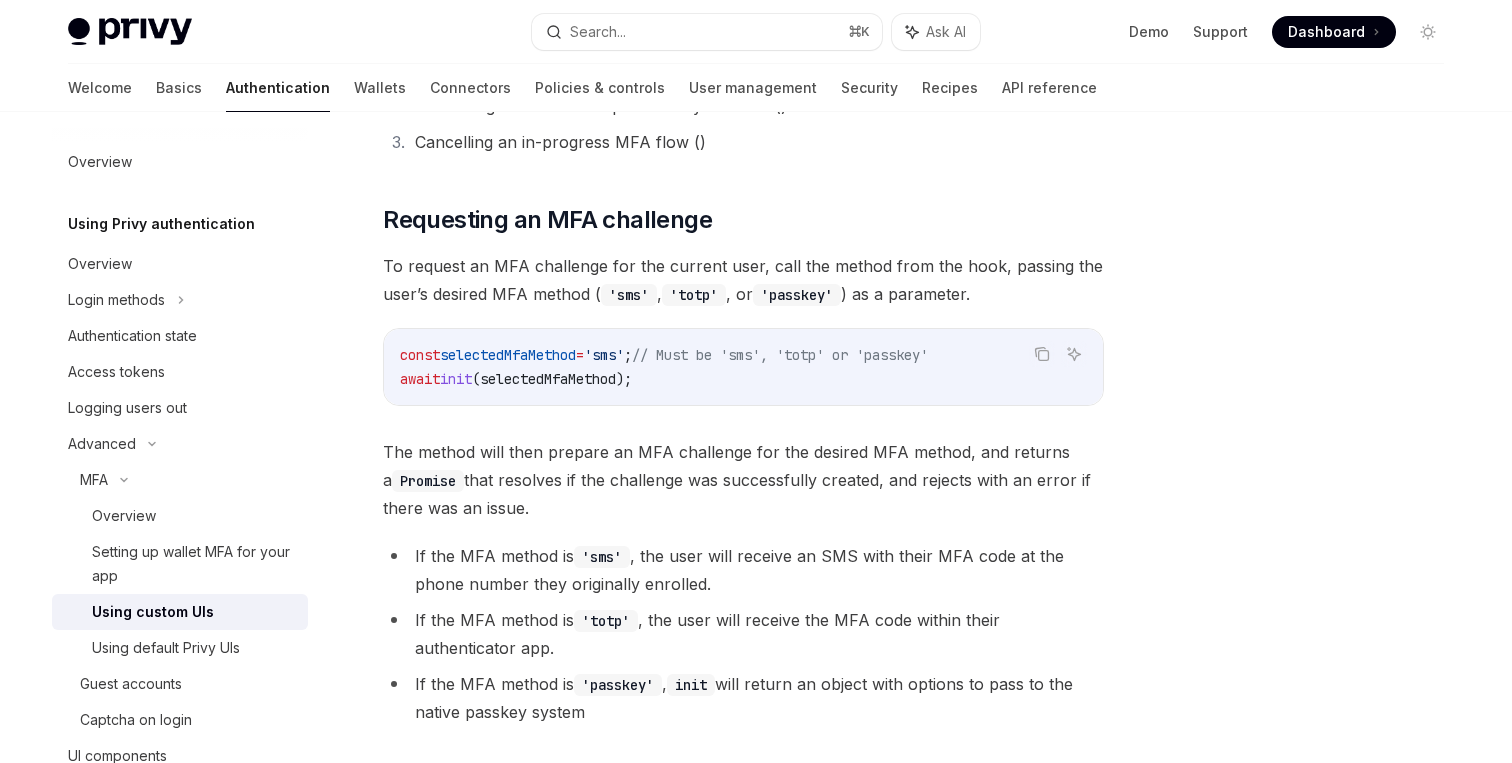 click on "To request an MFA challenge for the current user, call the  method from the  hook, passing the user’s desired MFA method ( 'sms' ,  'totp' , or  'passkey' ) as a parameter." at bounding box center (743, 280) 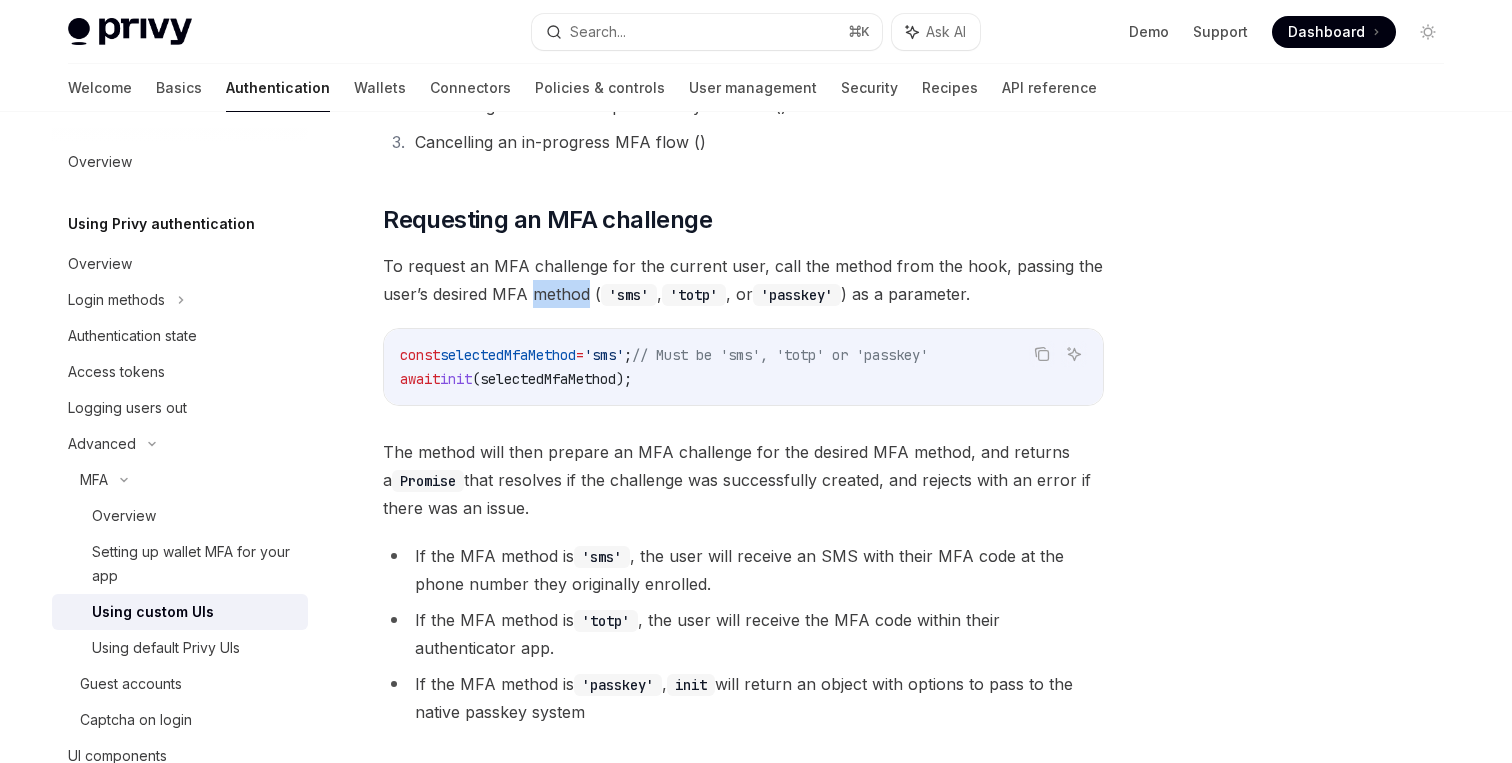 click on "To request an MFA challenge for the current user, call the  method from the  hook, passing the user’s desired MFA method ( 'sms' ,  'totp' , or  'passkey' ) as a parameter." at bounding box center (743, 280) 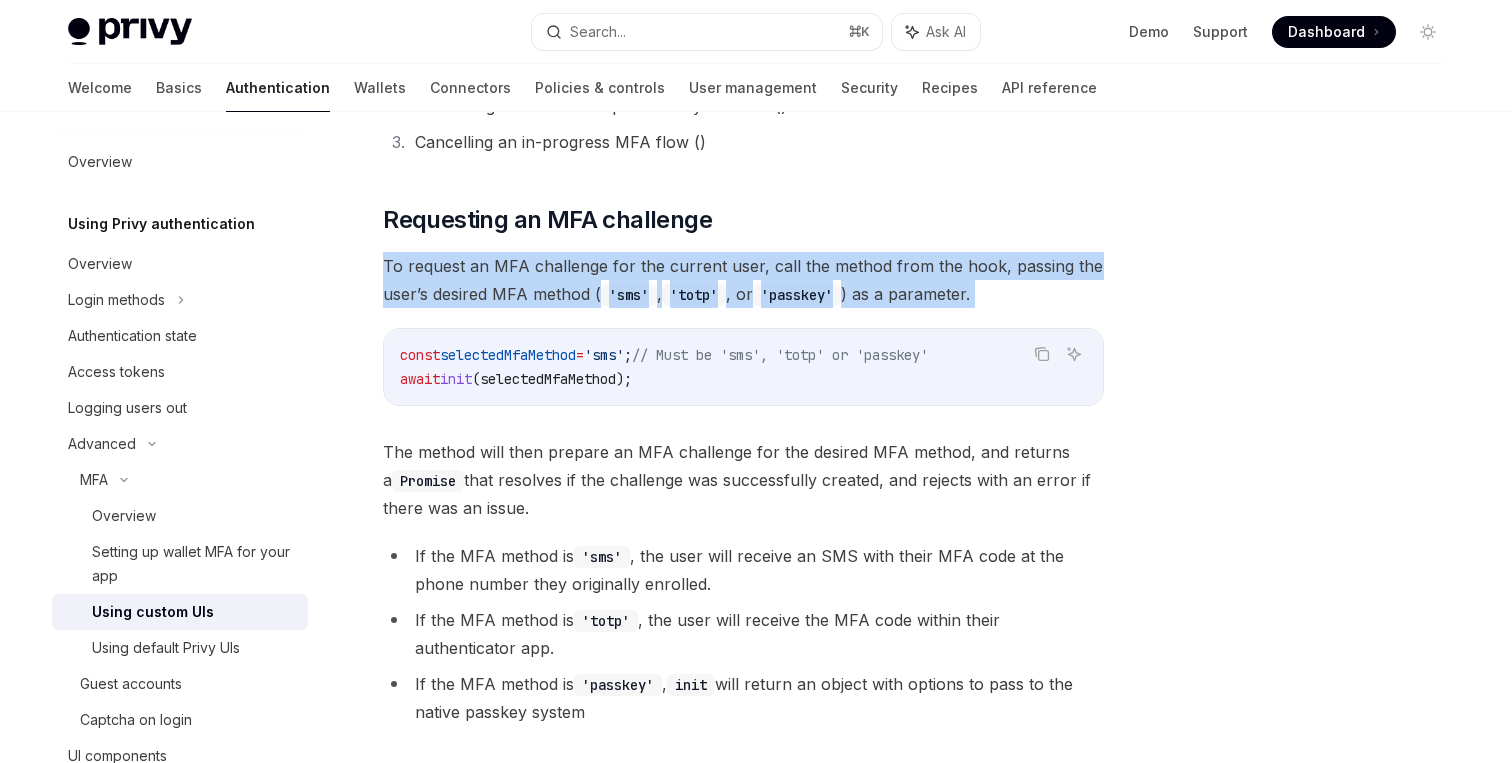 click on "The  method will then prepare an MFA challenge for the desired MFA method, and returns a  Promise  that resolves if the challenge was successfully created, and rejects with an error if there was an issue." at bounding box center [743, 480] 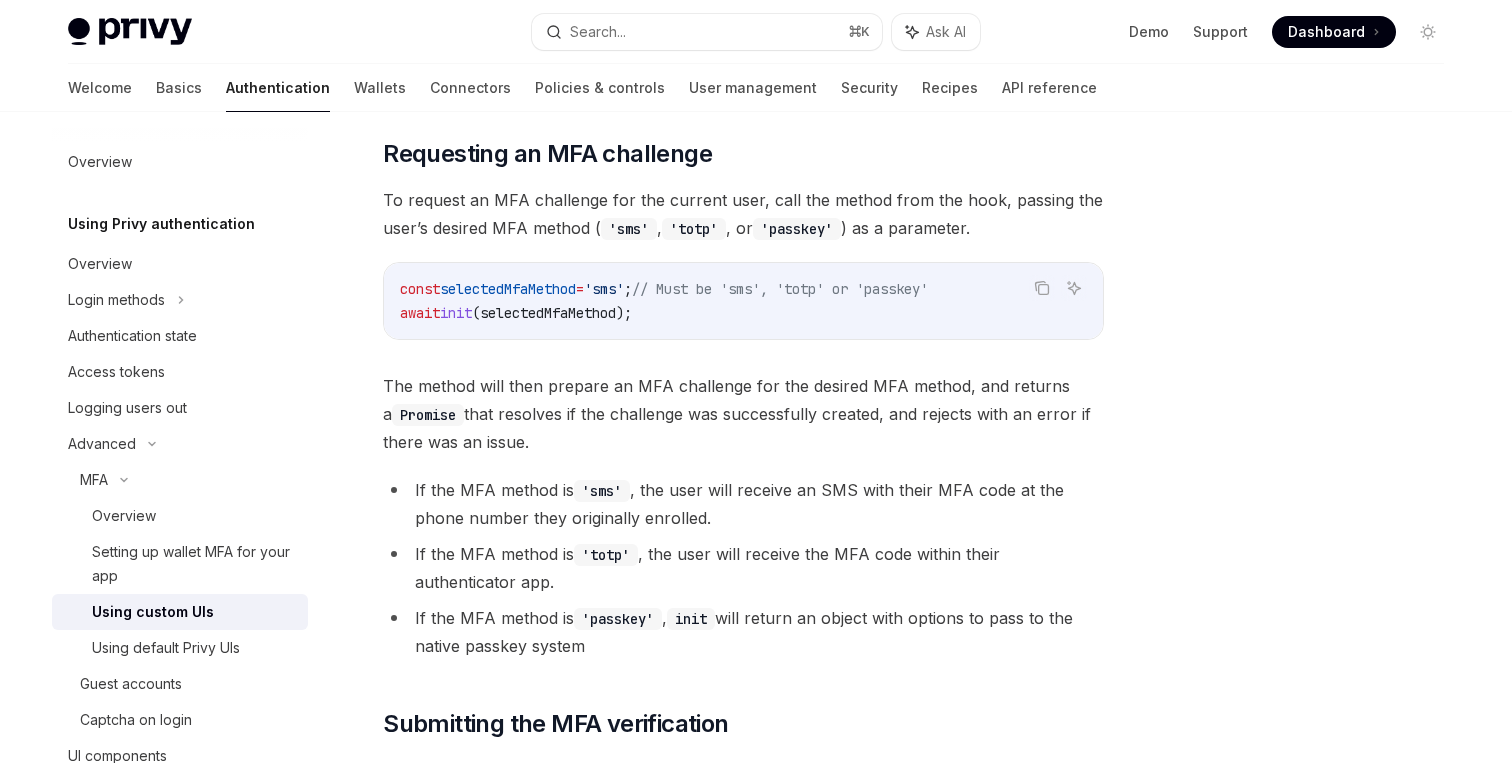scroll, scrollTop: 5346, scrollLeft: 0, axis: vertical 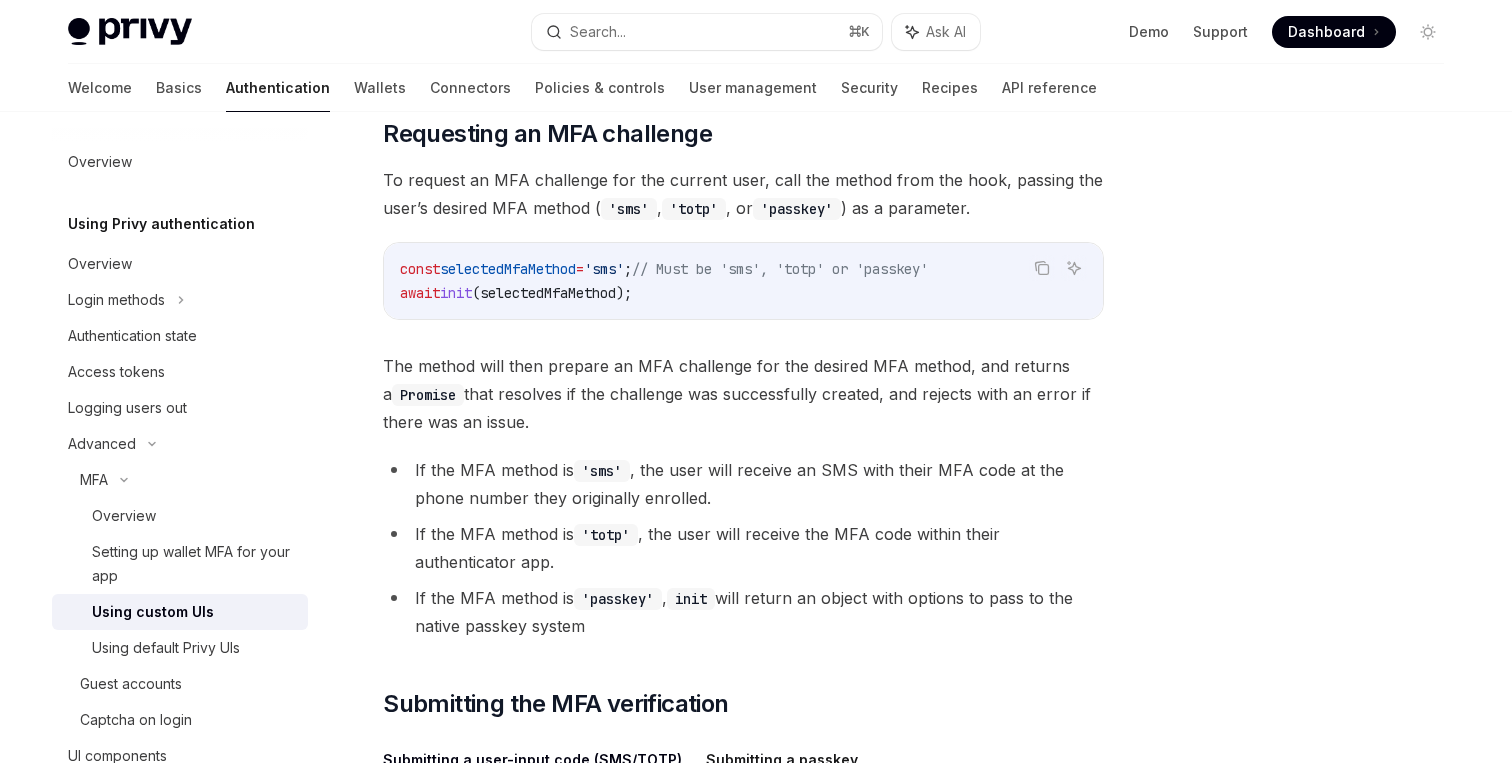 click on "The  method will then prepare an MFA challenge for the desired MFA method, and returns a  Promise  that resolves if the challenge was successfully created, and rejects with an error if there was an issue." at bounding box center [743, 394] 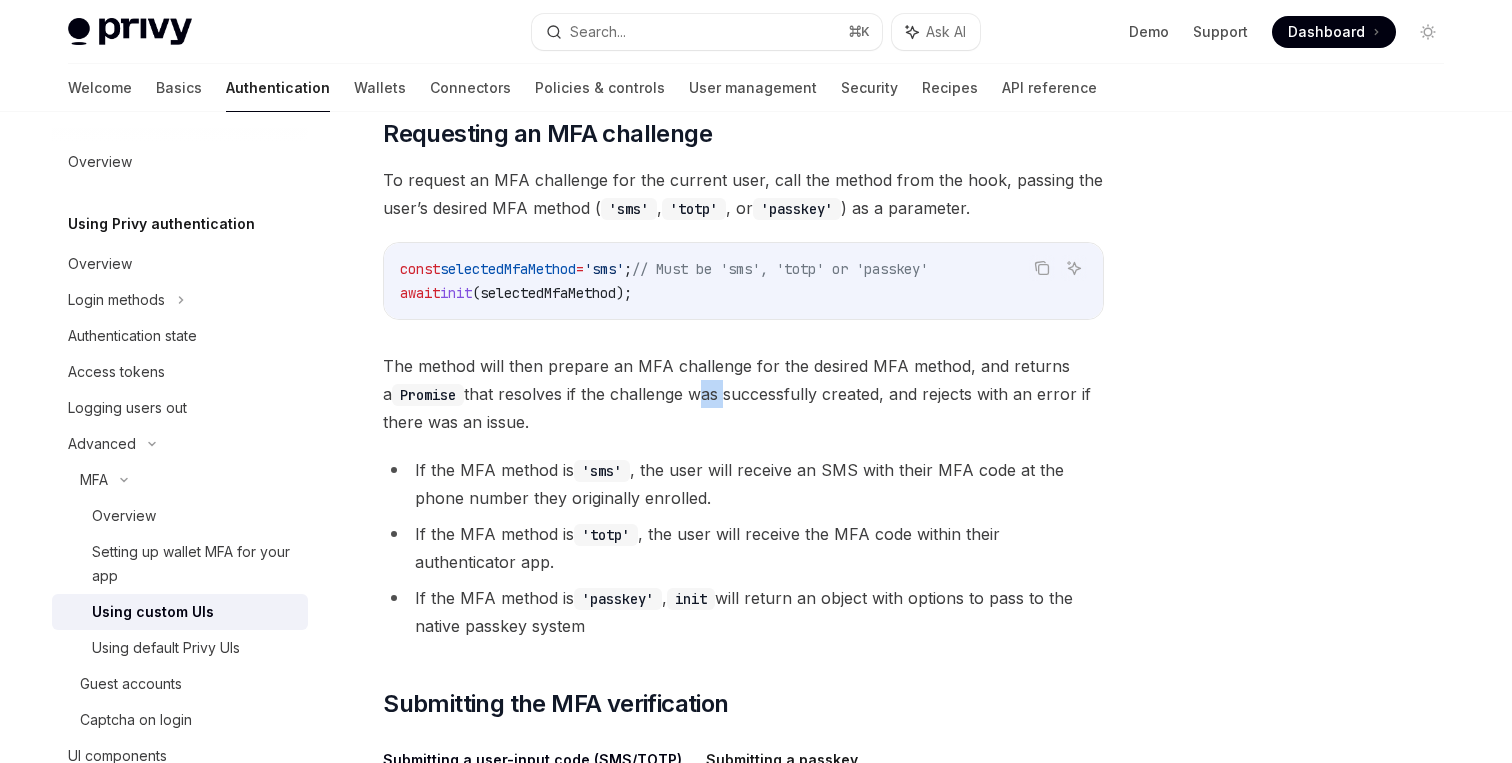 click on "The  method will then prepare an MFA challenge for the desired MFA method, and returns a  Promise  that resolves if the challenge was successfully created, and rejects with an error if there was an issue." at bounding box center [743, 394] 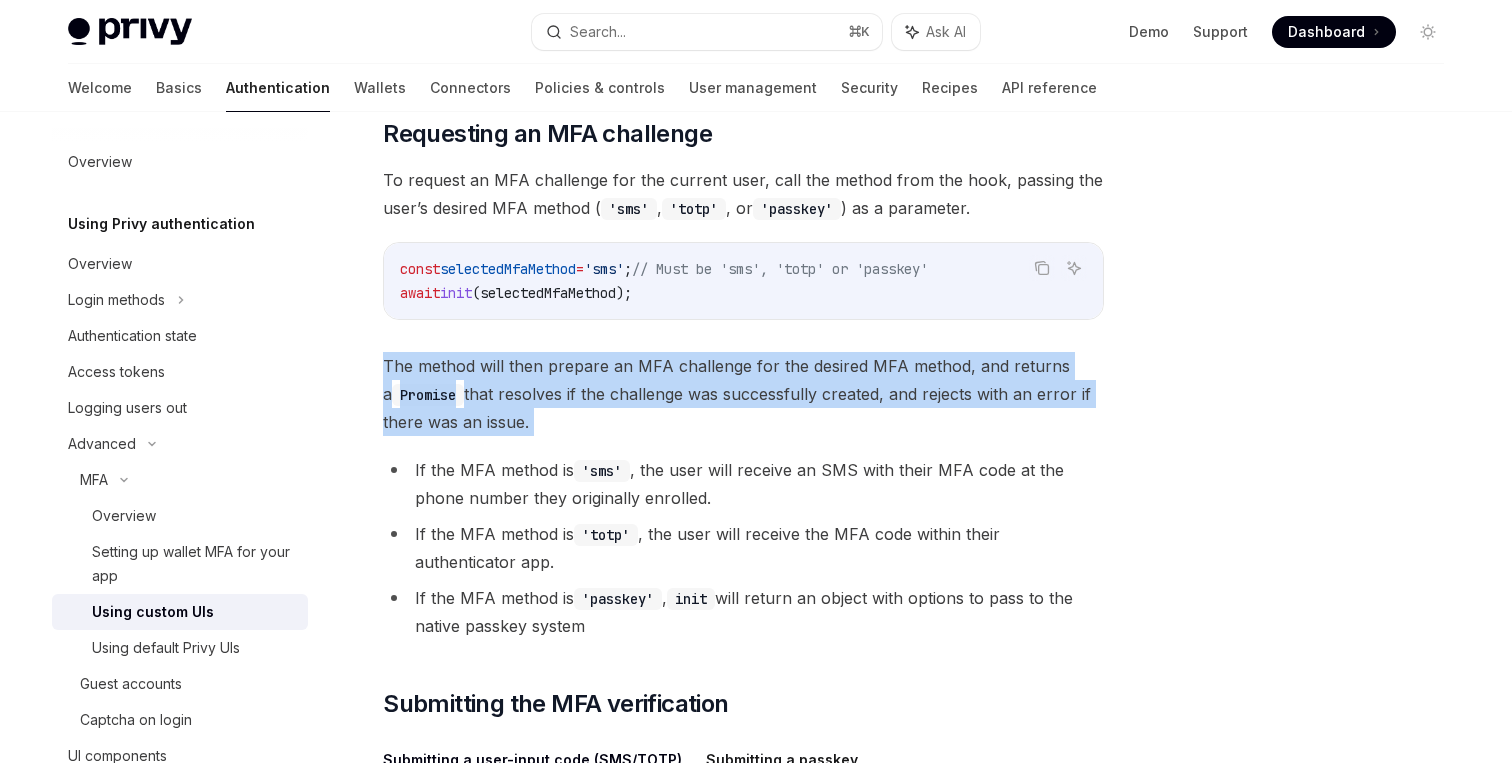 click on "The  method will then prepare an MFA challenge for the desired MFA method, and returns a  Promise  that resolves if the challenge was successfully created, and rejects with an error if there was an issue." at bounding box center [743, 394] 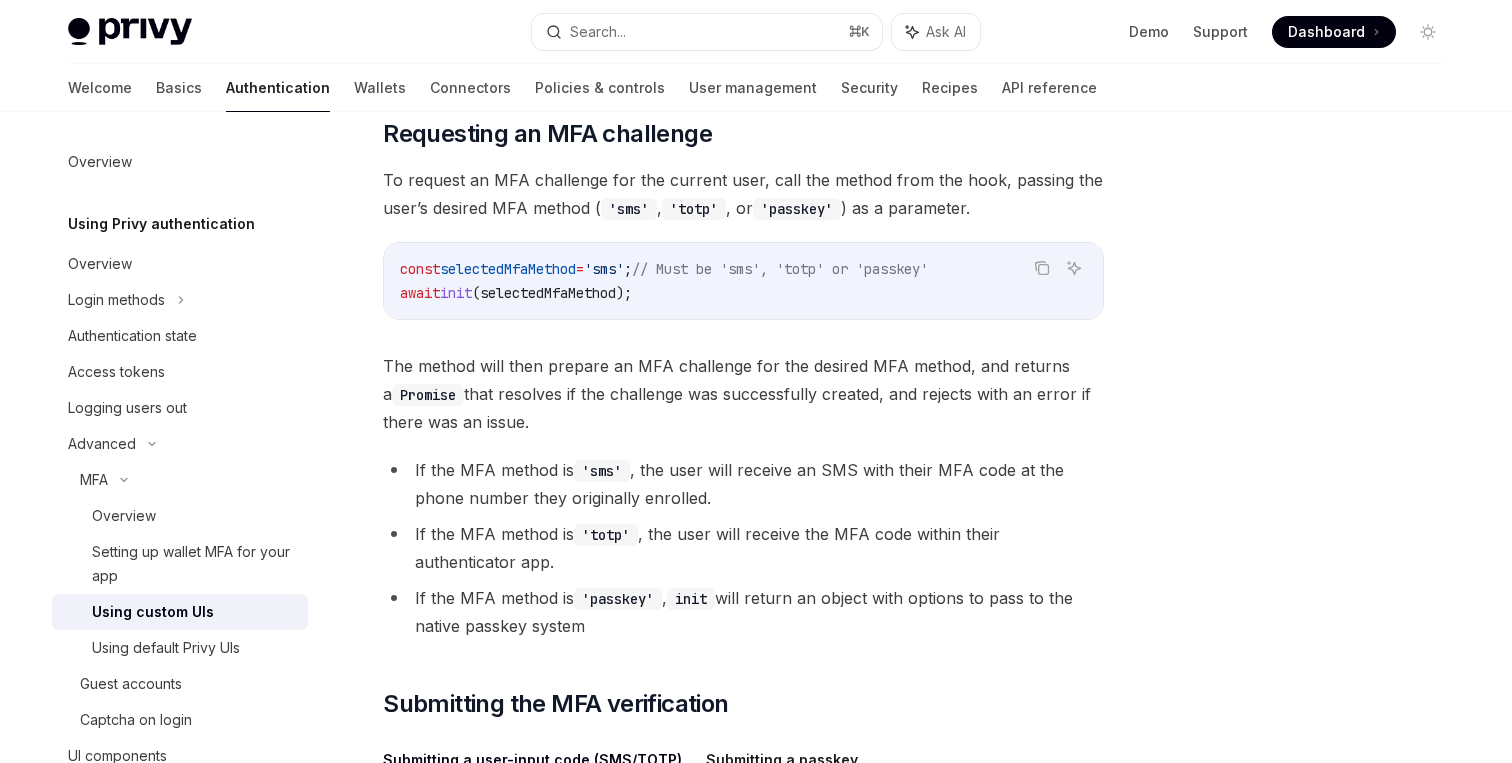 click on "The  method will then prepare an MFA challenge for the desired MFA method, and returns a  Promise  that resolves if the challenge was successfully created, and rejects with an error if there was an issue." at bounding box center (743, 394) 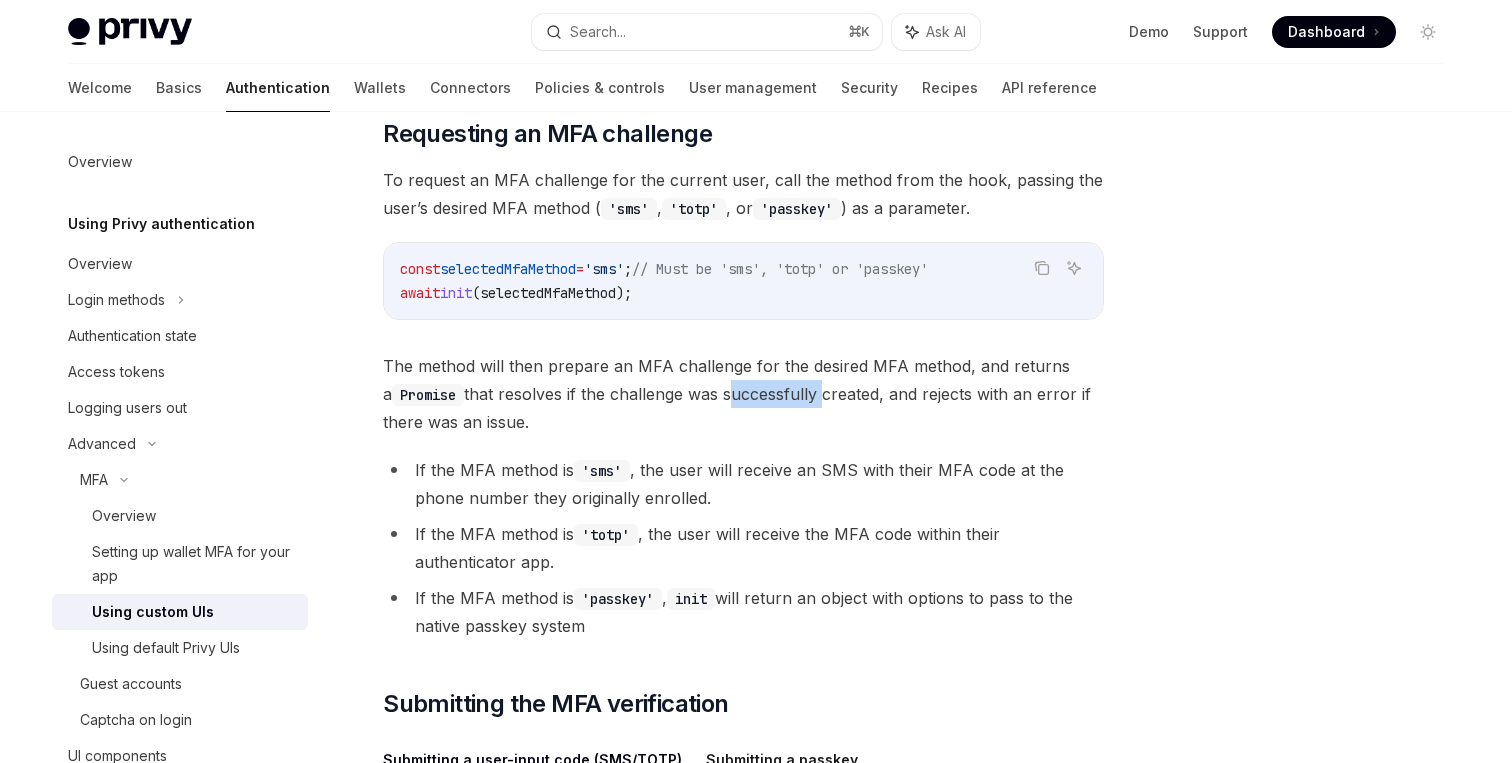 click on "The  method will then prepare an MFA challenge for the desired MFA method, and returns a  Promise  that resolves if the challenge was successfully created, and rejects with an error if there was an issue." at bounding box center [743, 394] 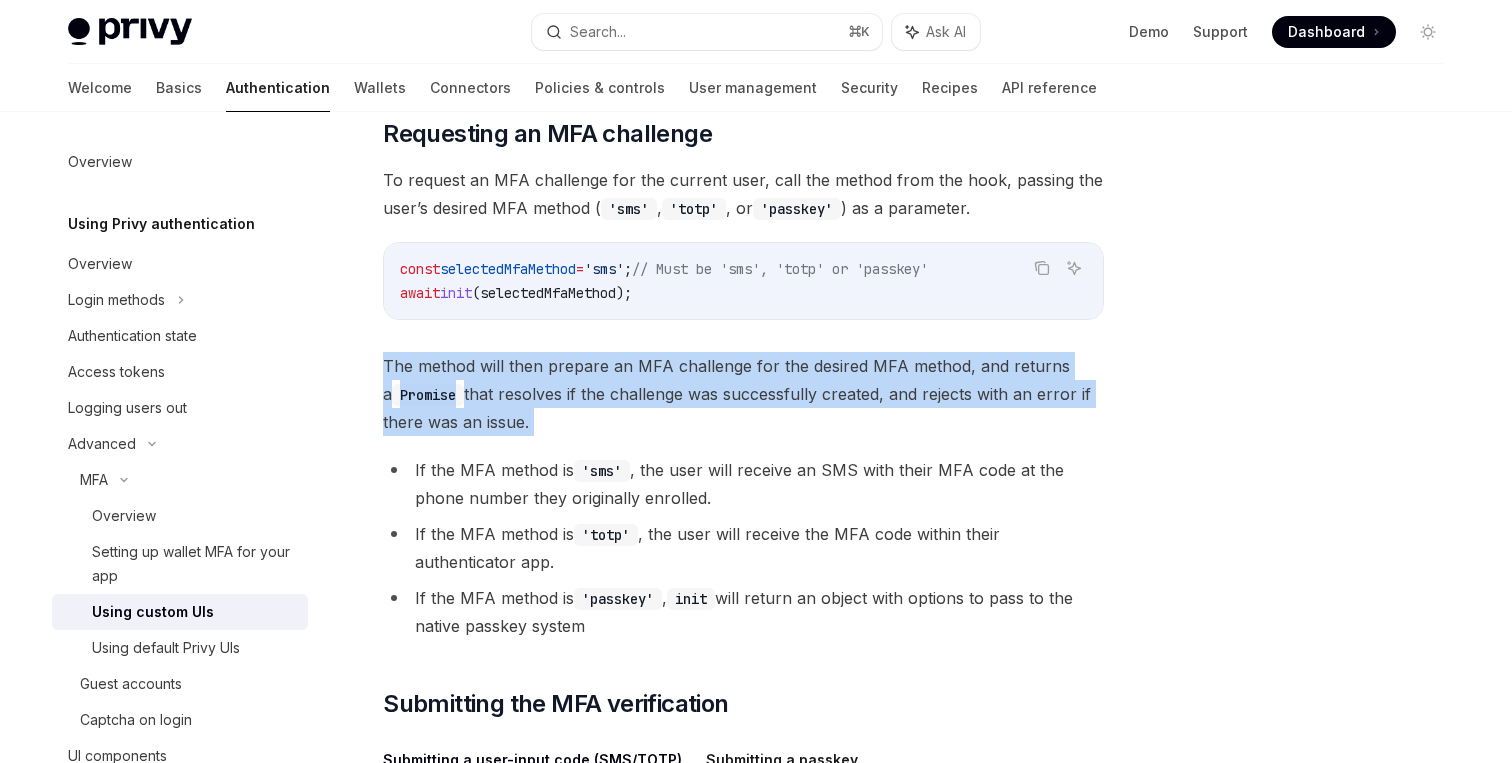 click on "The  method will then prepare an MFA challenge for the desired MFA method, and returns a  Promise  that resolves if the challenge was successfully created, and rejects with an error if there was an issue." at bounding box center [743, 394] 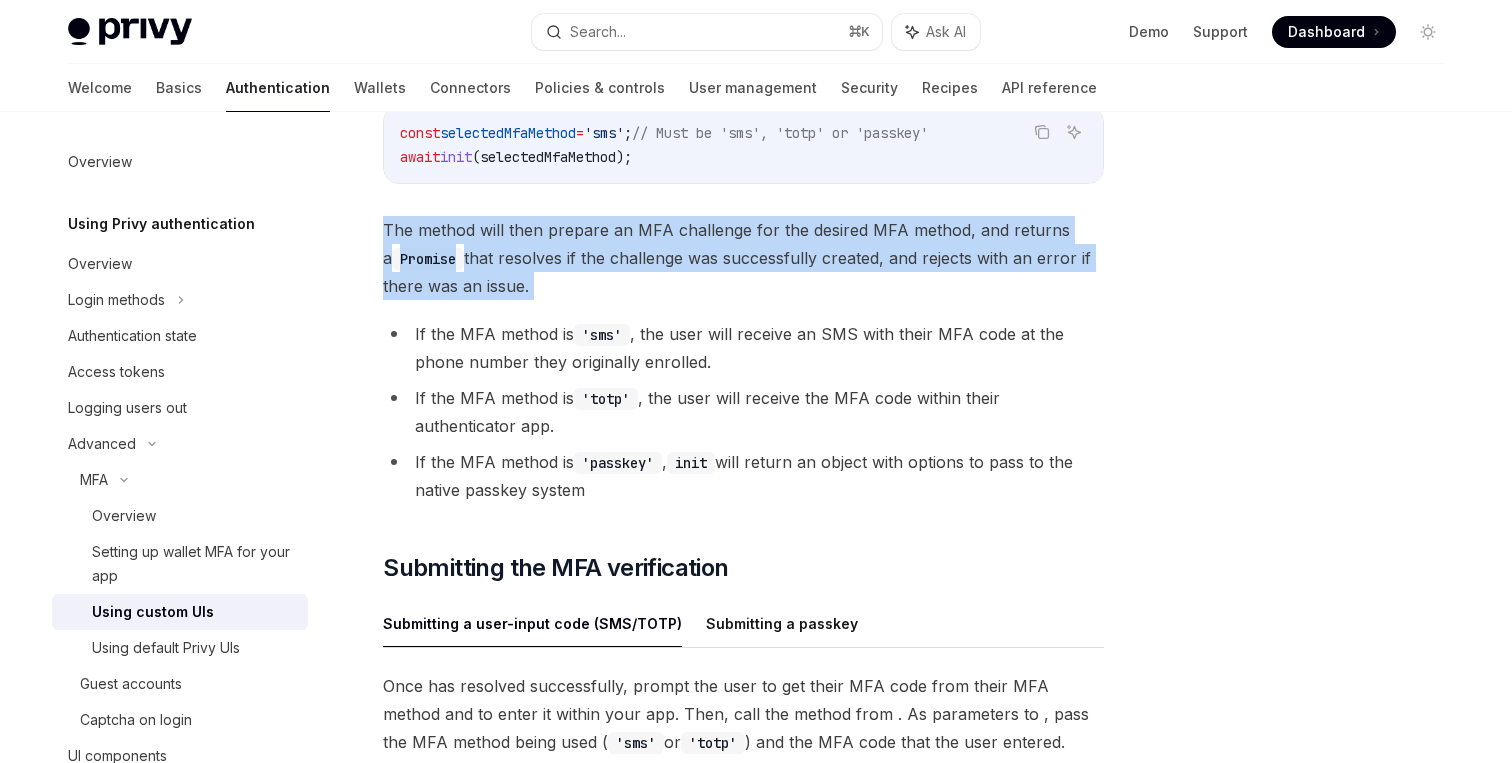 click on "If the MFA method is  'sms' , the user will receive an SMS with their MFA code at the phone number they originally enrolled." at bounding box center [743, 348] 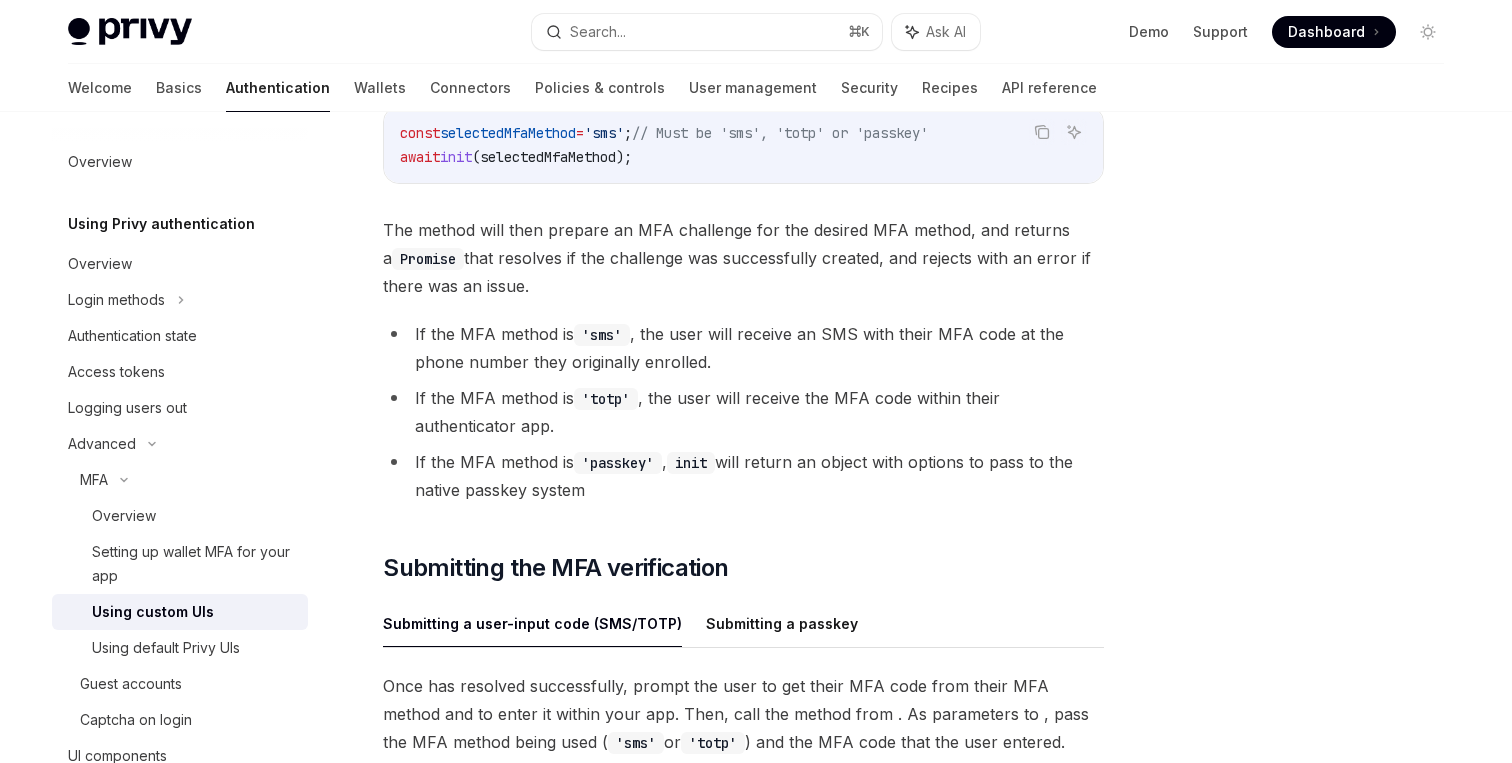 click on "If the MFA method is  'sms' , the user will receive an SMS with their MFA code at the phone number they originally enrolled." at bounding box center (743, 348) 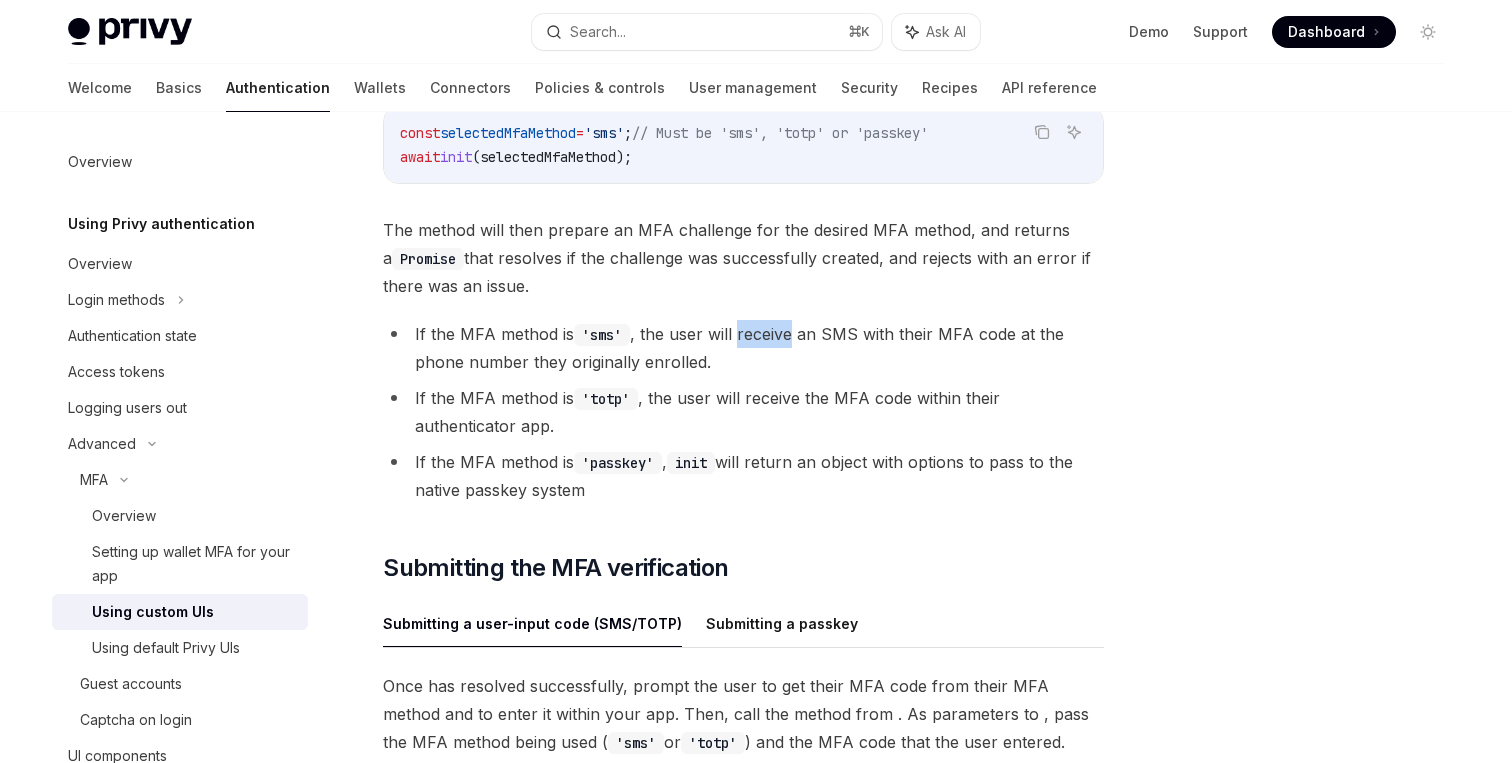 click on "If the MFA method is  'sms' , the user will receive an SMS with their MFA code at the phone number they originally enrolled." at bounding box center (743, 348) 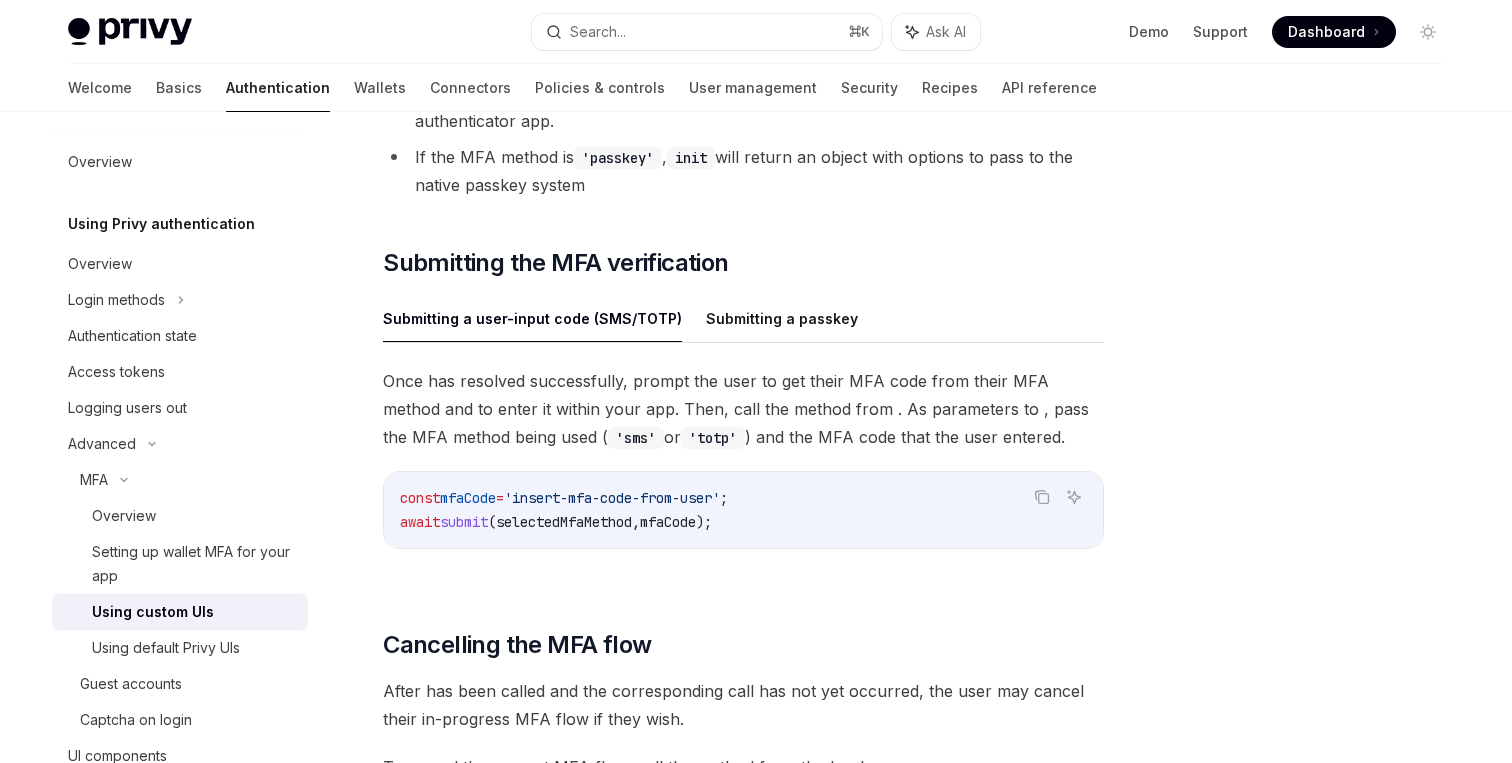 scroll, scrollTop: 5813, scrollLeft: 0, axis: vertical 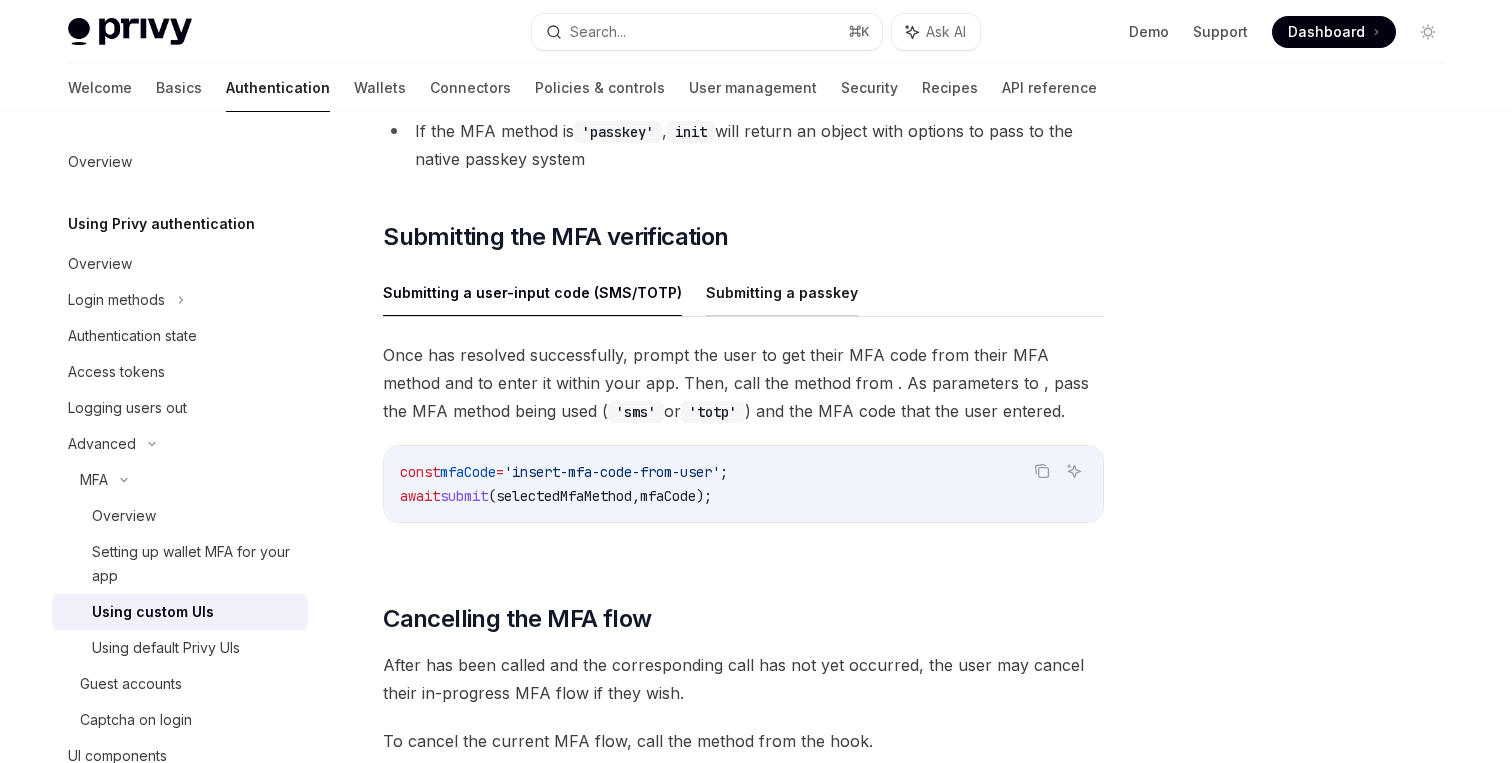 click on "Submitting a passkey" at bounding box center [782, 292] 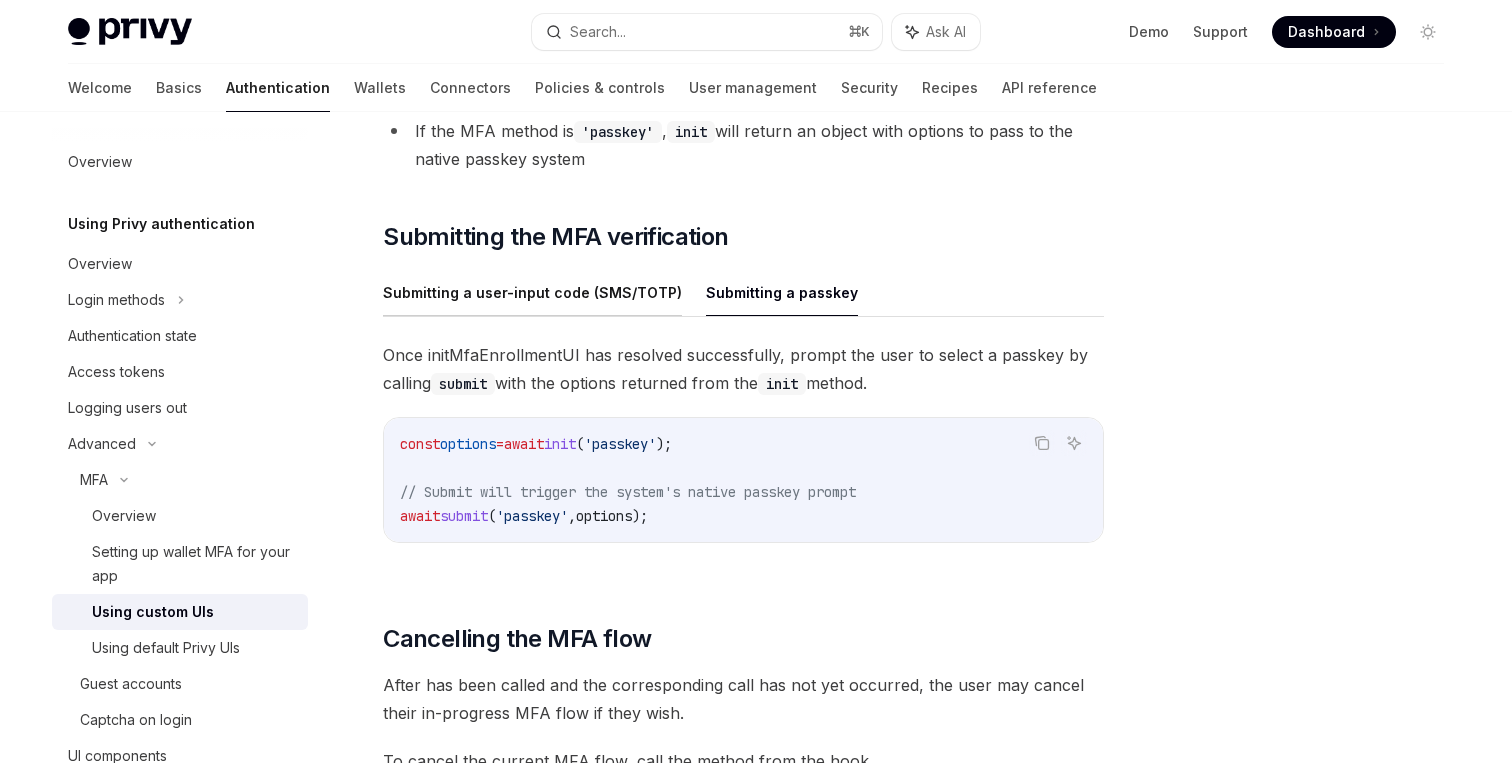 click on "Submitting a user-input code (SMS/TOTP)" at bounding box center [532, 292] 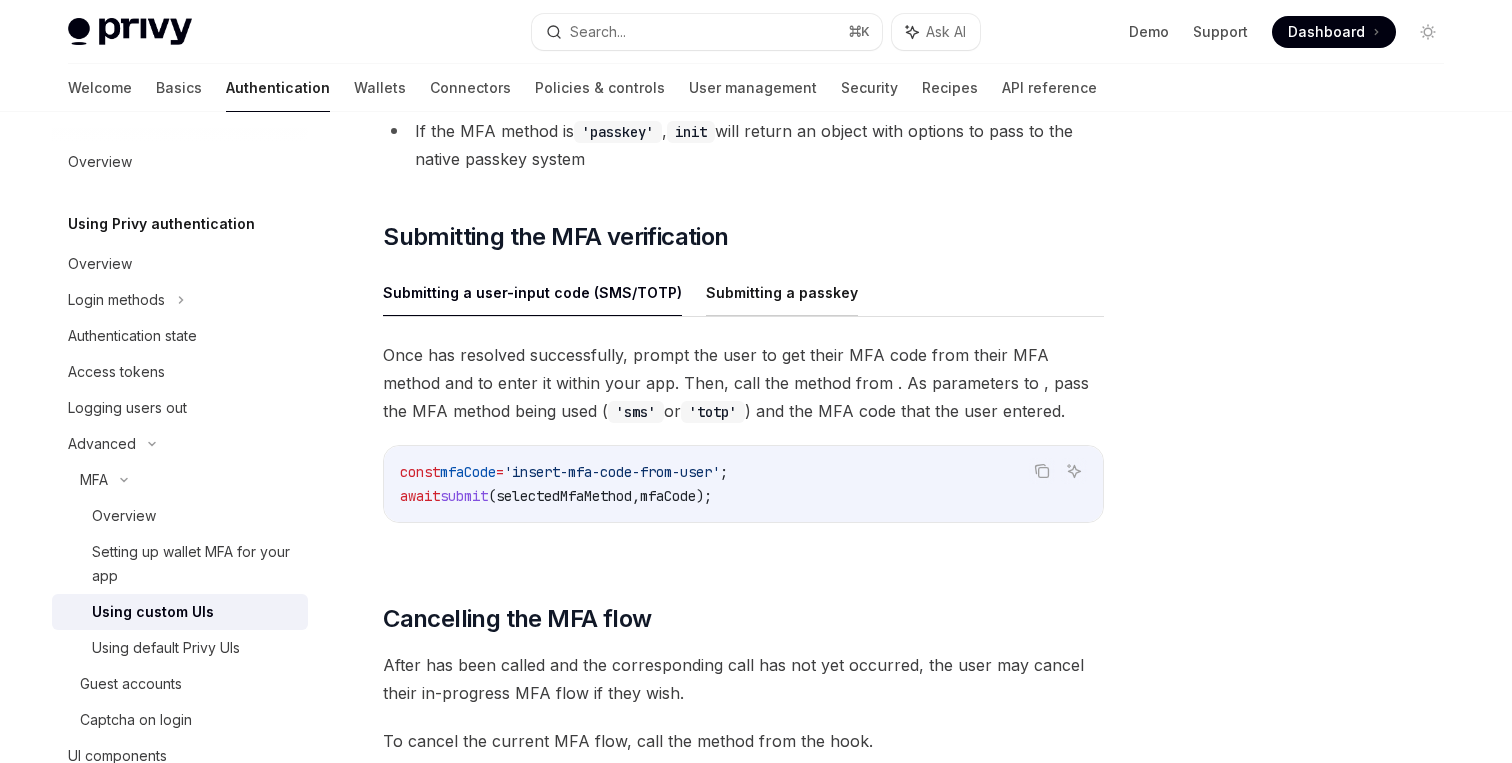 click on "Submitting a passkey" at bounding box center (782, 292) 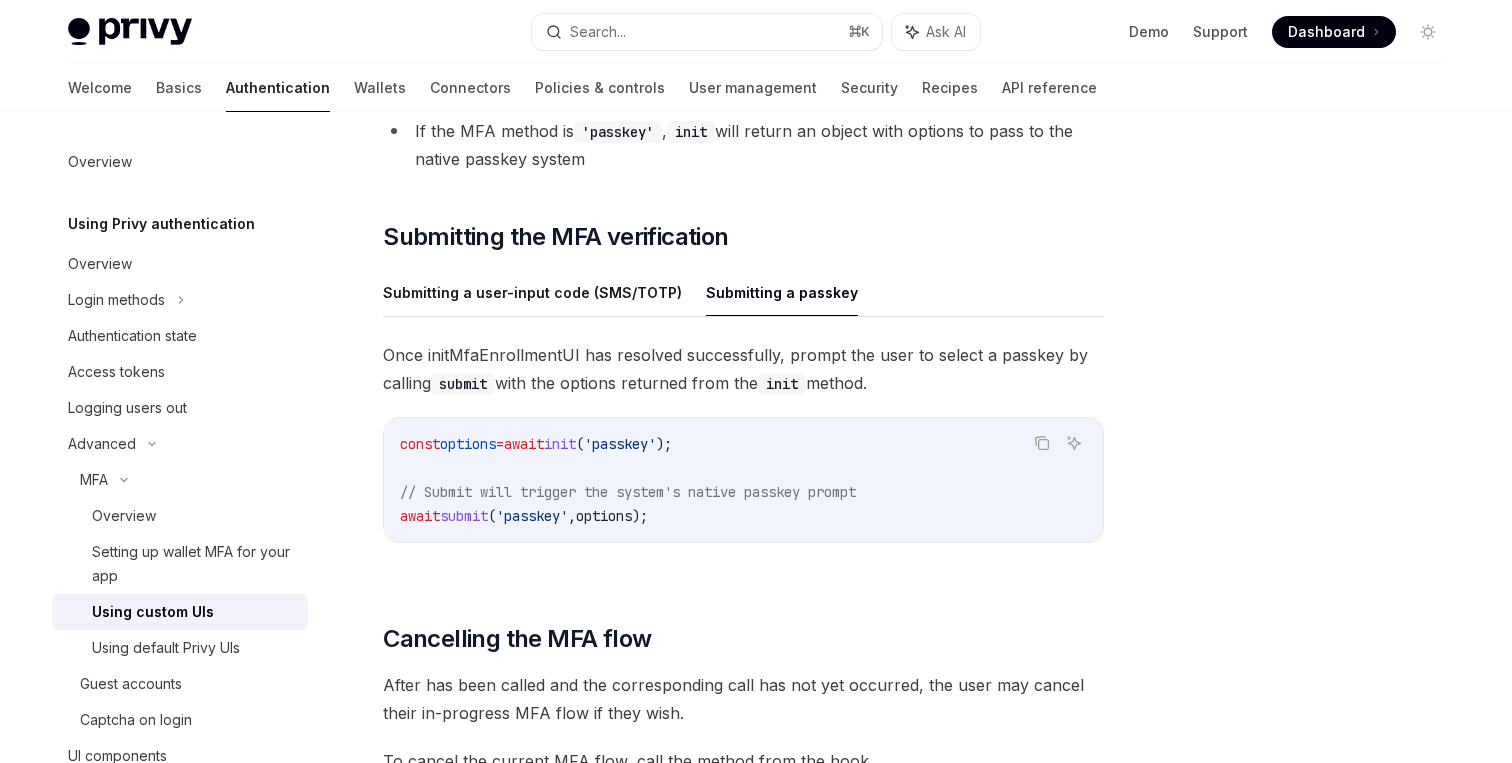 click on "// Submit will trigger the system's native passkey prompt" at bounding box center (628, 492) 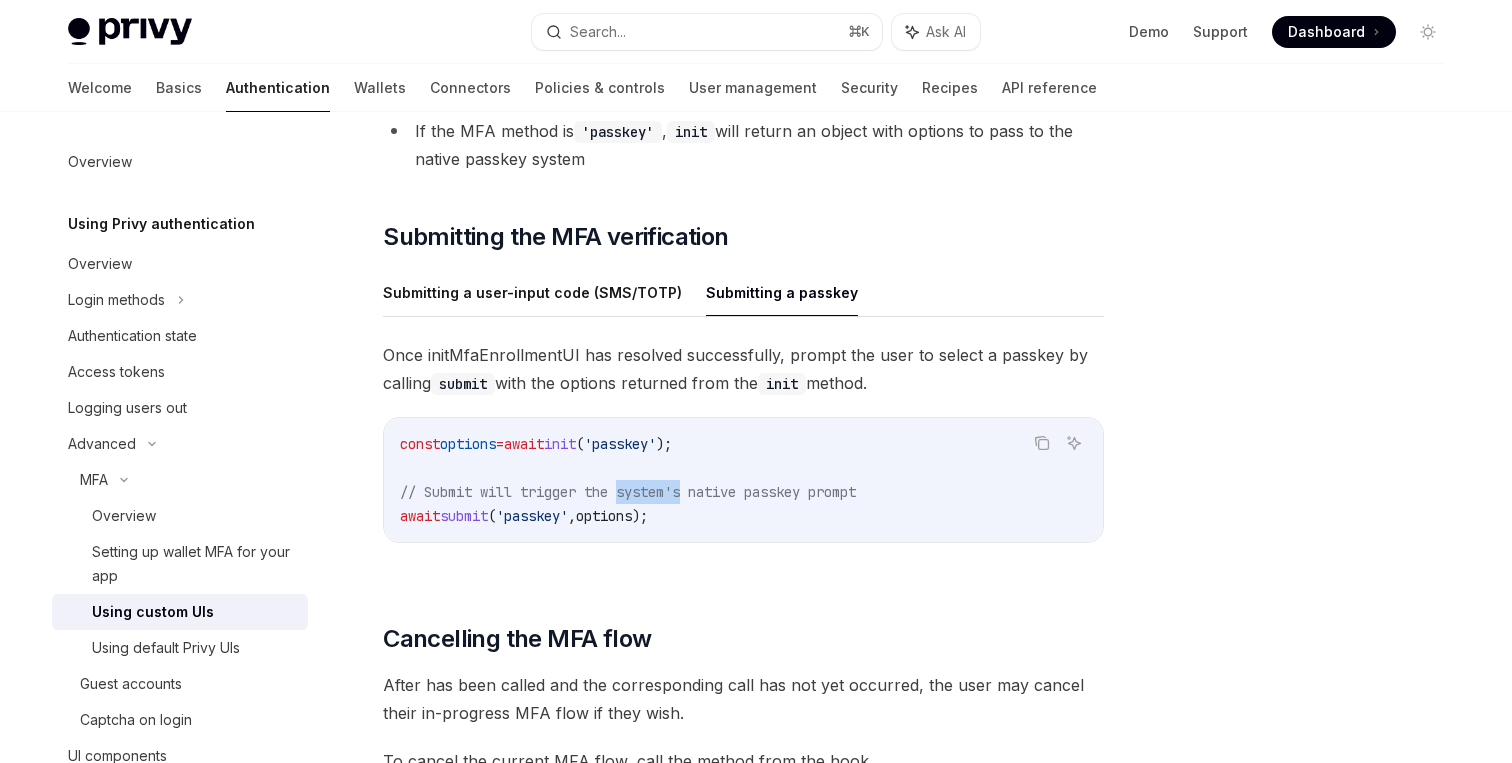 click on "// Submit will trigger the system's native passkey prompt" at bounding box center (628, 492) 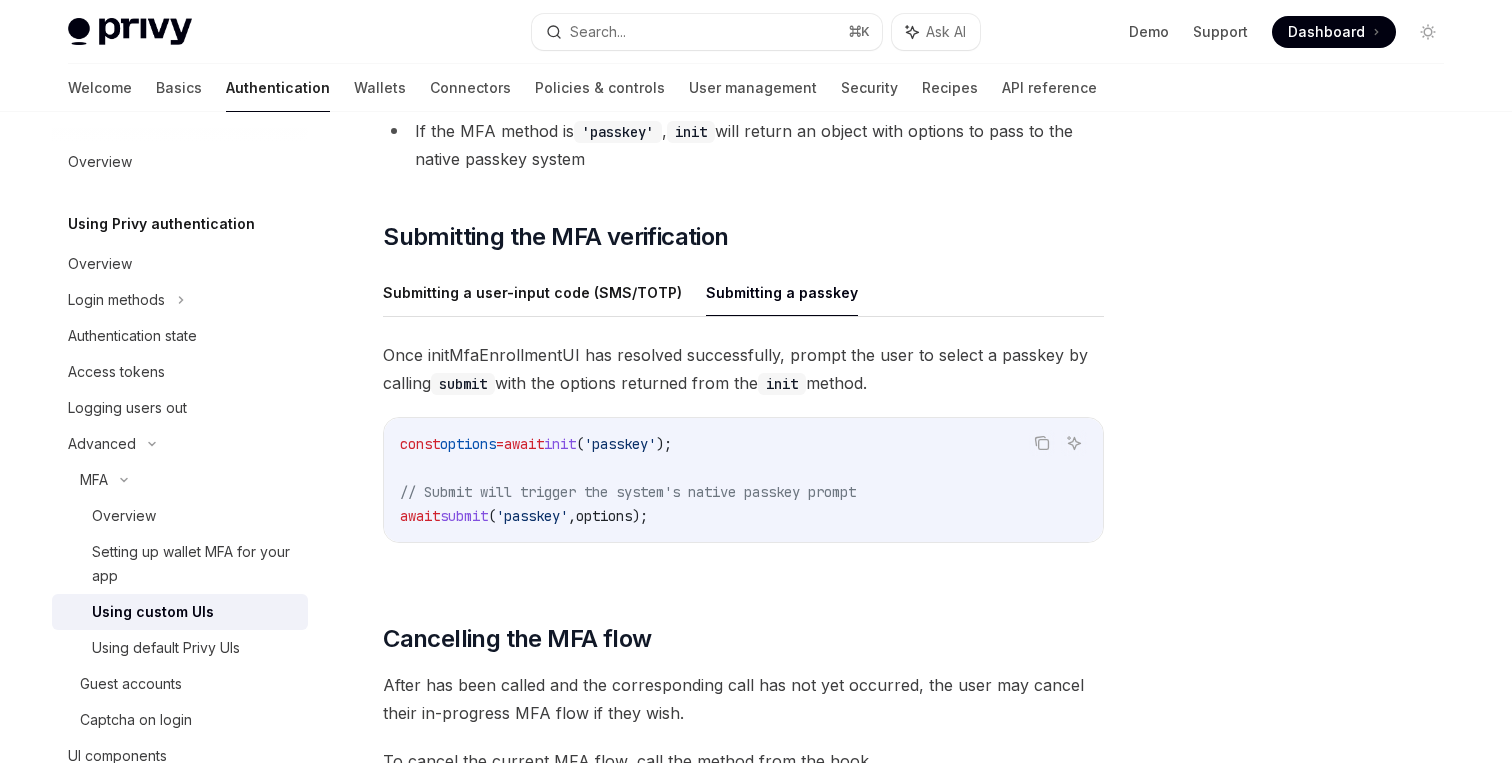 click on "// Submit will trigger the system's native passkey prompt" at bounding box center (628, 492) 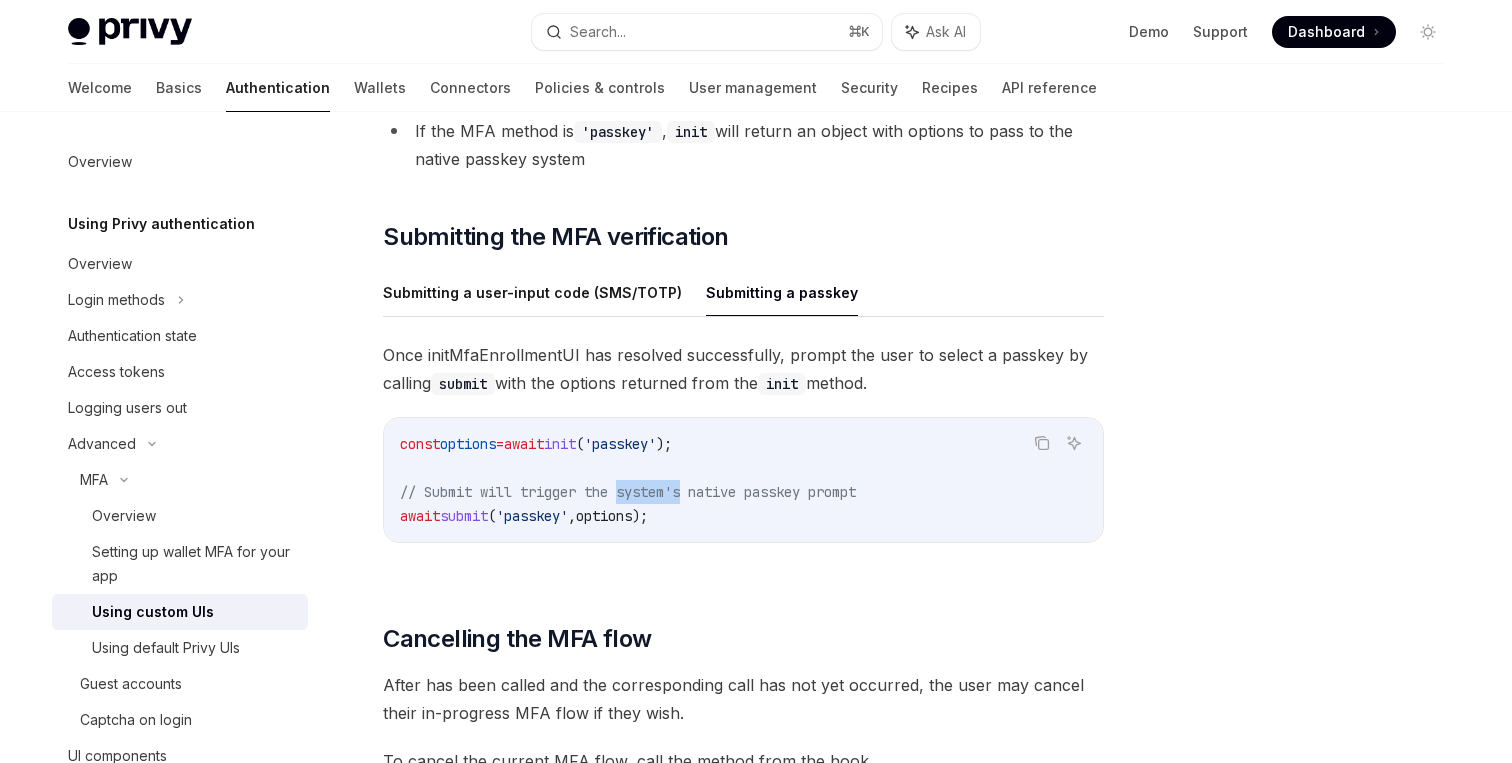 click on "// Submit will trigger the system's native passkey prompt" at bounding box center [628, 492] 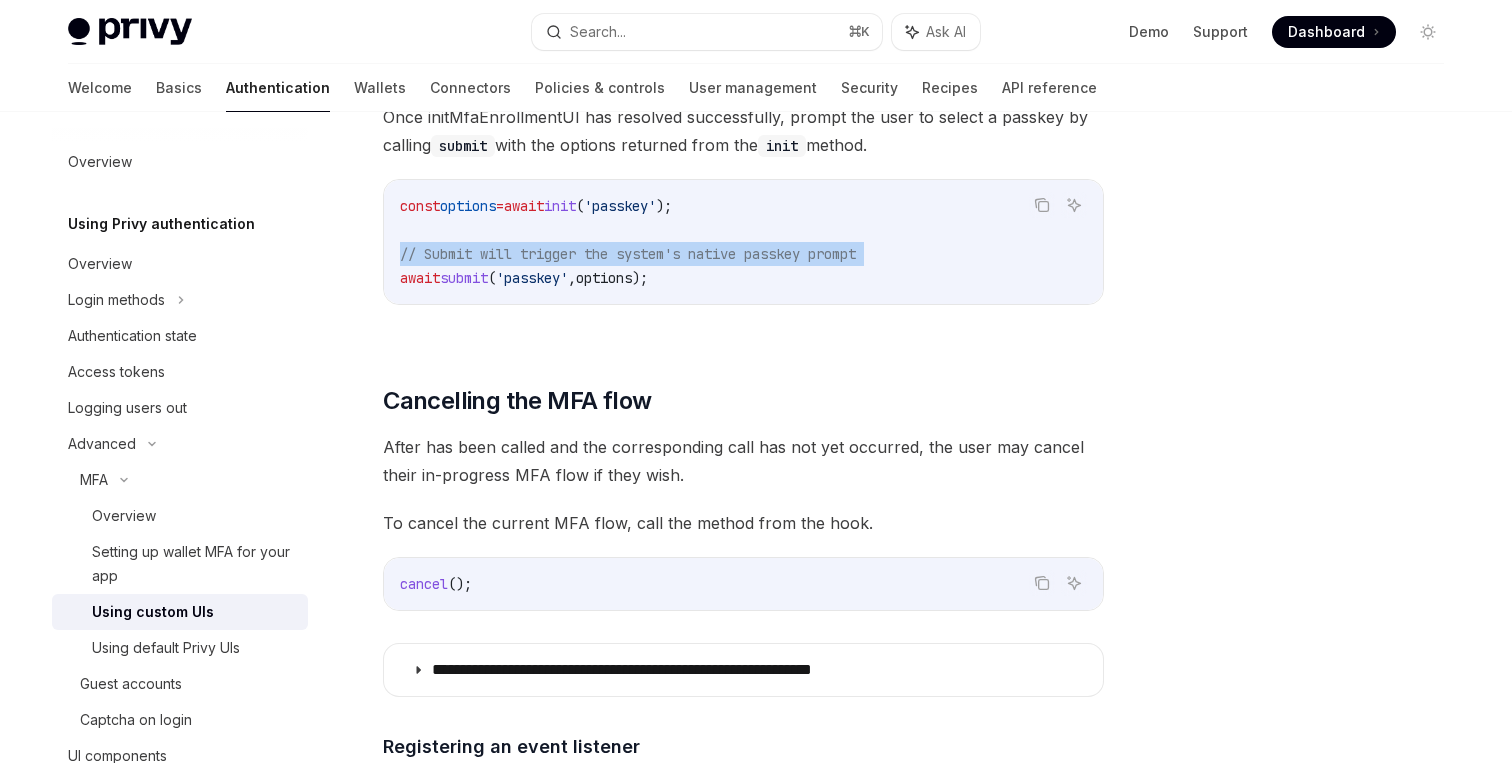 scroll, scrollTop: 6054, scrollLeft: 0, axis: vertical 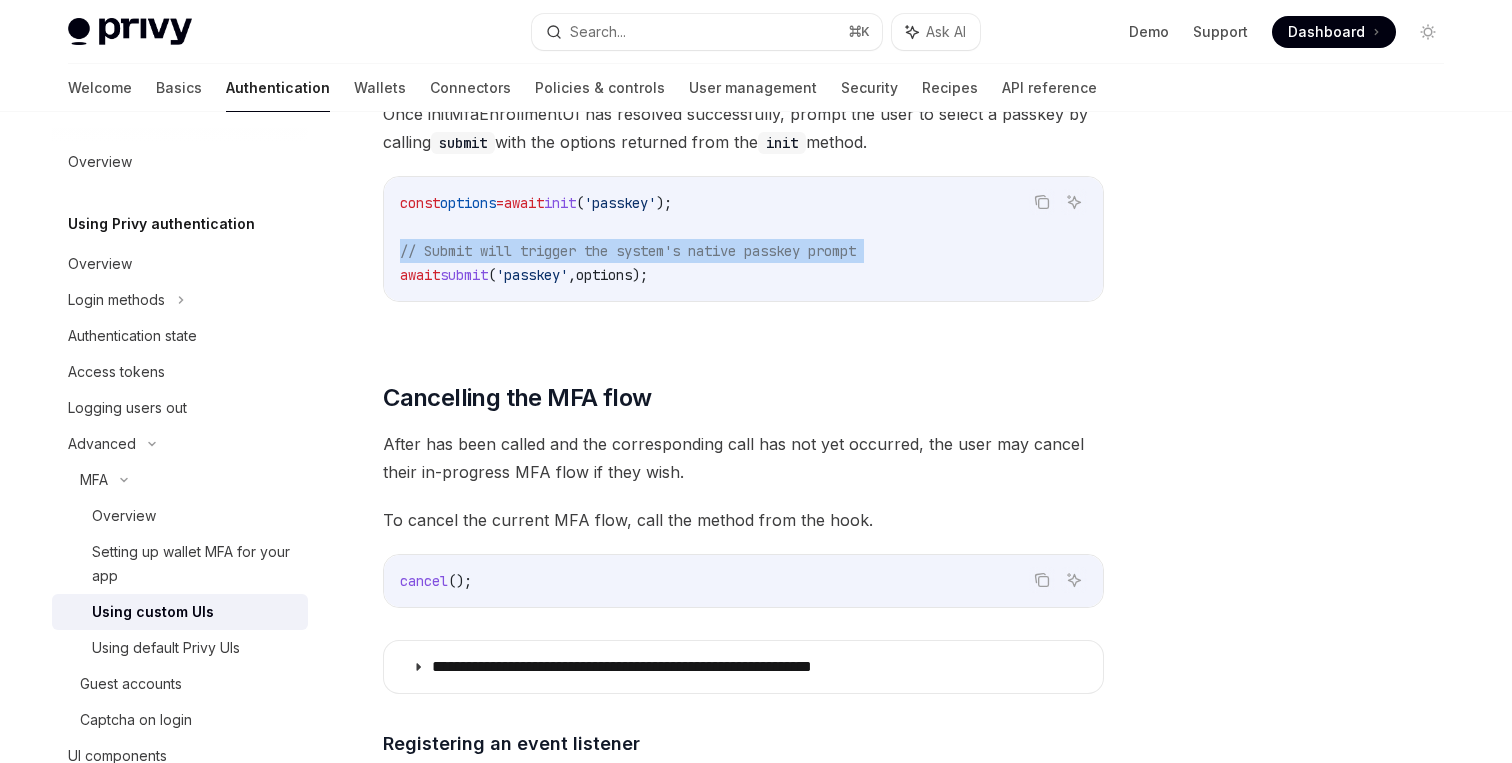 click on "​ Configuring MFA to be used with custom UIs If you plan to use your own custom UIs for wallet MFA,  set the  mfa.noPromptOnMfaRequired  field to true in the Privy provider . Copy Ask AI function  MyApp ({ Component ,  pageProps } :  AppProps ) {
return  (
<>
< PrivyProvider
appId = { process . env . NEXT_PUBLIC_PRIVY_APP_ID }
config = { {
mfa:  {
// Defaults to 'false'
noPromptOnMfaRequired:  true ,
},
... insertTheRestOfYourConfig ,
} }
>
< Component  { ... pageProps }  />
</ PrivyProvider >
</>
);
}
This will configure Privy to not show its default UIs for wallet MFA, and instead rely on your custom implementation. ​ Enrolling in MFA To enroll your users in MFA, use the  useMfaEnrollmentUI  hook from Privy. Currently, users can enroll in three MFA methods:
SMS , where users authenticate with a 6-digit MFA code sent to their phone number
TOTP
Passkey
​ SMS Copy" at bounding box center (743, -1073) 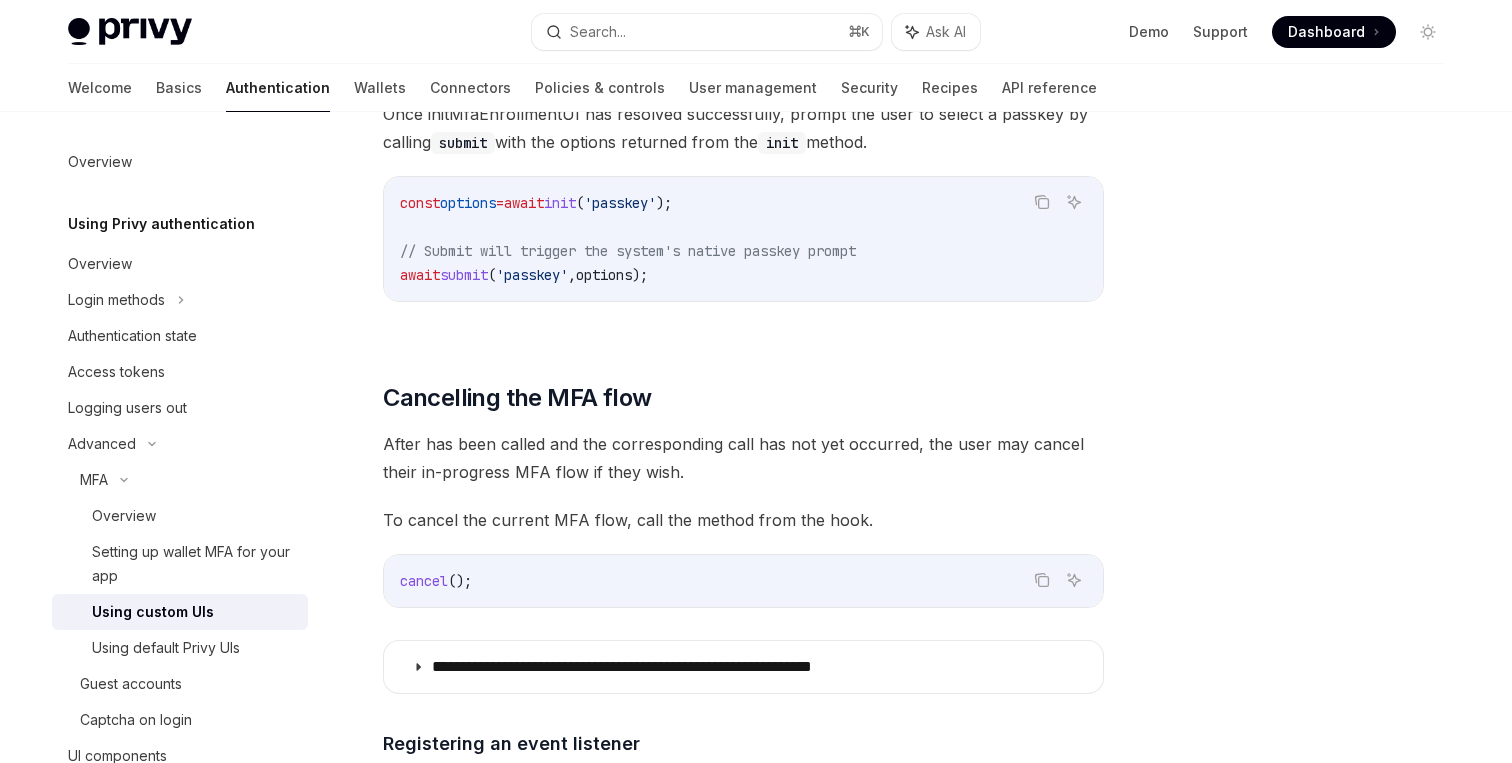 click on "​ Configuring MFA to be used with custom UIs If you plan to use your own custom UIs for wallet MFA,  set the  mfa.noPromptOnMfaRequired  field to true in the Privy provider . Copy Ask AI function  MyApp ({ Component ,  pageProps } :  AppProps ) {
return  (
<>
< PrivyProvider
appId = { process . env . NEXT_PUBLIC_PRIVY_APP_ID }
config = { {
mfa:  {
// Defaults to 'false'
noPromptOnMfaRequired:  true ,
},
... insertTheRestOfYourConfig ,
} }
>
< Component  { ... pageProps }  />
</ PrivyProvider >
</>
);
}
This will configure Privy to not show its default UIs for wallet MFA, and instead rely on your custom implementation. ​ Enrolling in MFA To enroll your users in MFA, use the  useMfaEnrollmentUI  hook from Privy. Currently, users can enroll in three MFA methods:
SMS , where users authenticate with a 6-digit MFA code sent to their phone number
TOTP
Passkey
​ SMS Copy" at bounding box center [743, -1073] 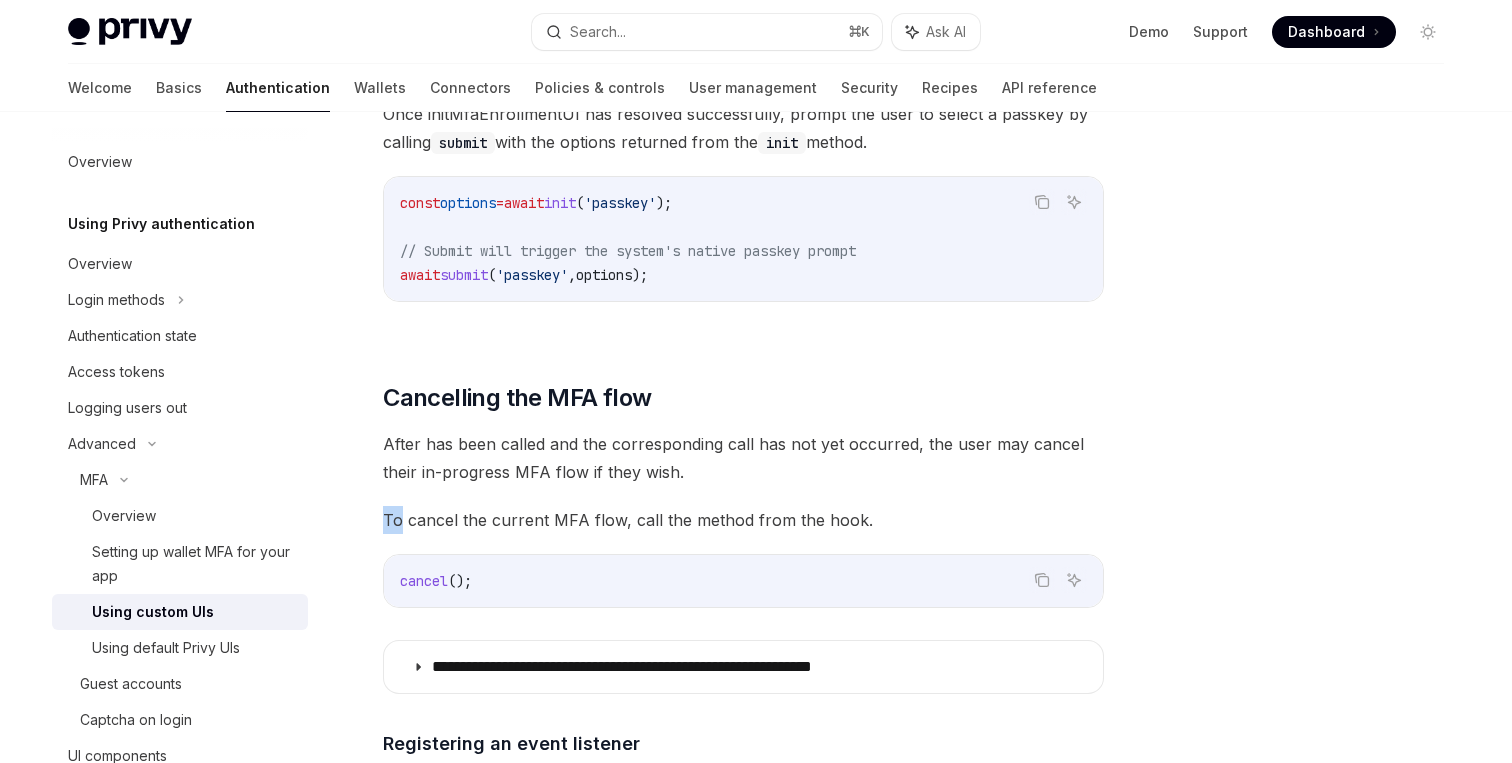 click on "​ Configuring MFA to be used with custom UIs If you plan to use your own custom UIs for wallet MFA,  set the  mfa.noPromptOnMfaRequired  field to true in the Privy provider . Copy Ask AI function  MyApp ({ Component ,  pageProps } :  AppProps ) {
return  (
<>
< PrivyProvider
appId = { process . env . NEXT_PUBLIC_PRIVY_APP_ID }
config = { {
mfa:  {
// Defaults to 'false'
noPromptOnMfaRequired:  true ,
},
... insertTheRestOfYourConfig ,
} }
>
< Component  { ... pageProps }  />
</ PrivyProvider >
</>
);
}
This will configure Privy to not show its default UIs for wallet MFA, and instead rely on your custom implementation. ​ Enrolling in MFA To enroll your users in MFA, use the  useMfaEnrollmentUI  hook from Privy. Currently, users can enroll in three MFA methods:
SMS , where users authenticate with a 6-digit MFA code sent to their phone number
TOTP
Passkey
​ SMS Copy" at bounding box center (743, -1073) 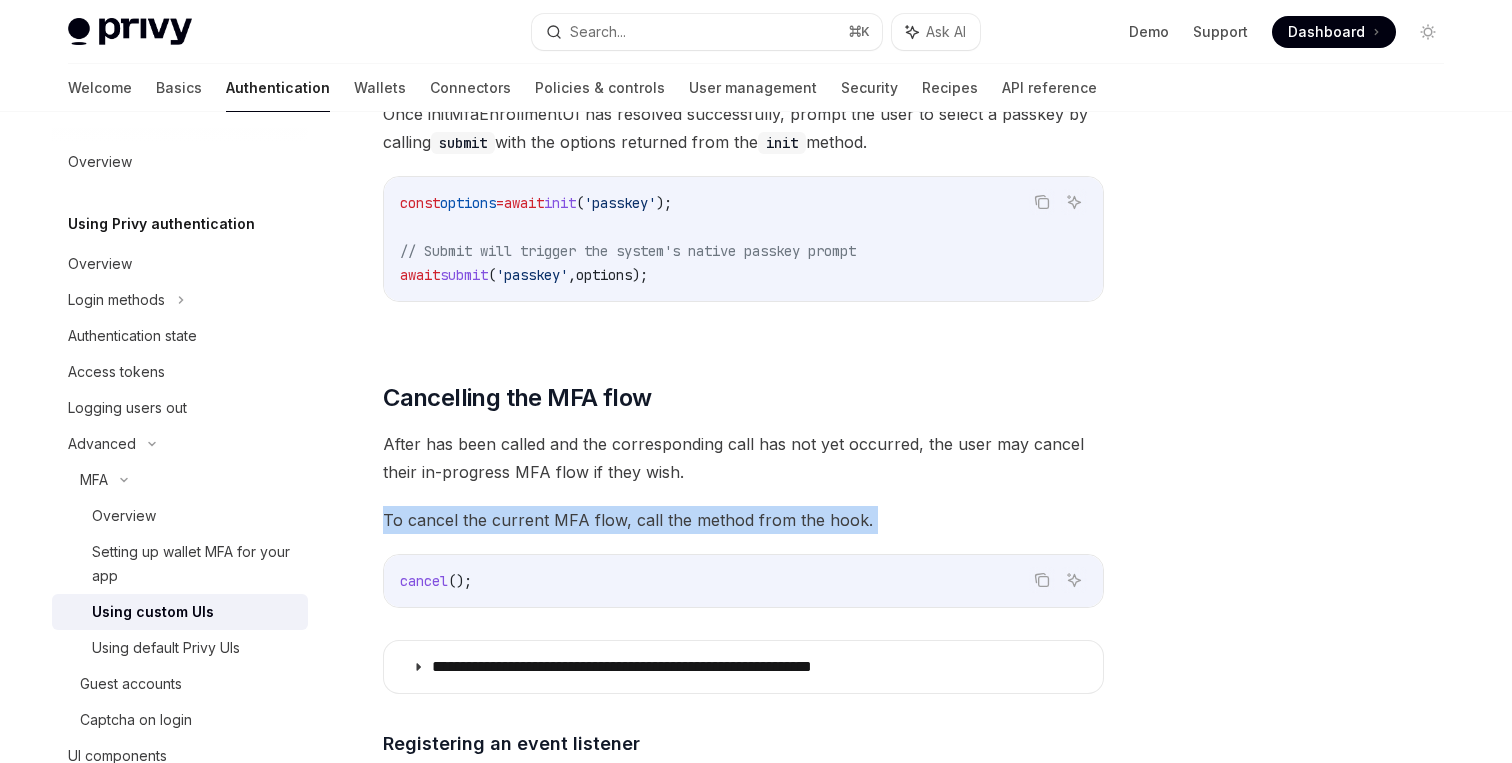 click on "After  has been called and the corresponding  call has not yet occurred, the user may cancel their in-progress MFA flow if they wish." at bounding box center [743, 458] 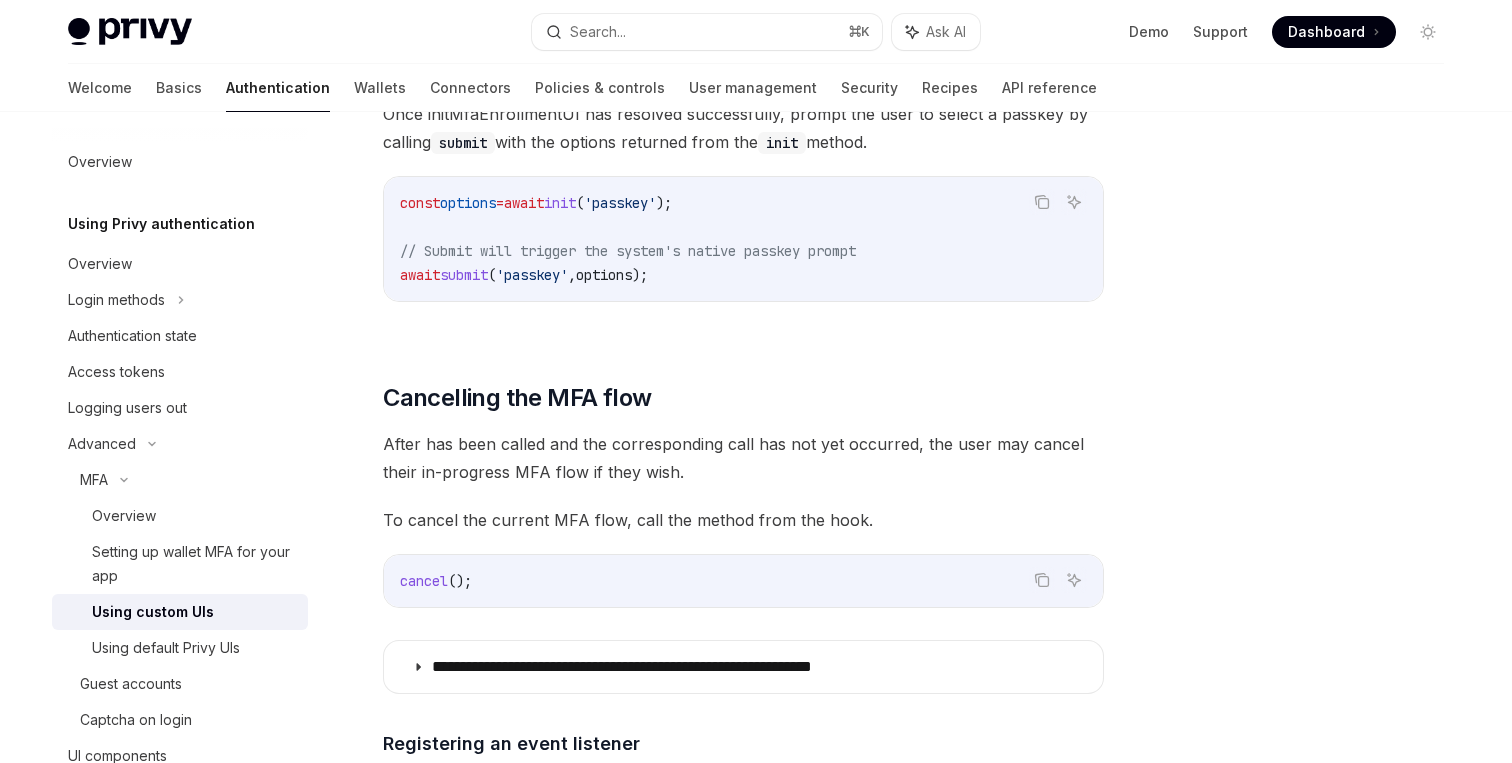 click on "After  has been called and the corresponding  call has not yet occurred, the user may cancel their in-progress MFA flow if they wish." at bounding box center (743, 458) 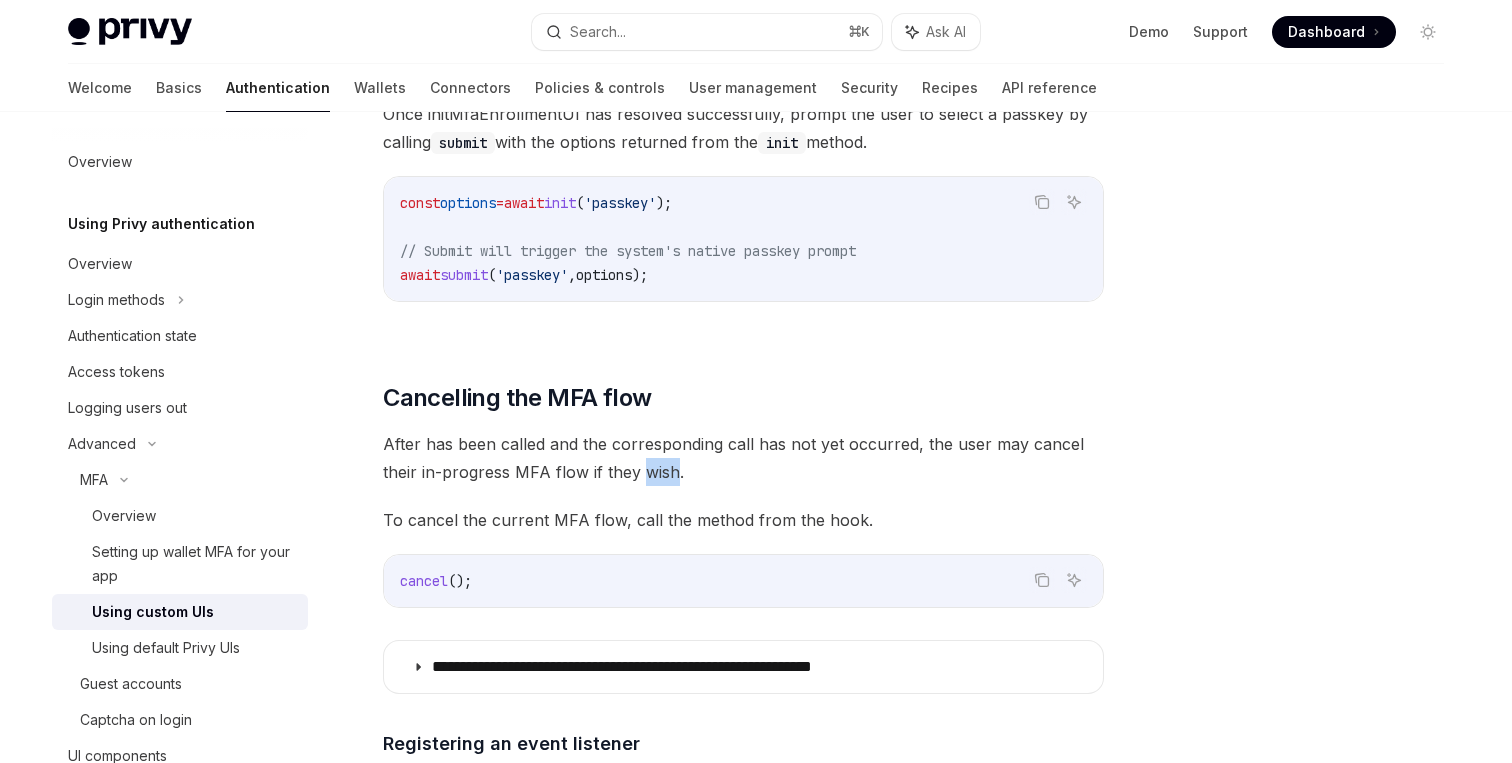 click on "After  has been called and the corresponding  call has not yet occurred, the user may cancel their in-progress MFA flow if they wish." at bounding box center [743, 458] 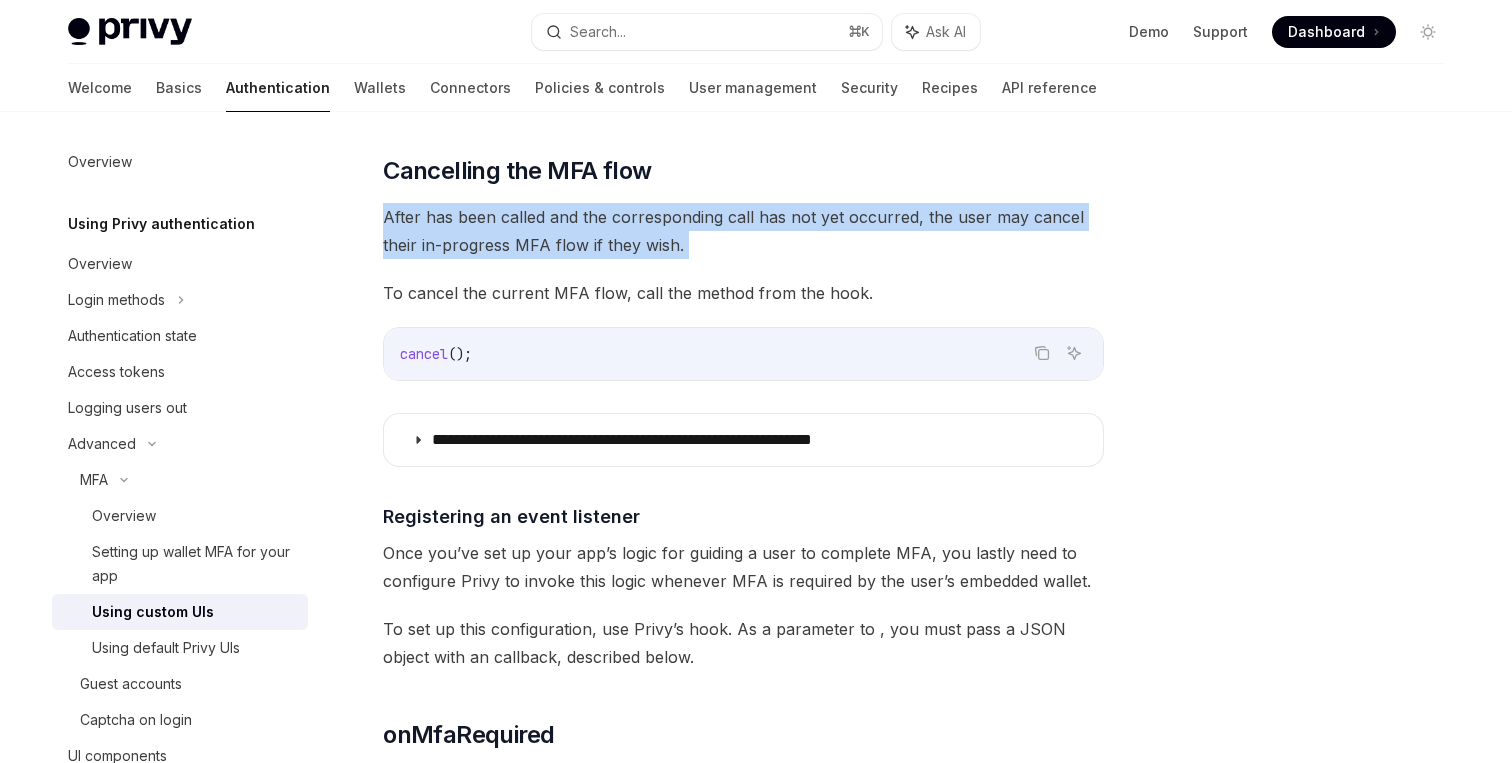 scroll, scrollTop: 6291, scrollLeft: 0, axis: vertical 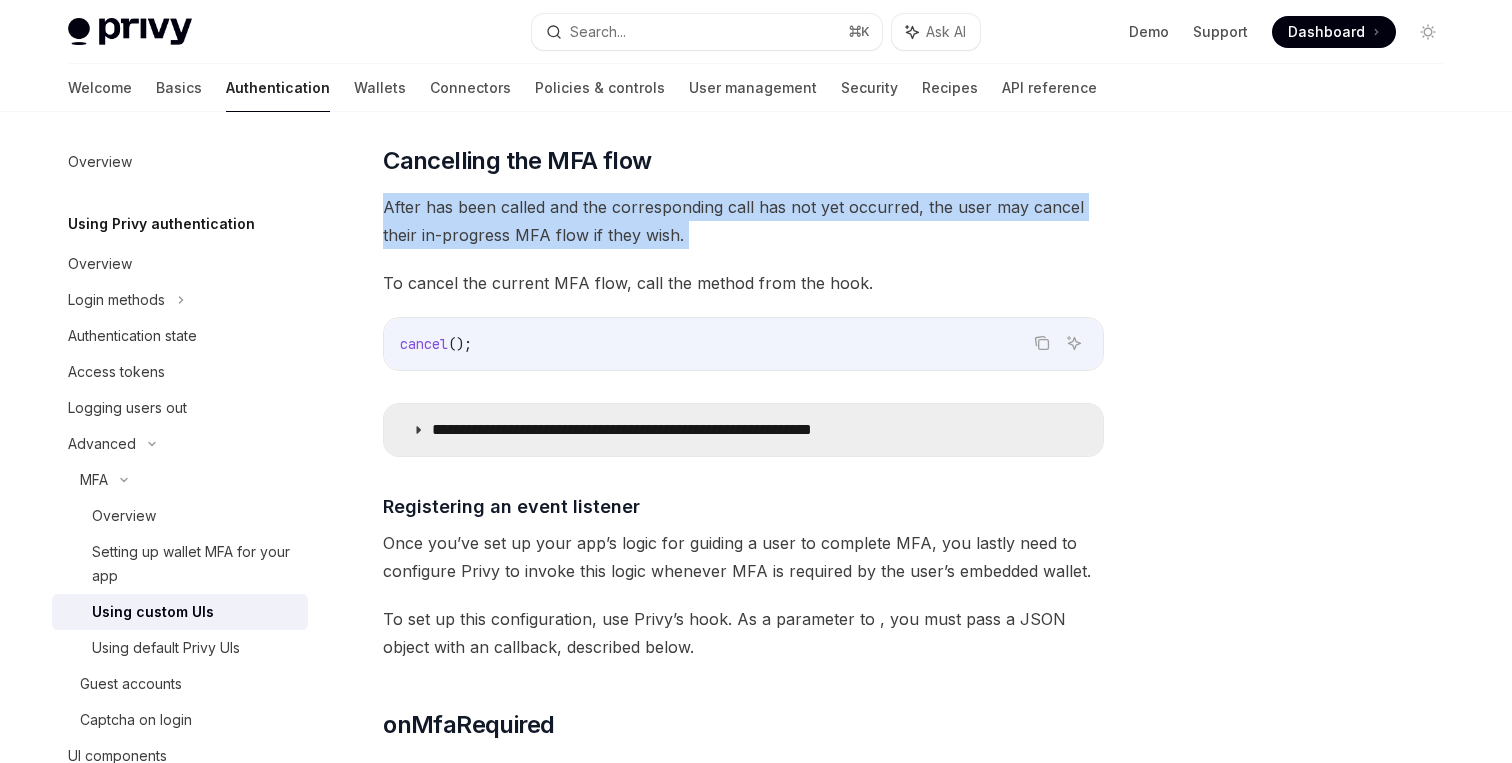 click on "**********" at bounding box center [690, 430] 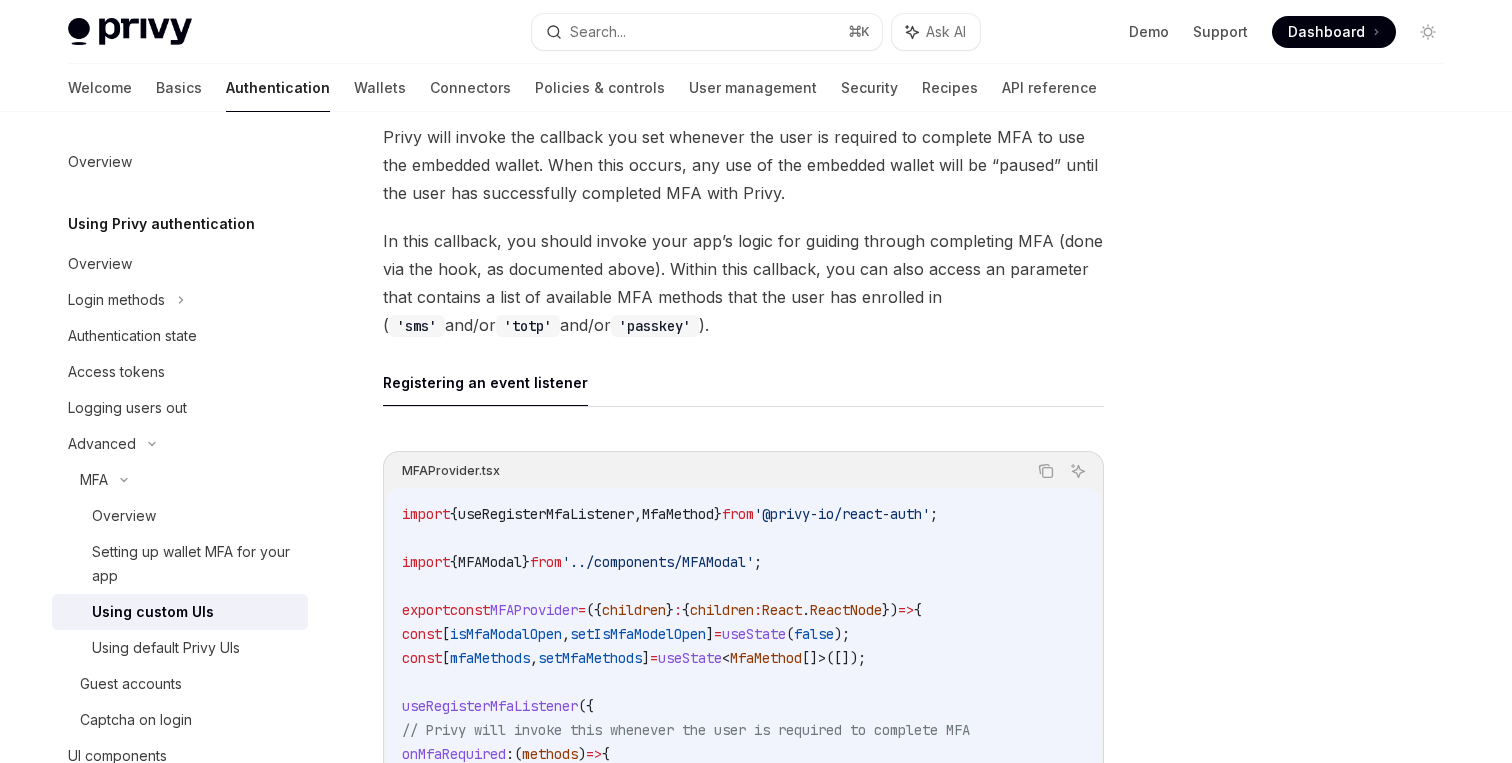 scroll, scrollTop: 9580, scrollLeft: 0, axis: vertical 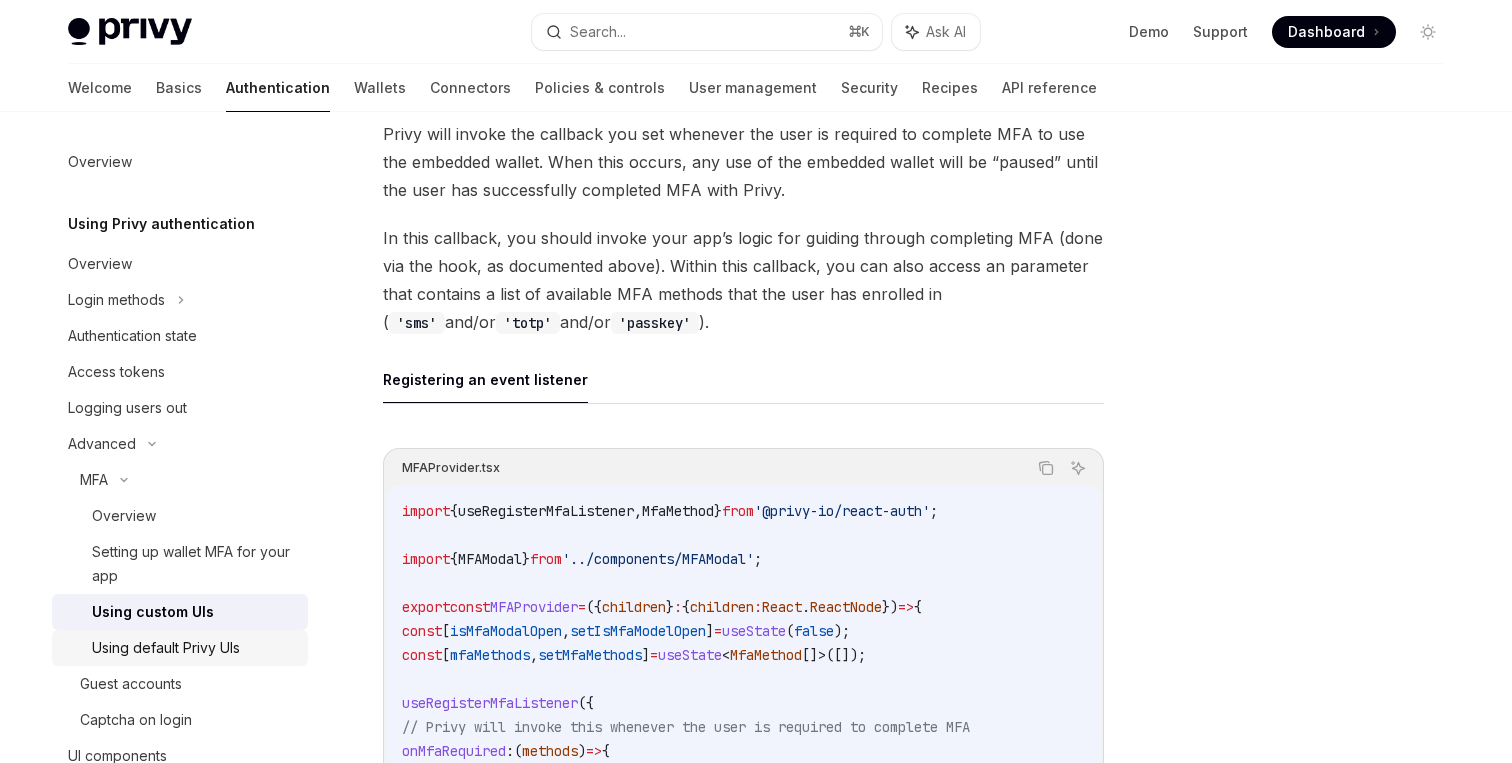 click on "Using default Privy UIs" at bounding box center (166, 648) 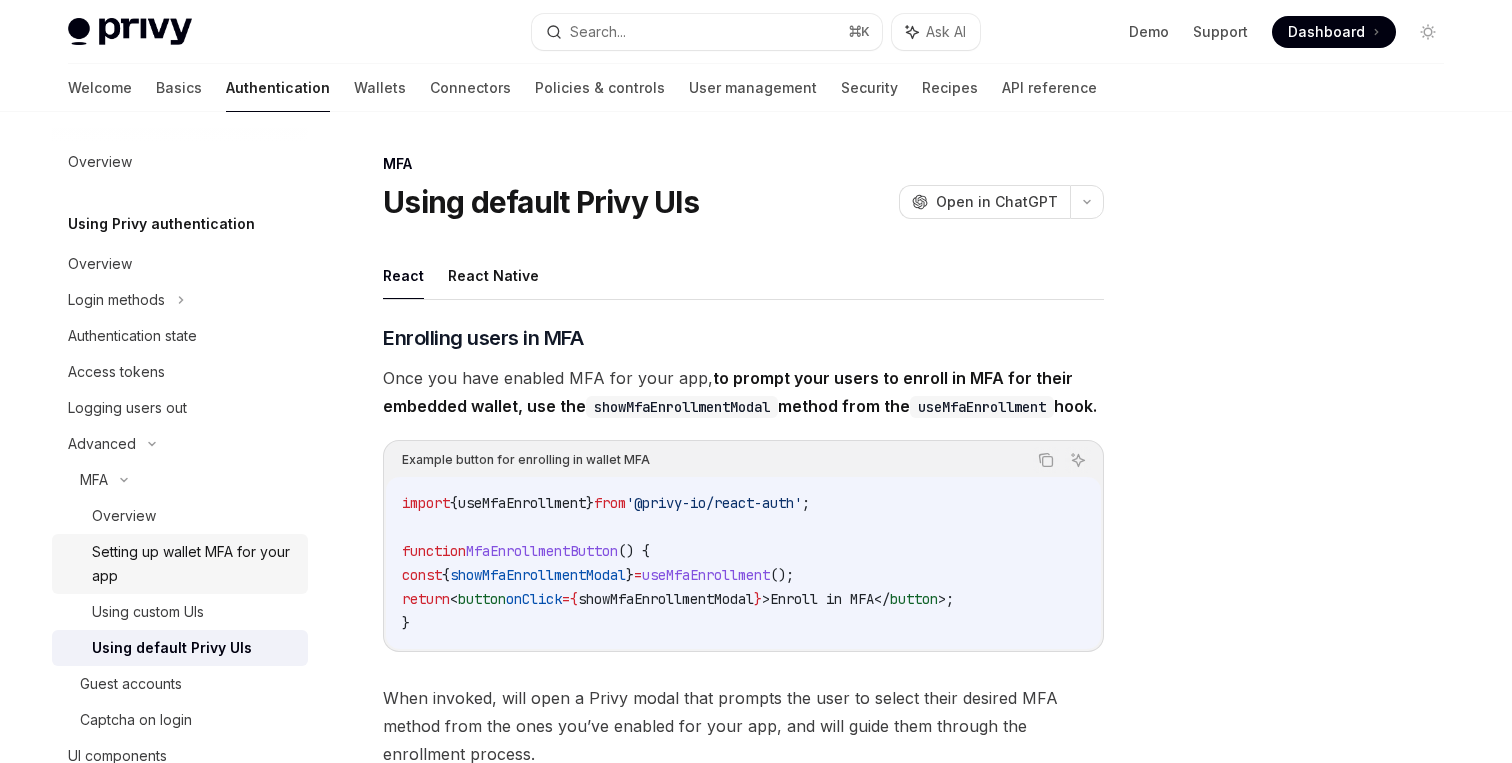 click on "Setting up wallet MFA for your app" at bounding box center (194, 564) 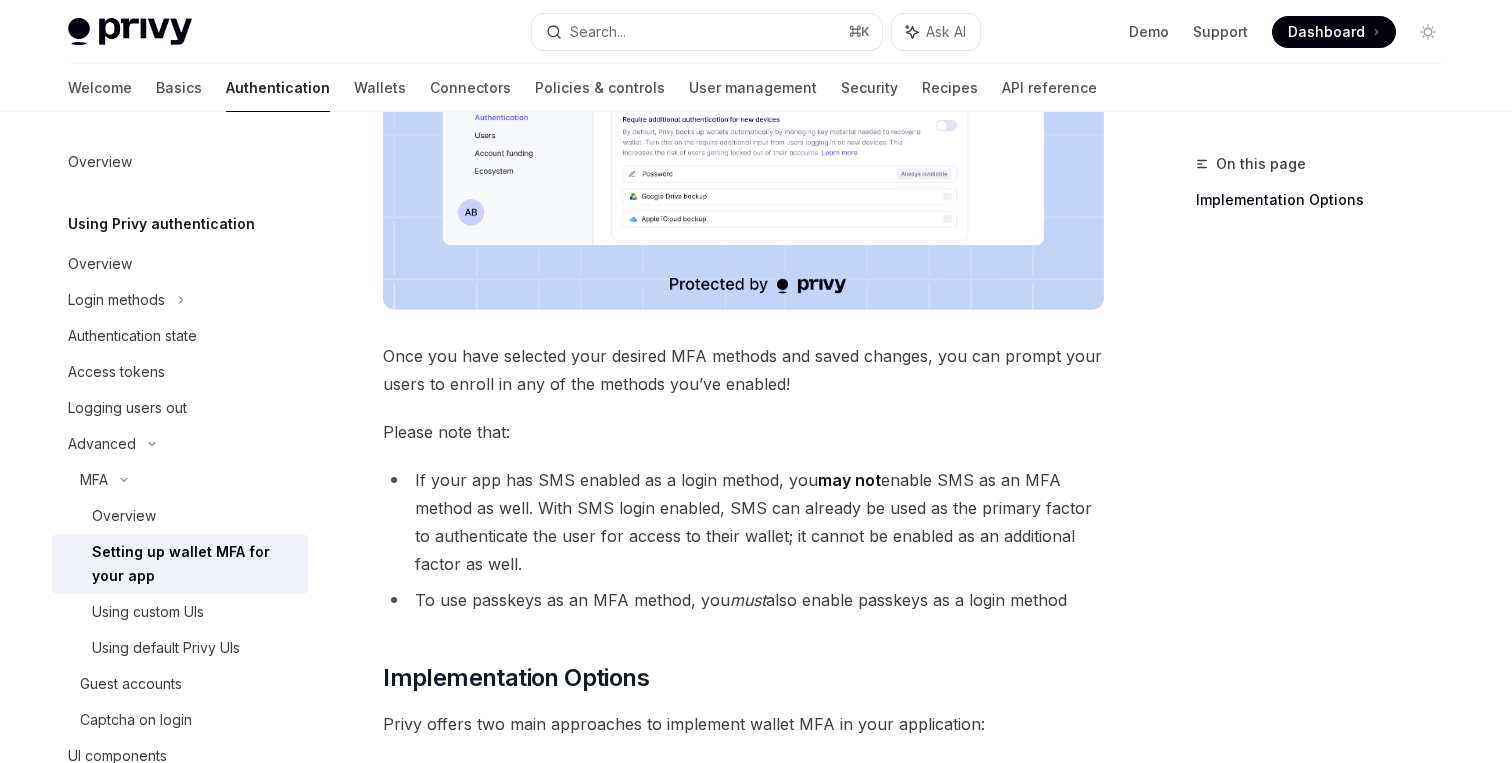 scroll, scrollTop: 1005, scrollLeft: 0, axis: vertical 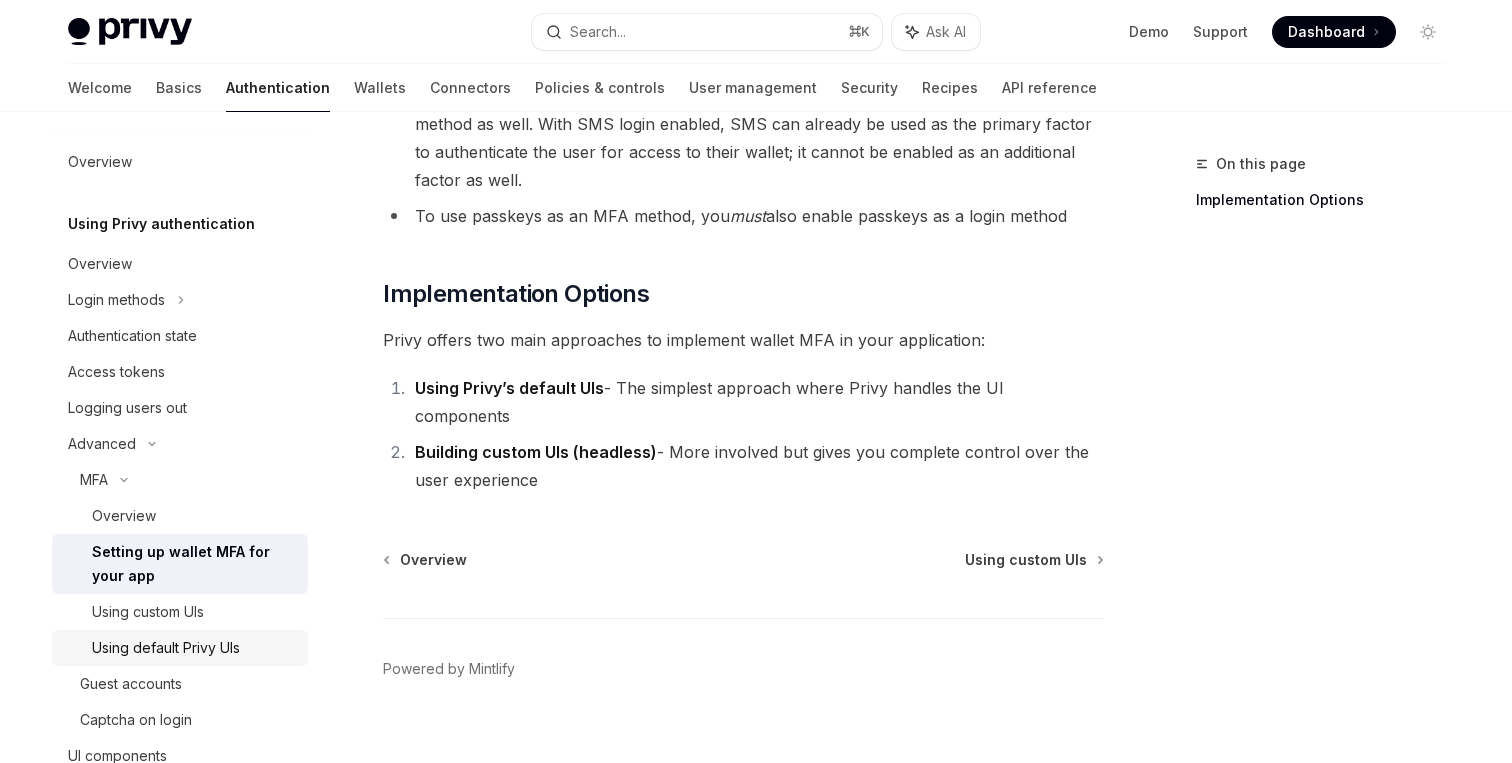 click on "Using default Privy UIs" at bounding box center (166, 648) 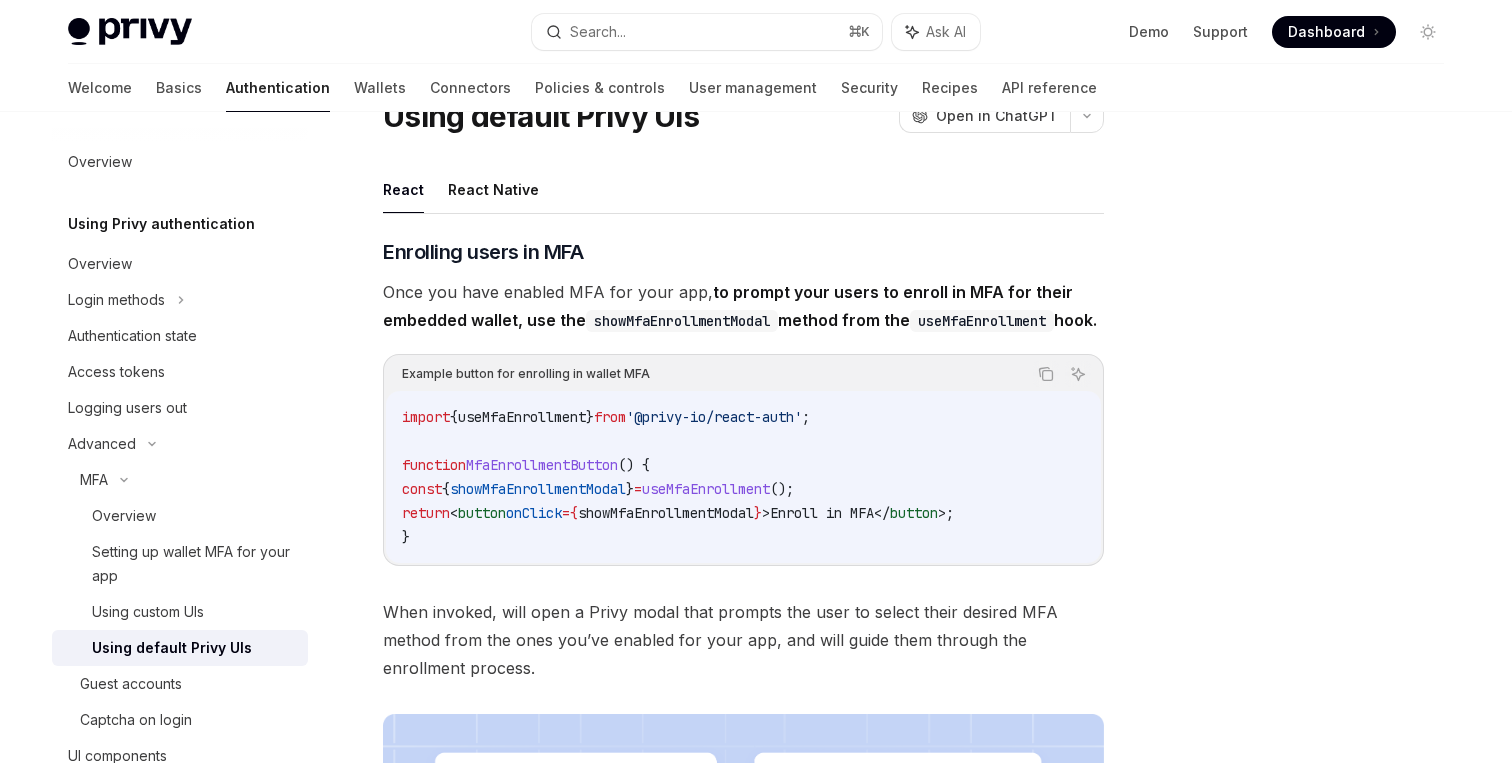 scroll, scrollTop: 37, scrollLeft: 0, axis: vertical 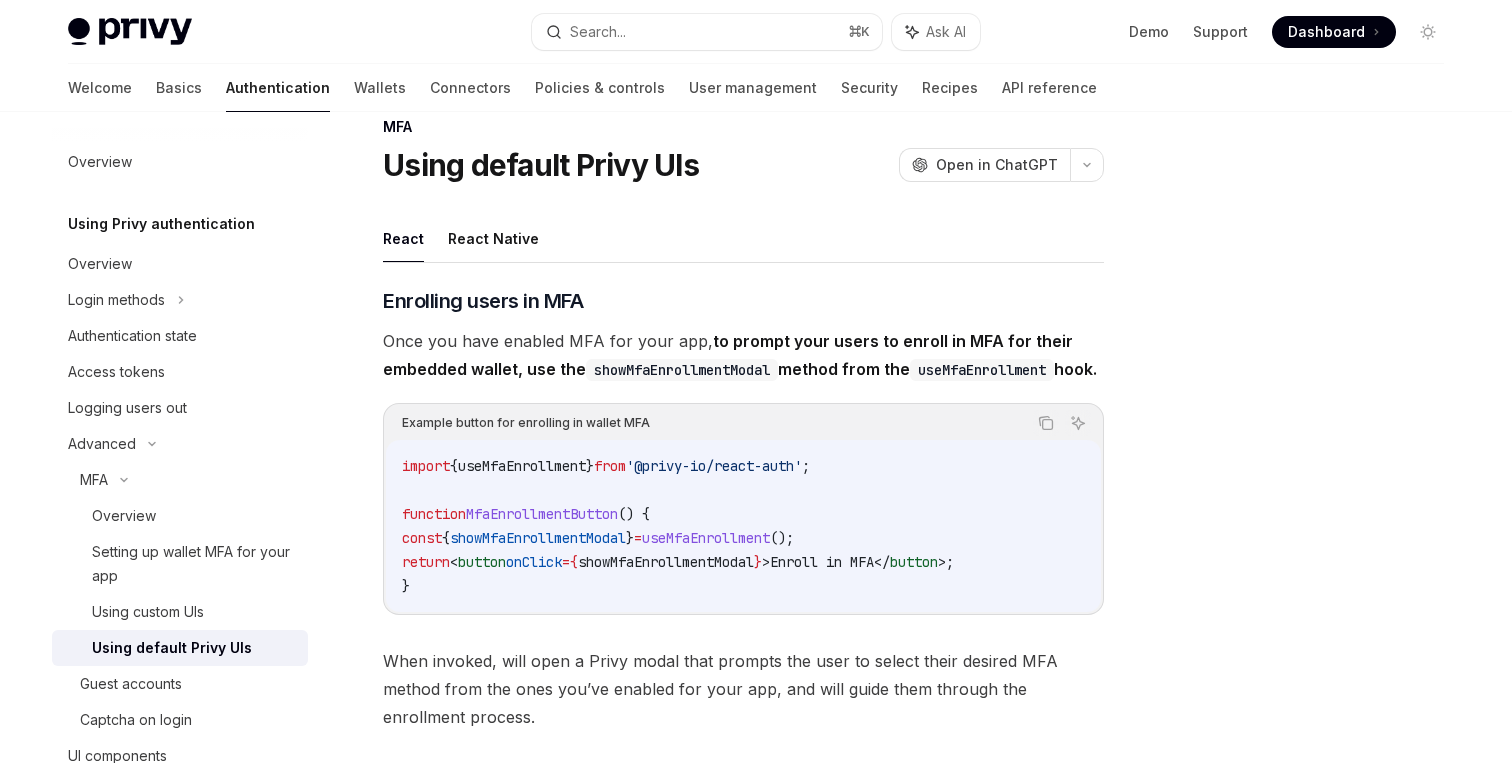 click on "showMfaEnrollmentModal" at bounding box center (538, 538) 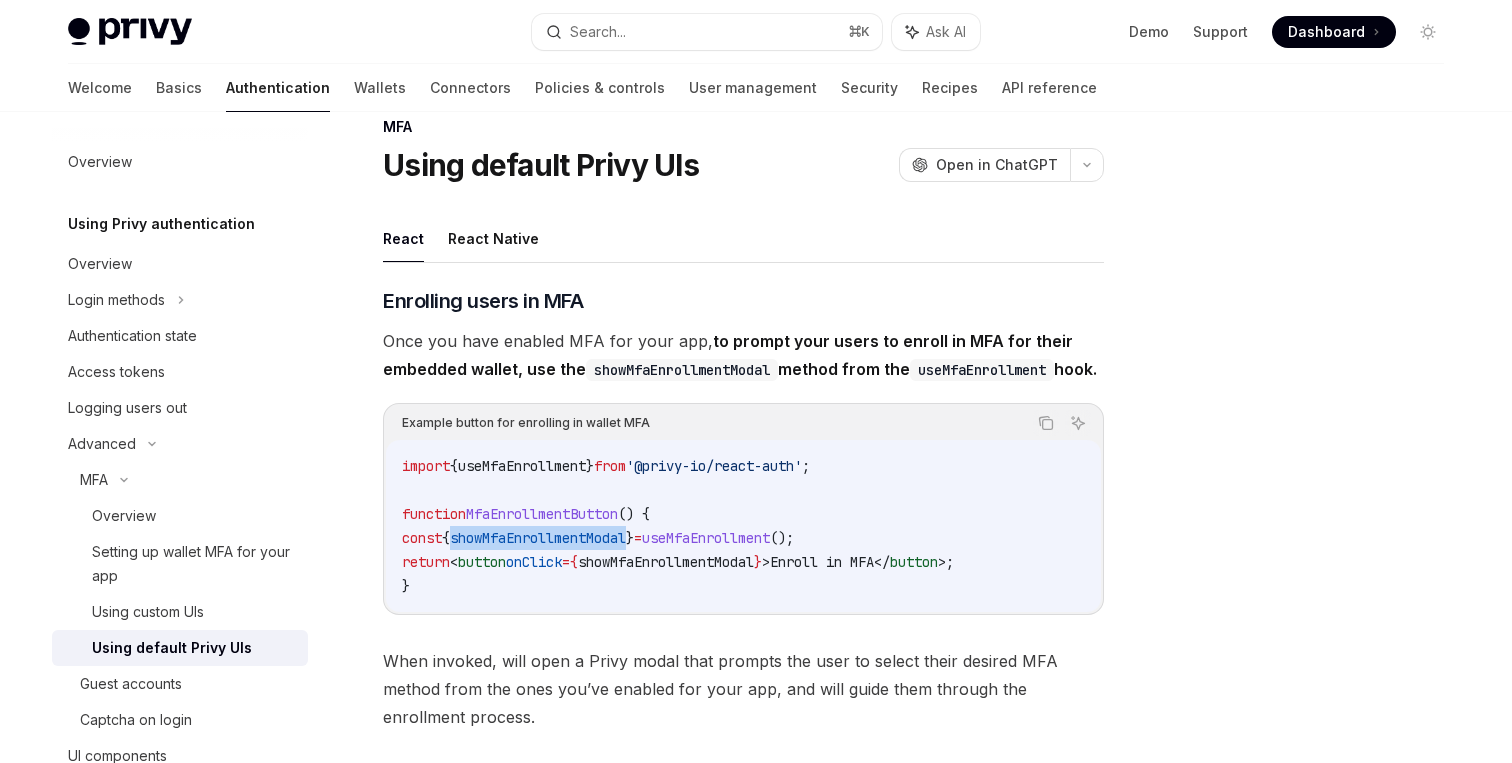 copy on "showMfaEnrollmentModal" 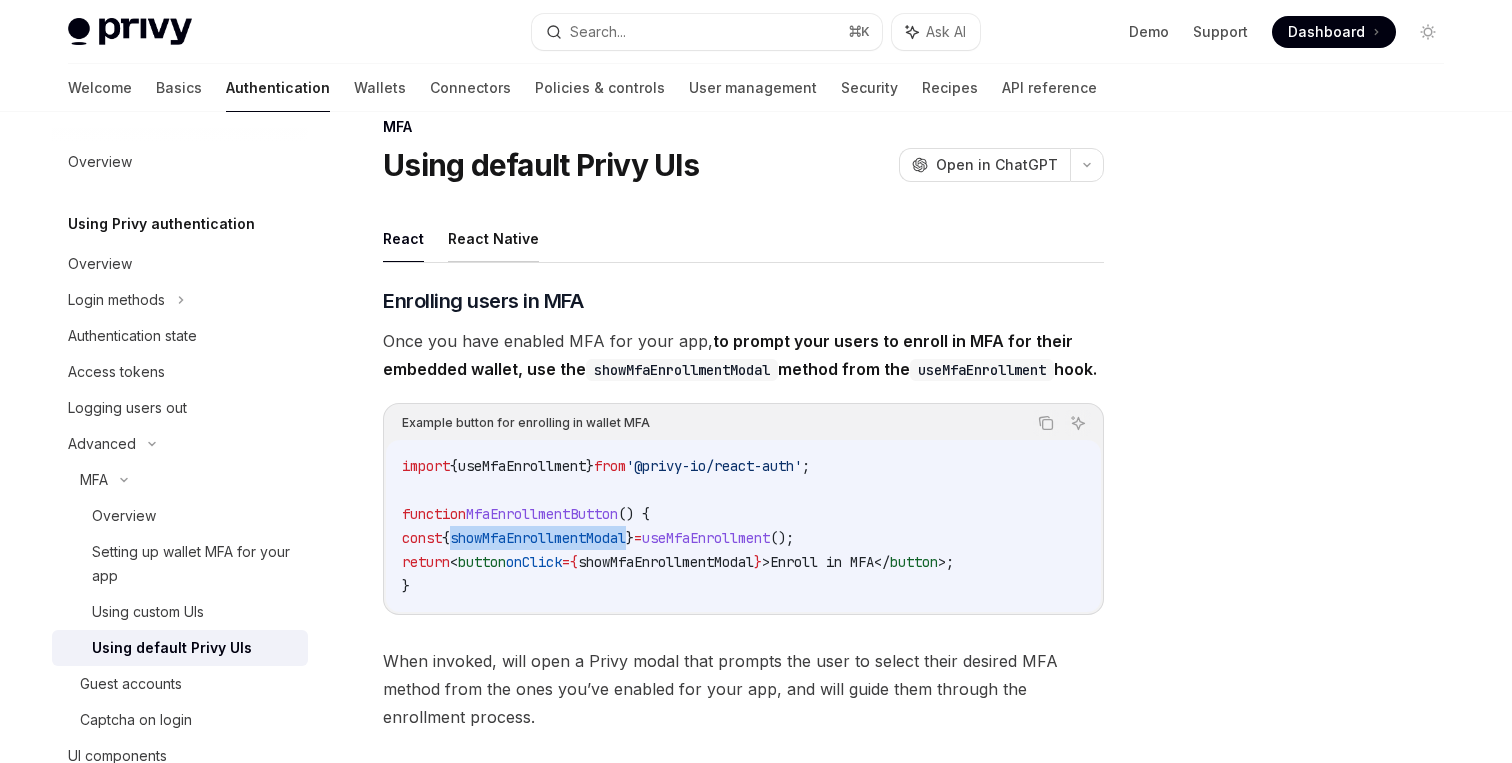 click on "React Native" at bounding box center (493, 238) 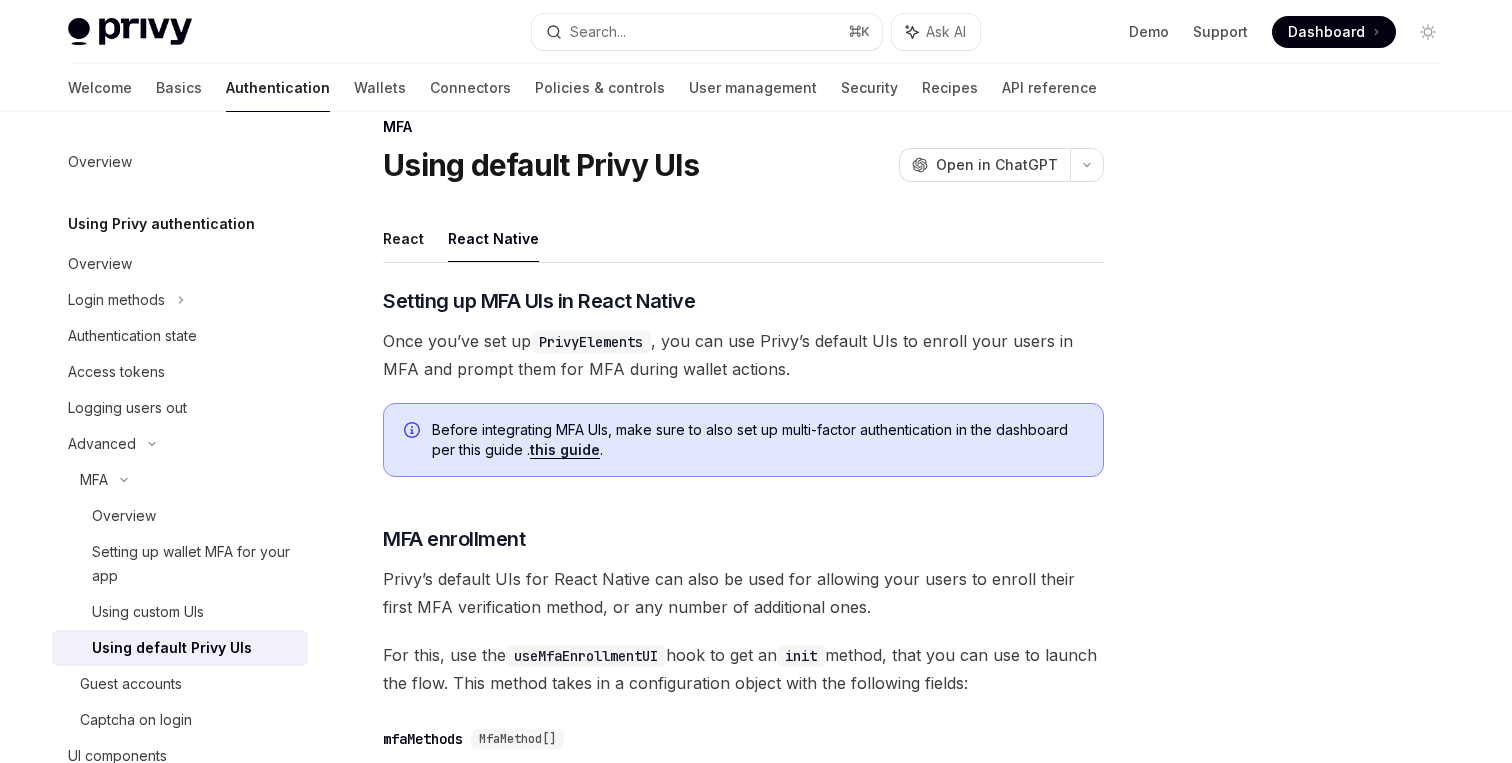 scroll, scrollTop: 114, scrollLeft: 0, axis: vertical 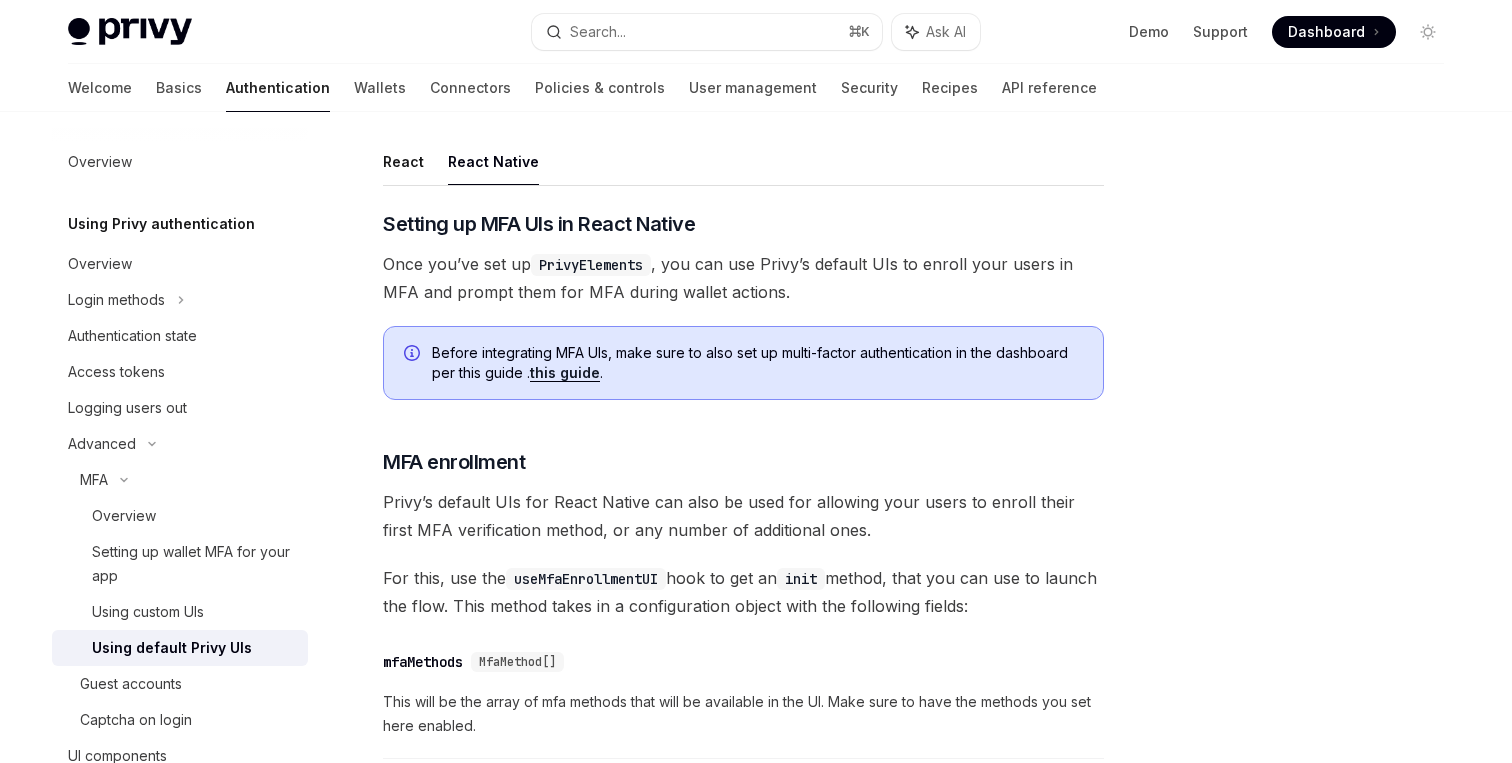 click on "Once you’ve set up  PrivyElements , you can use Privy’s default UIs to enroll your users in MFA and prompt them for MFA during wallet actions." at bounding box center (743, 278) 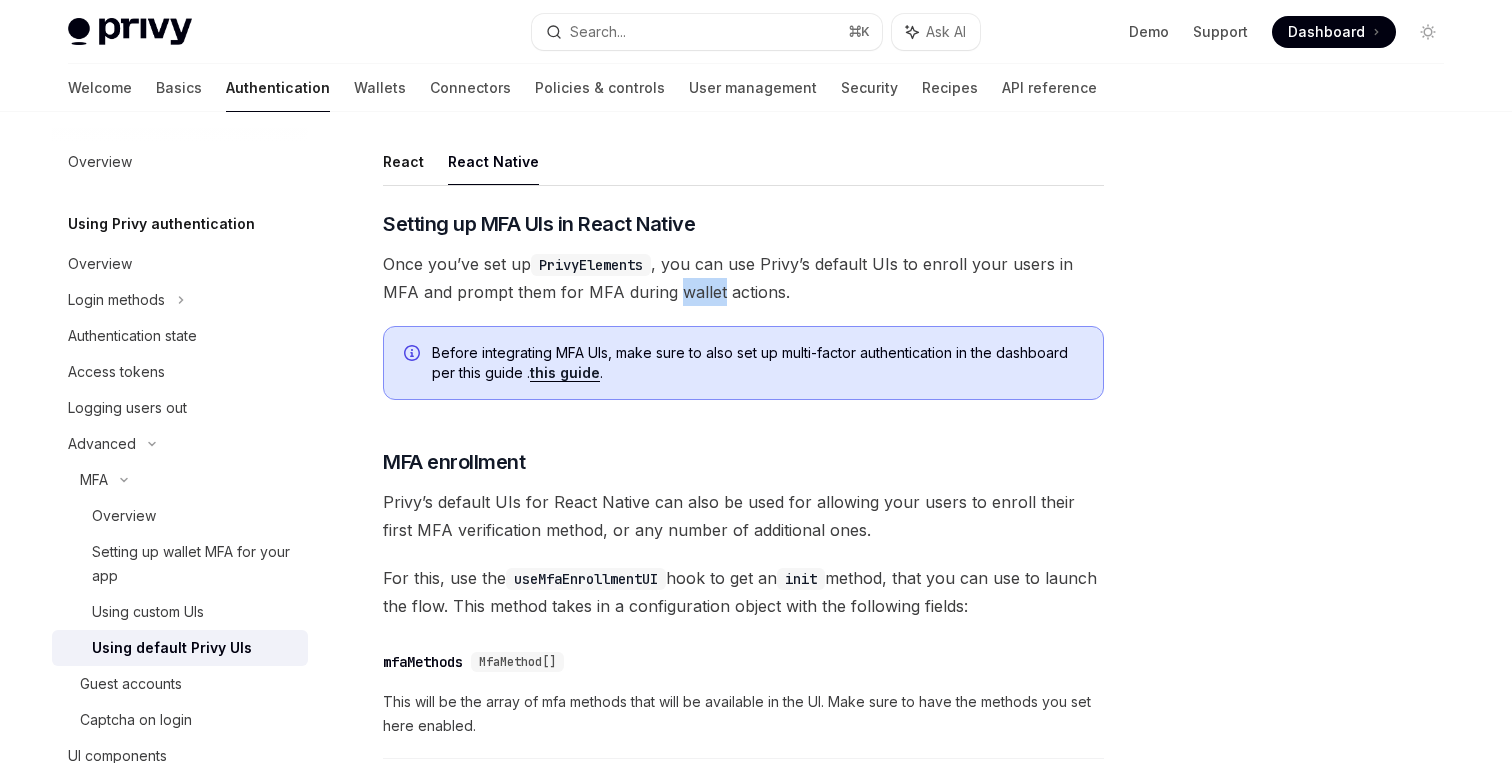 click on "Once you’ve set up  PrivyElements , you can use Privy’s default UIs to enroll your users in MFA and prompt them for MFA during wallet actions." at bounding box center (743, 278) 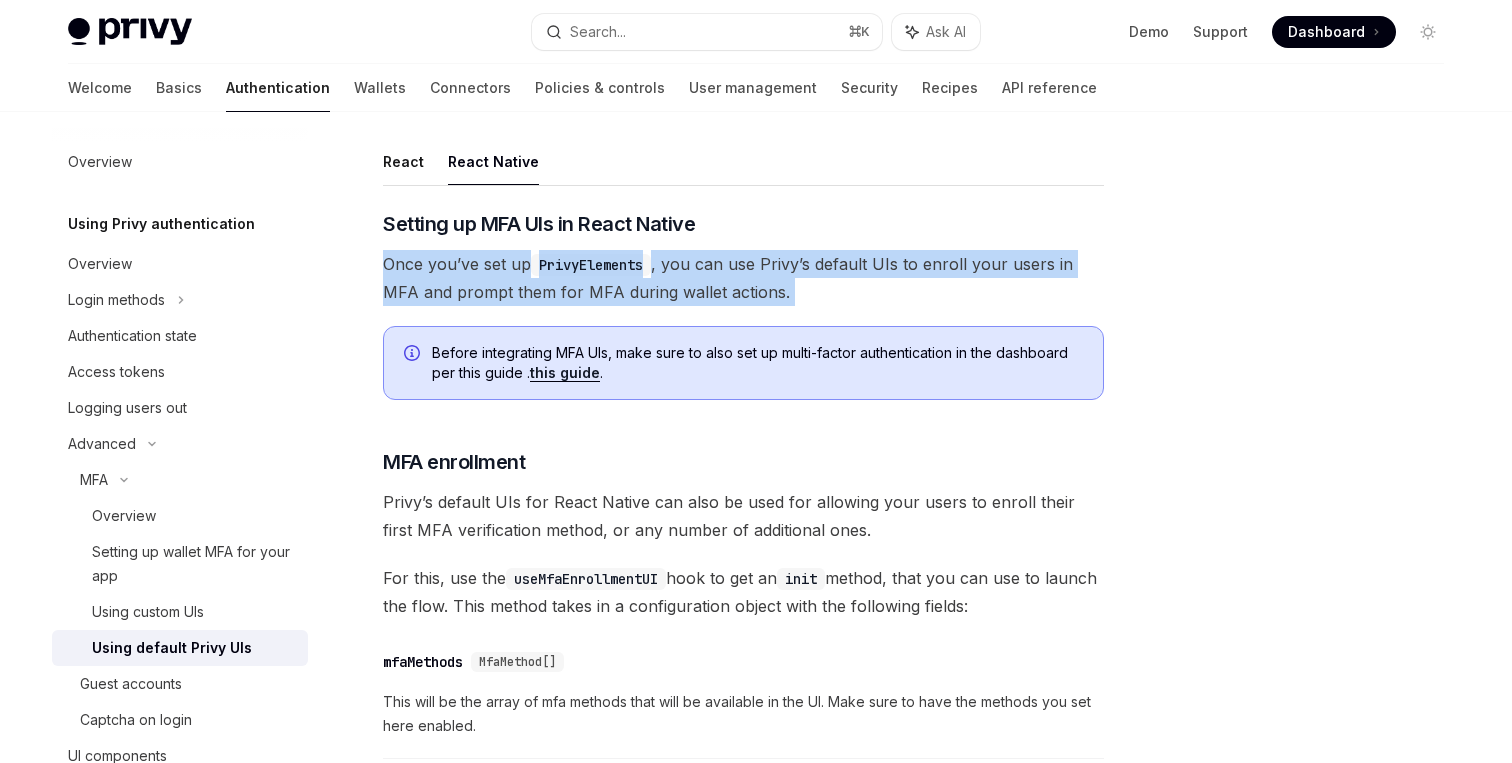 click on "Once you’ve set up  PrivyElements , you can use Privy’s default UIs to enroll your users in MFA and prompt them for MFA during wallet actions." at bounding box center (743, 278) 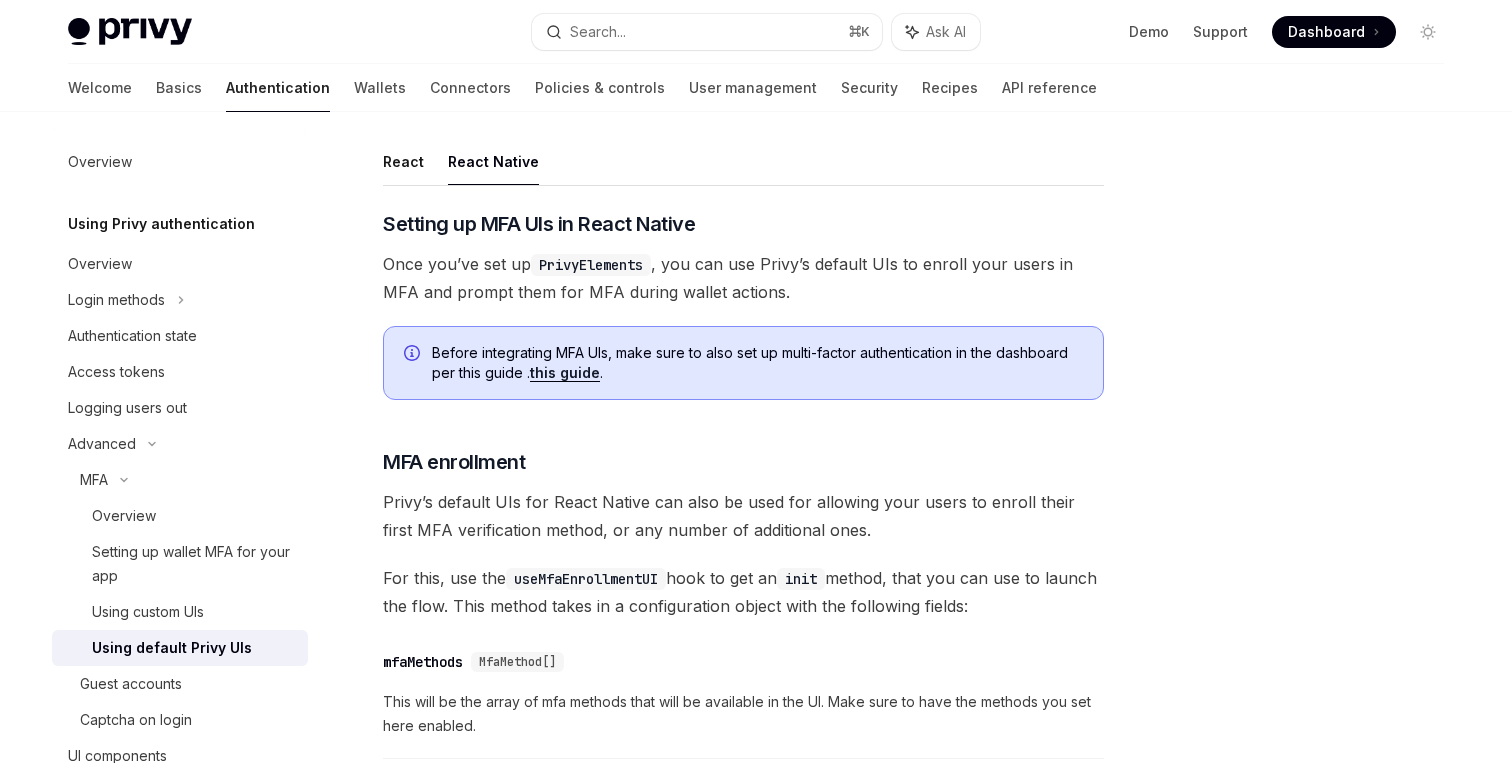 click on "Once you’ve set up  PrivyElements , you can use Privy’s default UIs to enroll your users in MFA and prompt them for MFA during wallet actions." at bounding box center [743, 278] 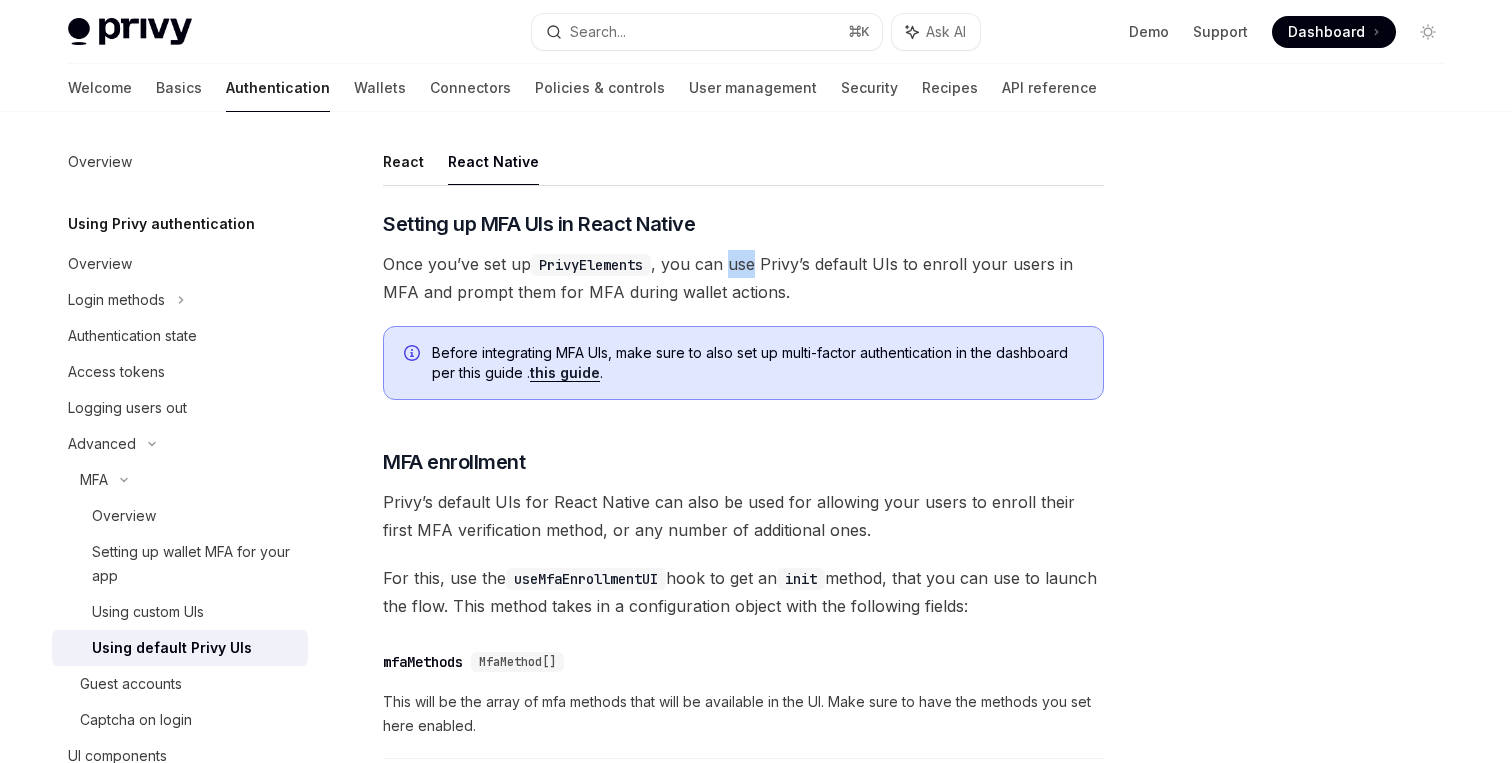 click on "Once you’ve set up  PrivyElements , you can use Privy’s default UIs to enroll your users in MFA and prompt them for MFA during wallet actions." at bounding box center (743, 278) 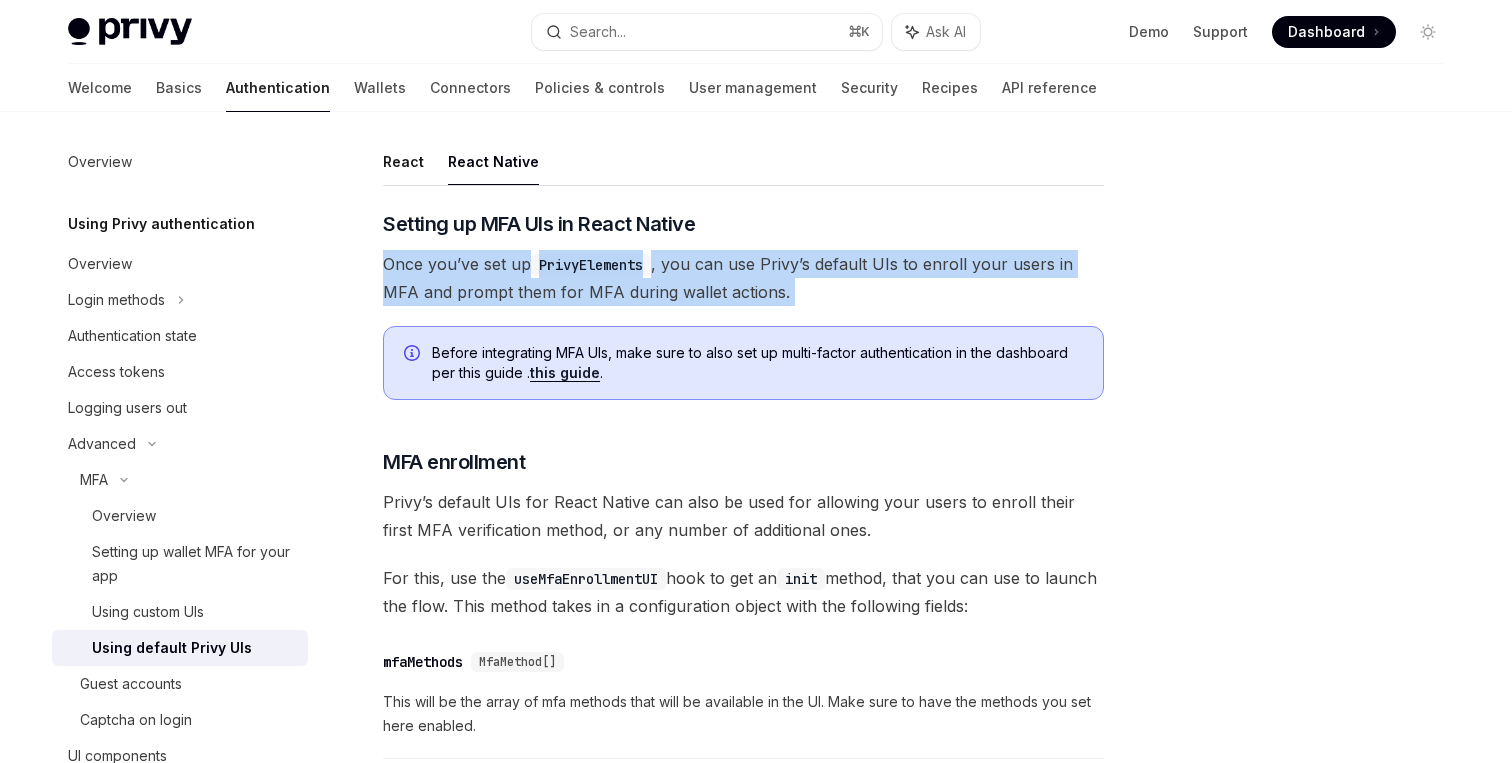 click on "Once you’ve set up  PrivyElements , you can use Privy’s default UIs to enroll your users in MFA and prompt them for MFA during wallet actions." at bounding box center [743, 278] 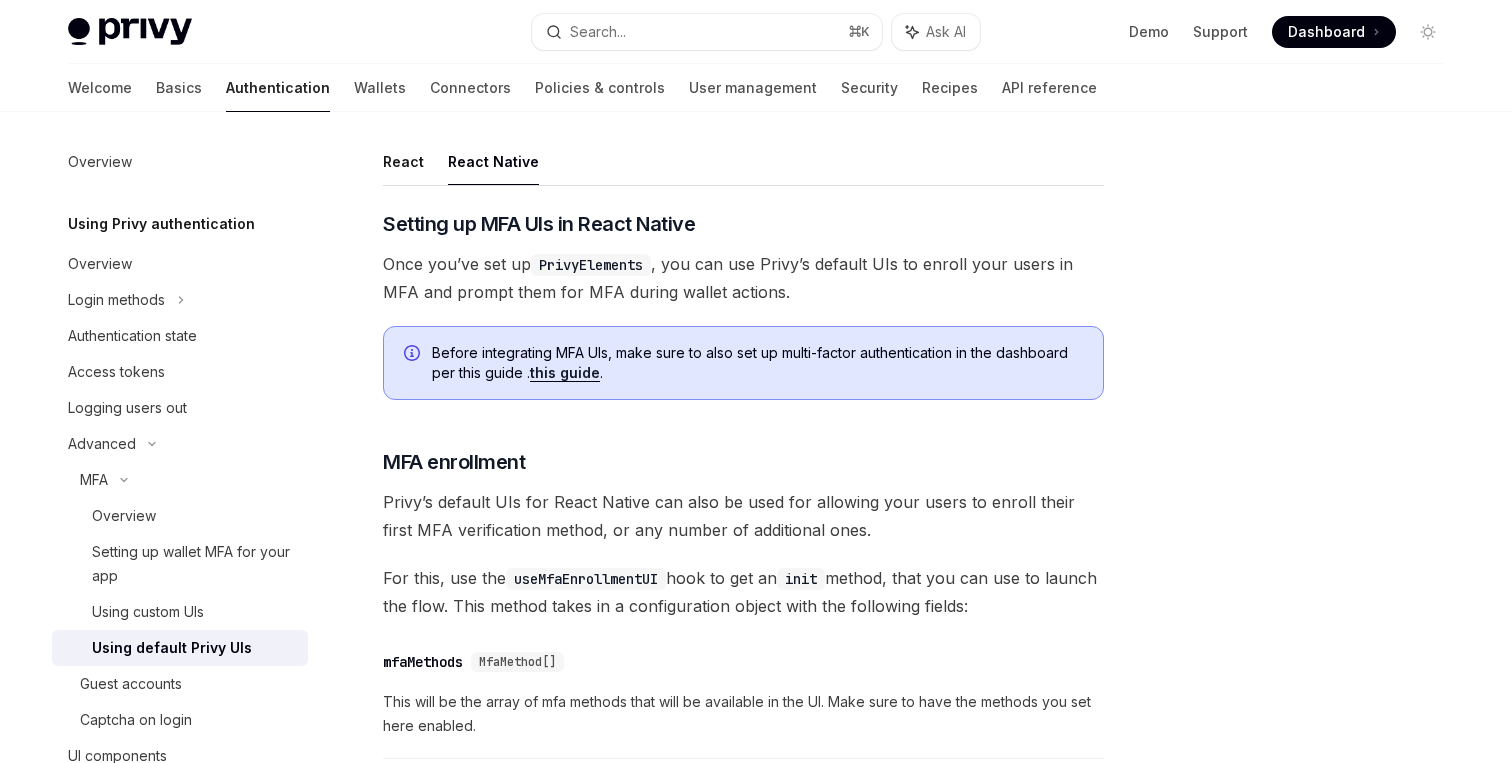 click on "Before integrating MFA UIs, make sure to also set up multi-factor authentication in the dashboard per  this guide ." at bounding box center (757, 363) 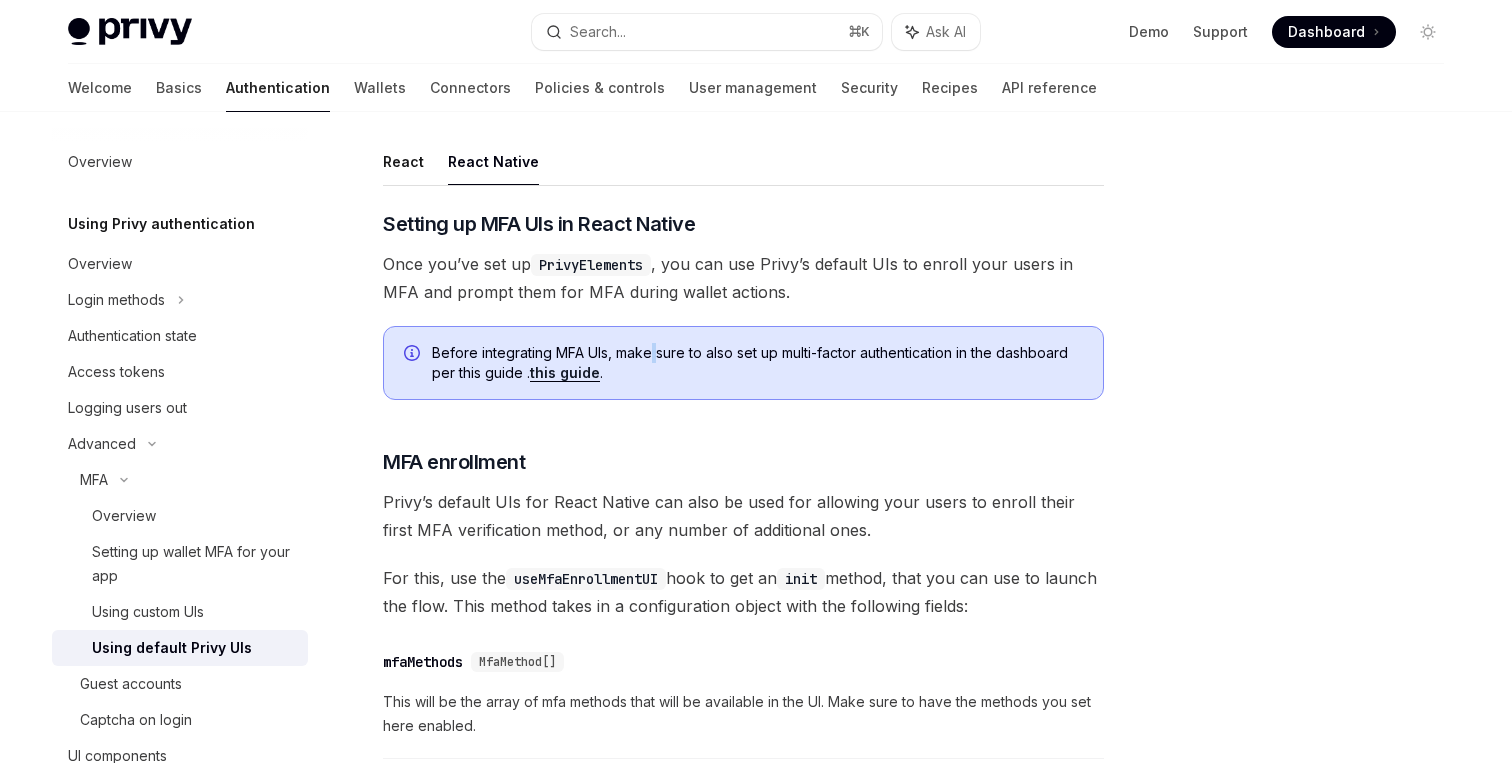click on "Before integrating MFA UIs, make sure to also set up multi-factor authentication in the dashboard per  this guide ." at bounding box center [757, 363] 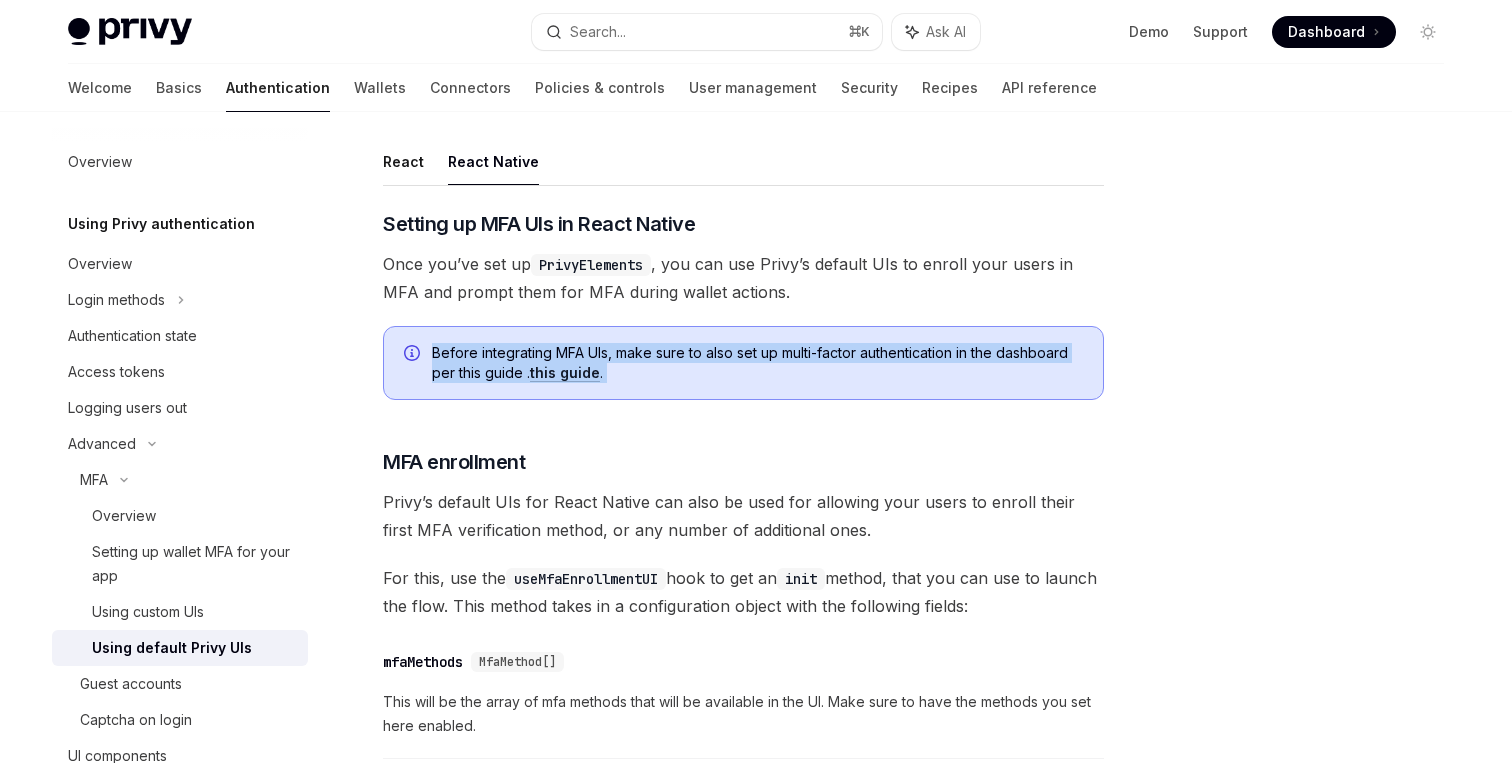 click on "Before integrating MFA UIs, make sure to also set up multi-factor authentication in the dashboard per  this guide ." at bounding box center [757, 363] 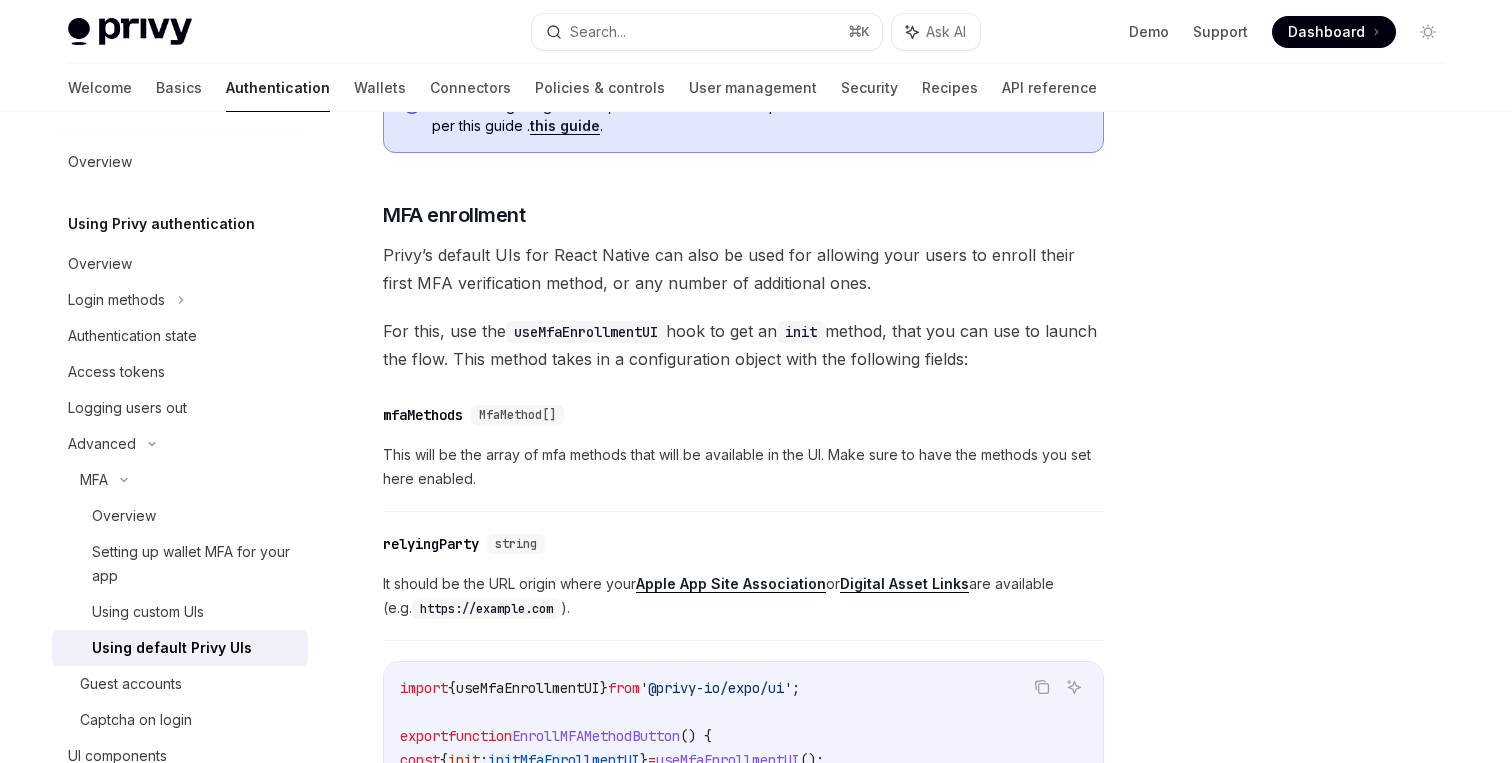 scroll, scrollTop: 372, scrollLeft: 0, axis: vertical 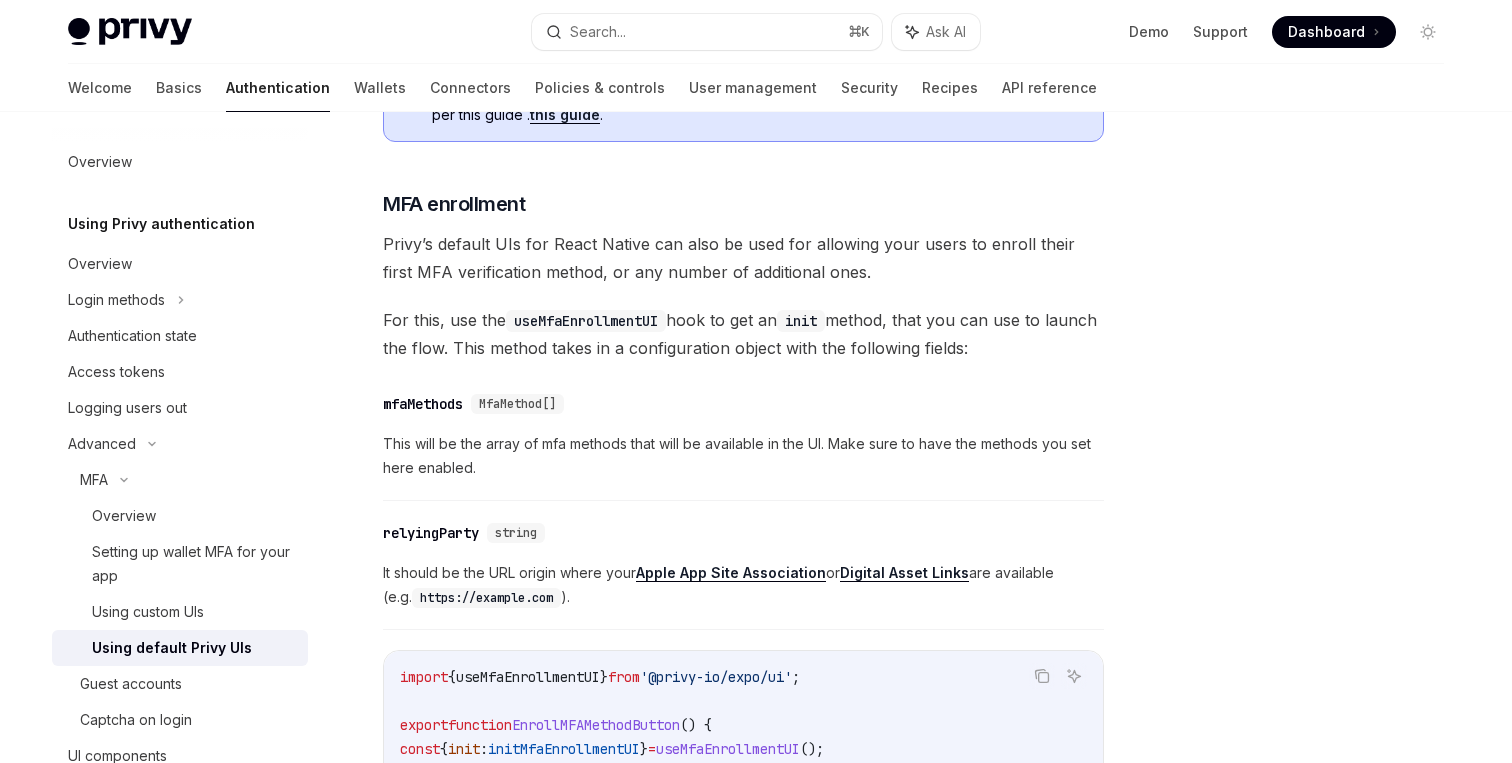 click on "For this, use the  useMfaEnrollmentUI  hook to get an  init  method, that you can use to launch the flow. This method takes in a configuration object with the following fields:" at bounding box center (743, 334) 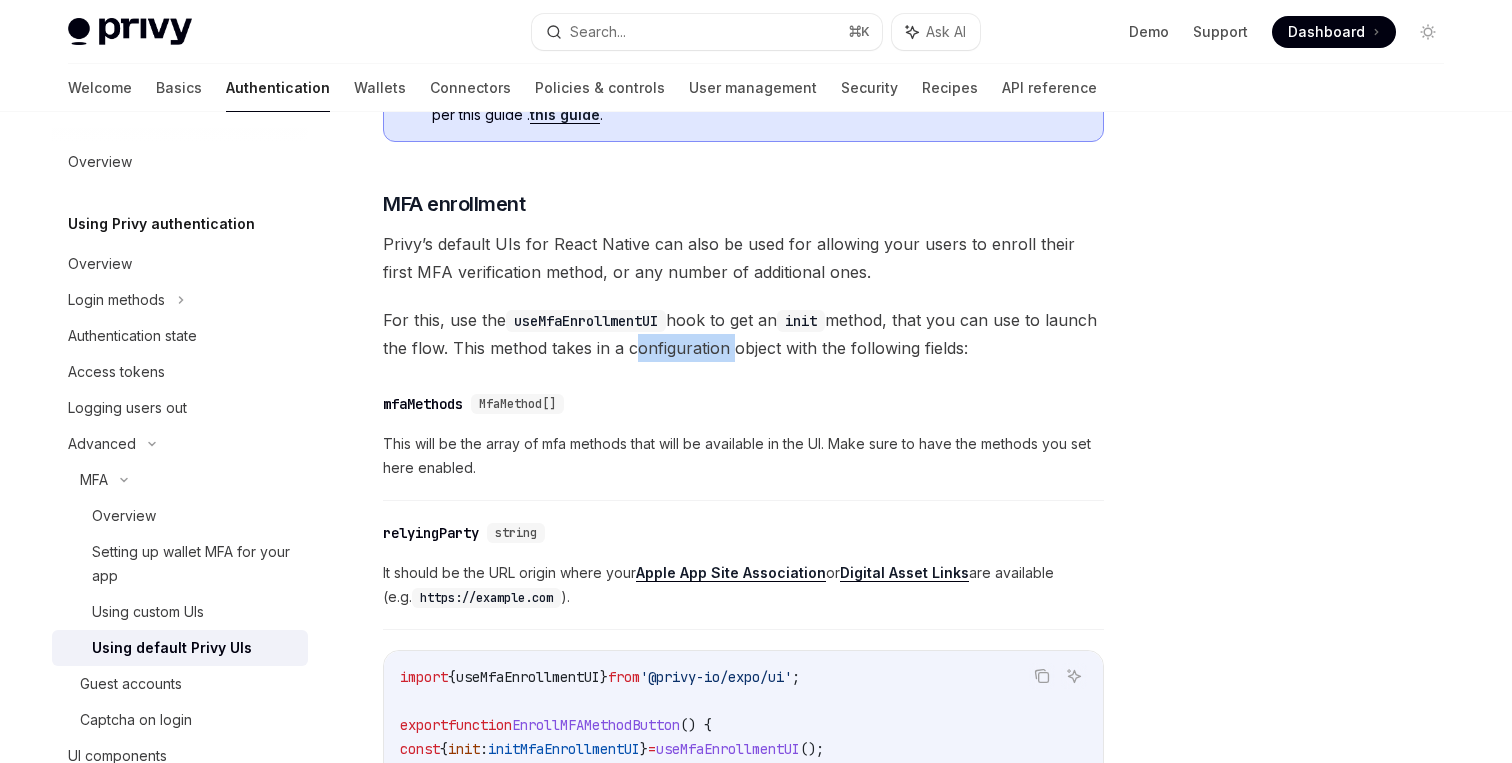 click on "For this, use the  useMfaEnrollmentUI  hook to get an  init  method, that you can use to launch the flow. This method takes in a configuration object with the following fields:" at bounding box center (743, 334) 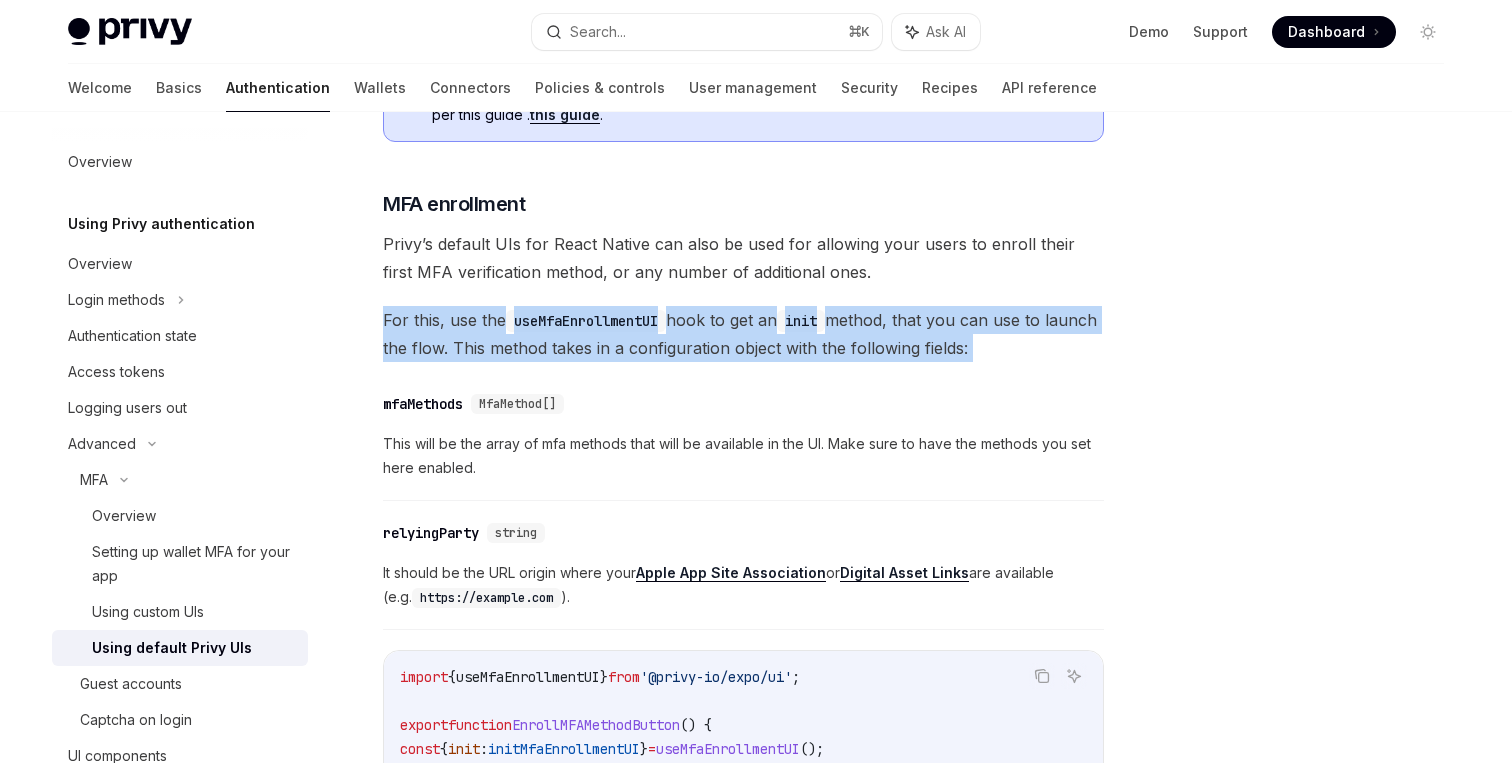 click on "For this, use the  useMfaEnrollmentUI  hook to get an  init  method, that you can use to launch the flow. This method takes in a configuration object with the following fields:" at bounding box center (743, 334) 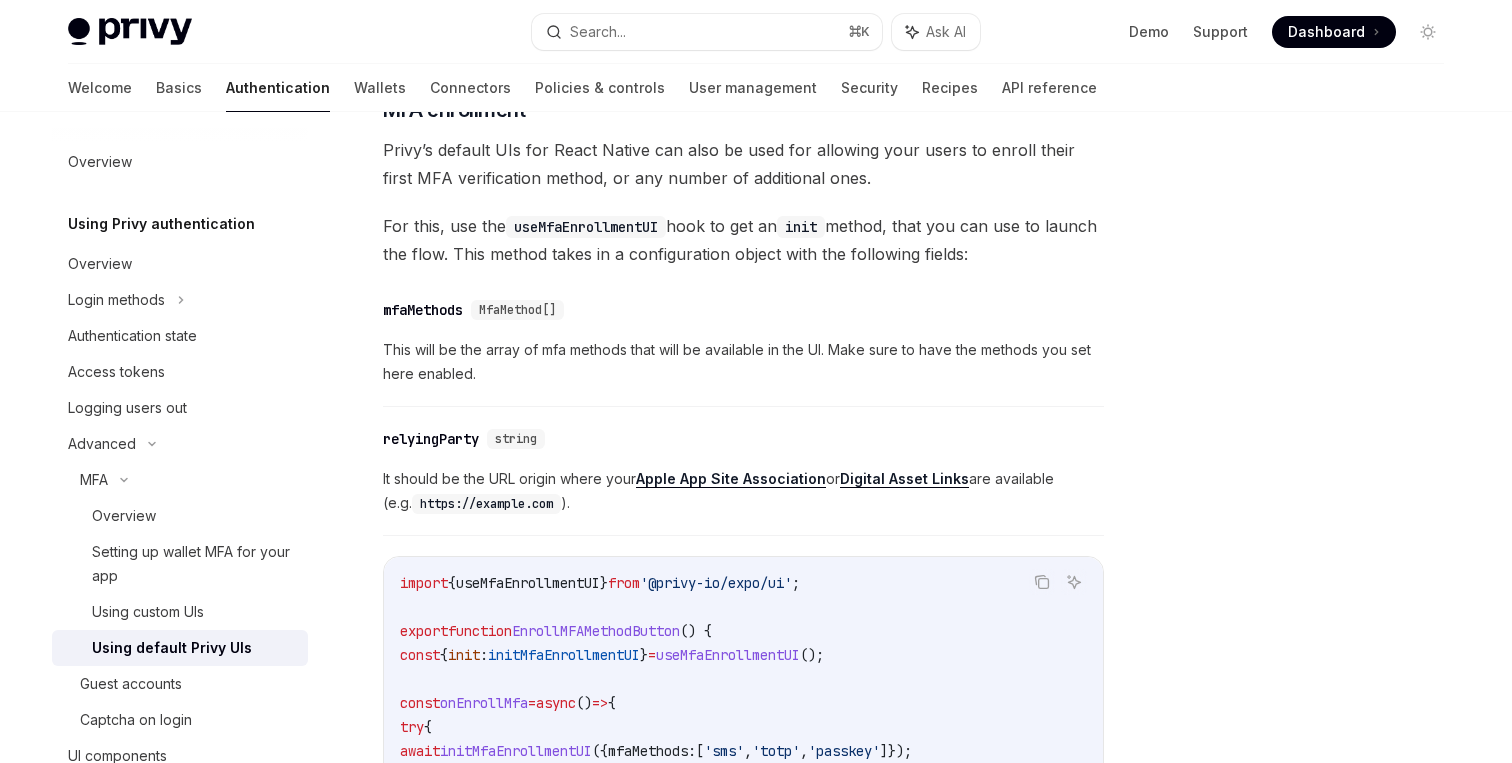scroll, scrollTop: 467, scrollLeft: 0, axis: vertical 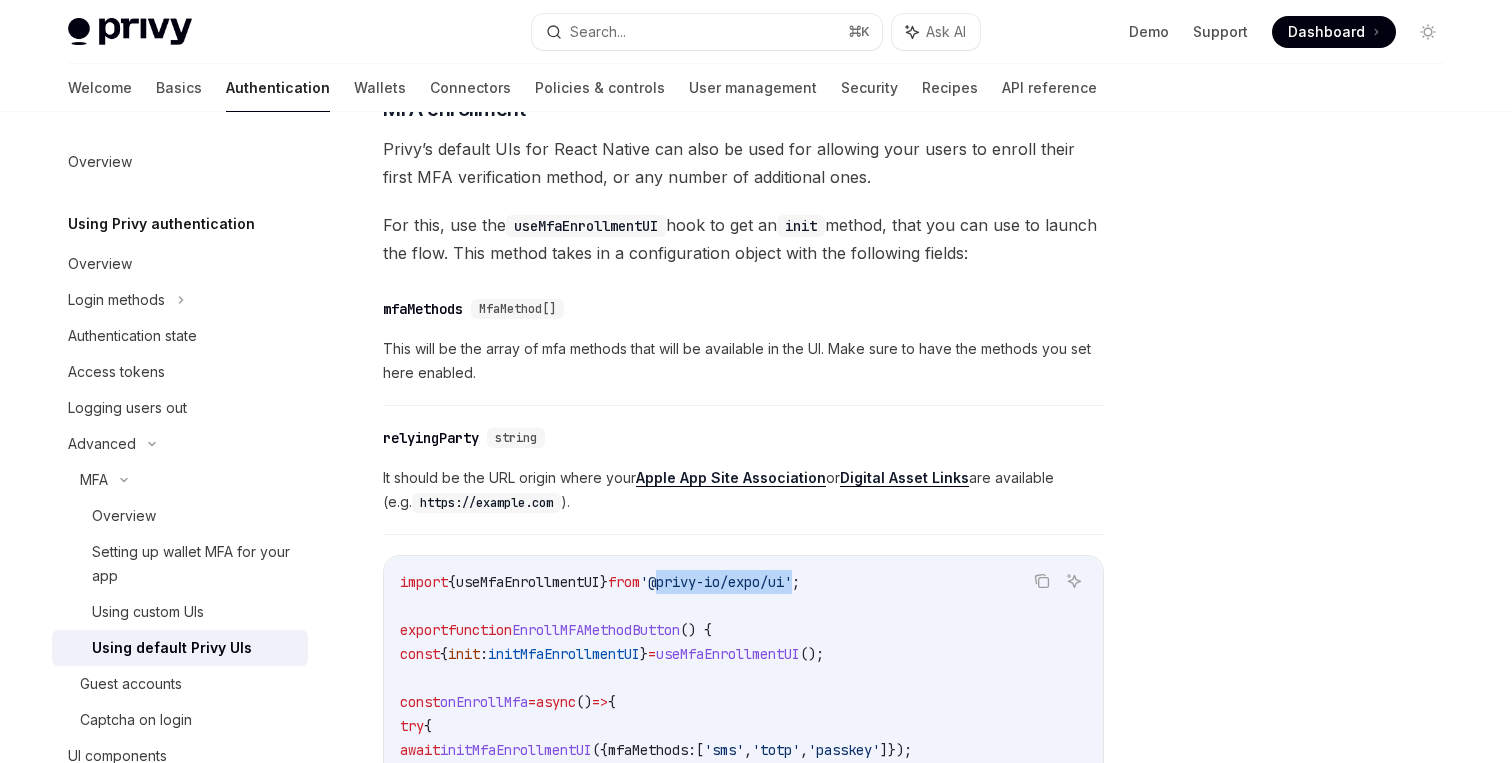 drag, startPoint x: 826, startPoint y: 582, endPoint x: 688, endPoint y: 586, distance: 138.05795 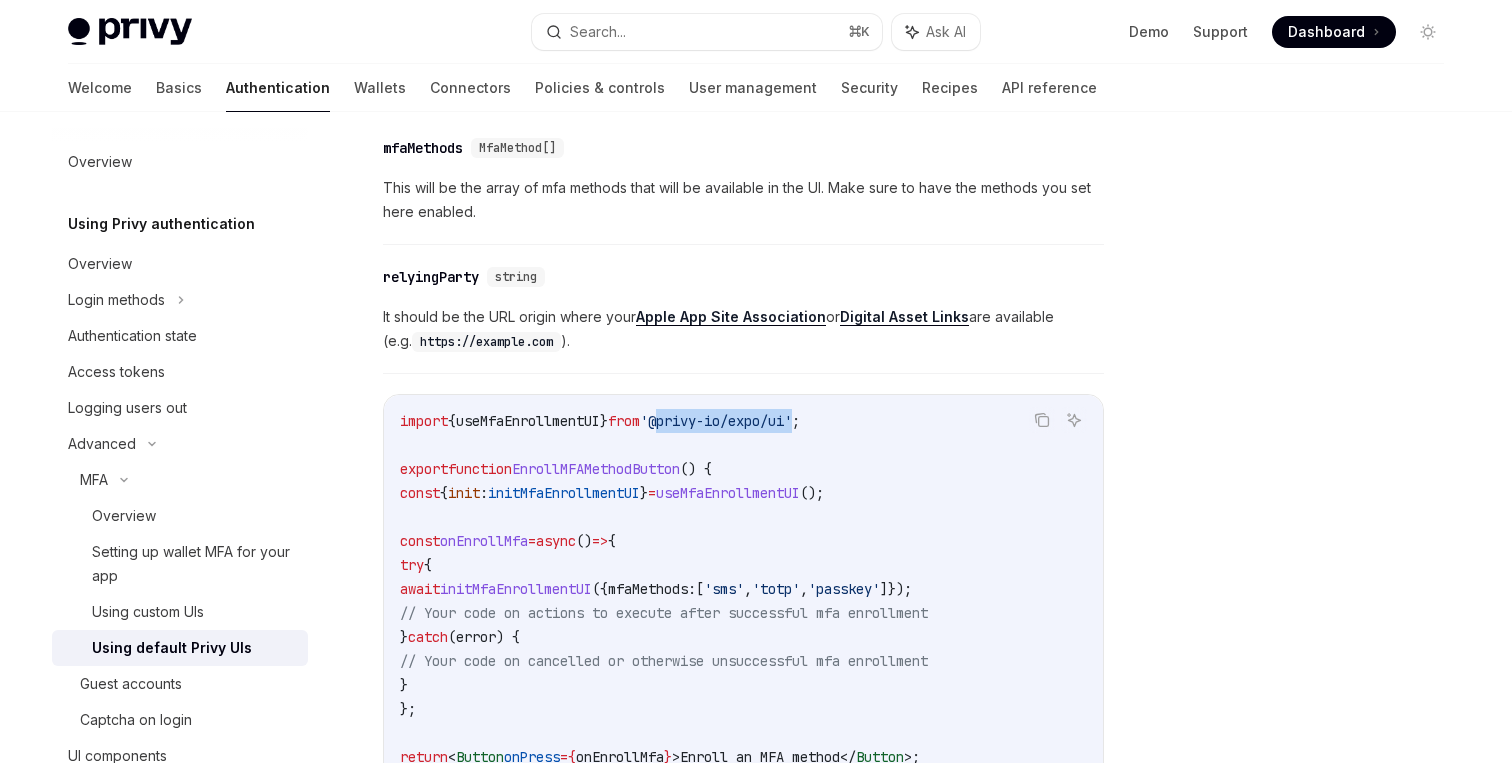 scroll, scrollTop: 629, scrollLeft: 0, axis: vertical 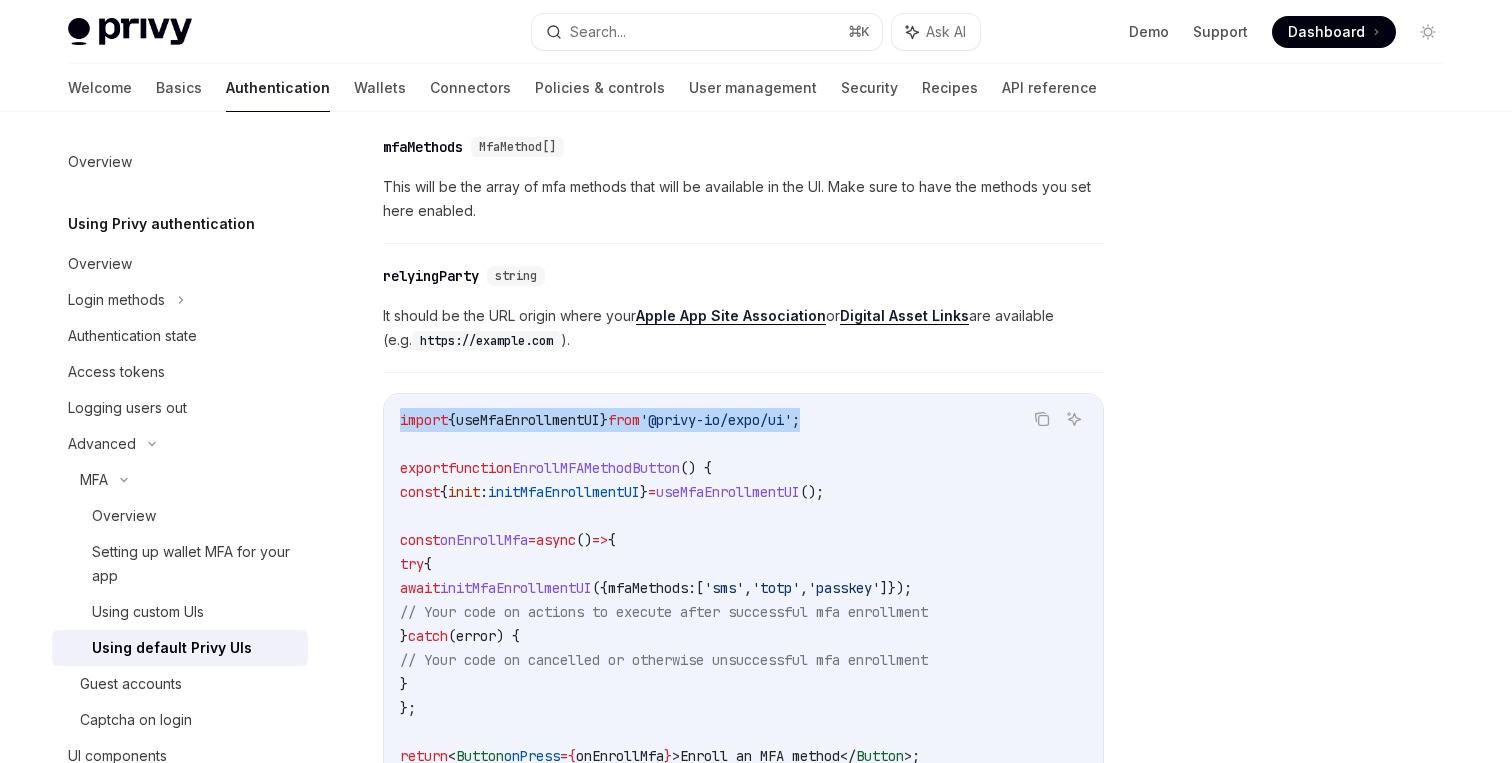 drag, startPoint x: 853, startPoint y: 422, endPoint x: 387, endPoint y: 413, distance: 466.0869 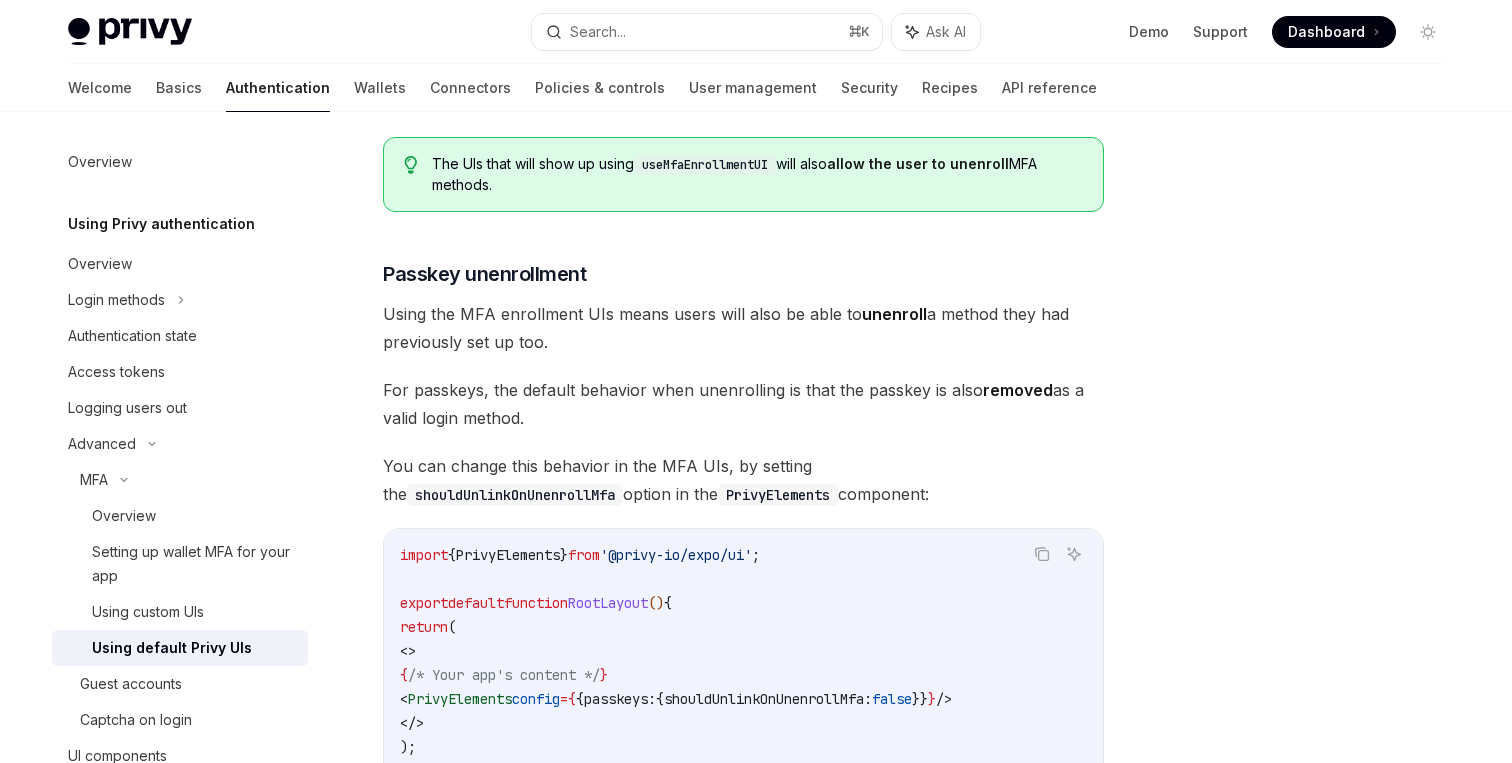scroll, scrollTop: 1351, scrollLeft: 0, axis: vertical 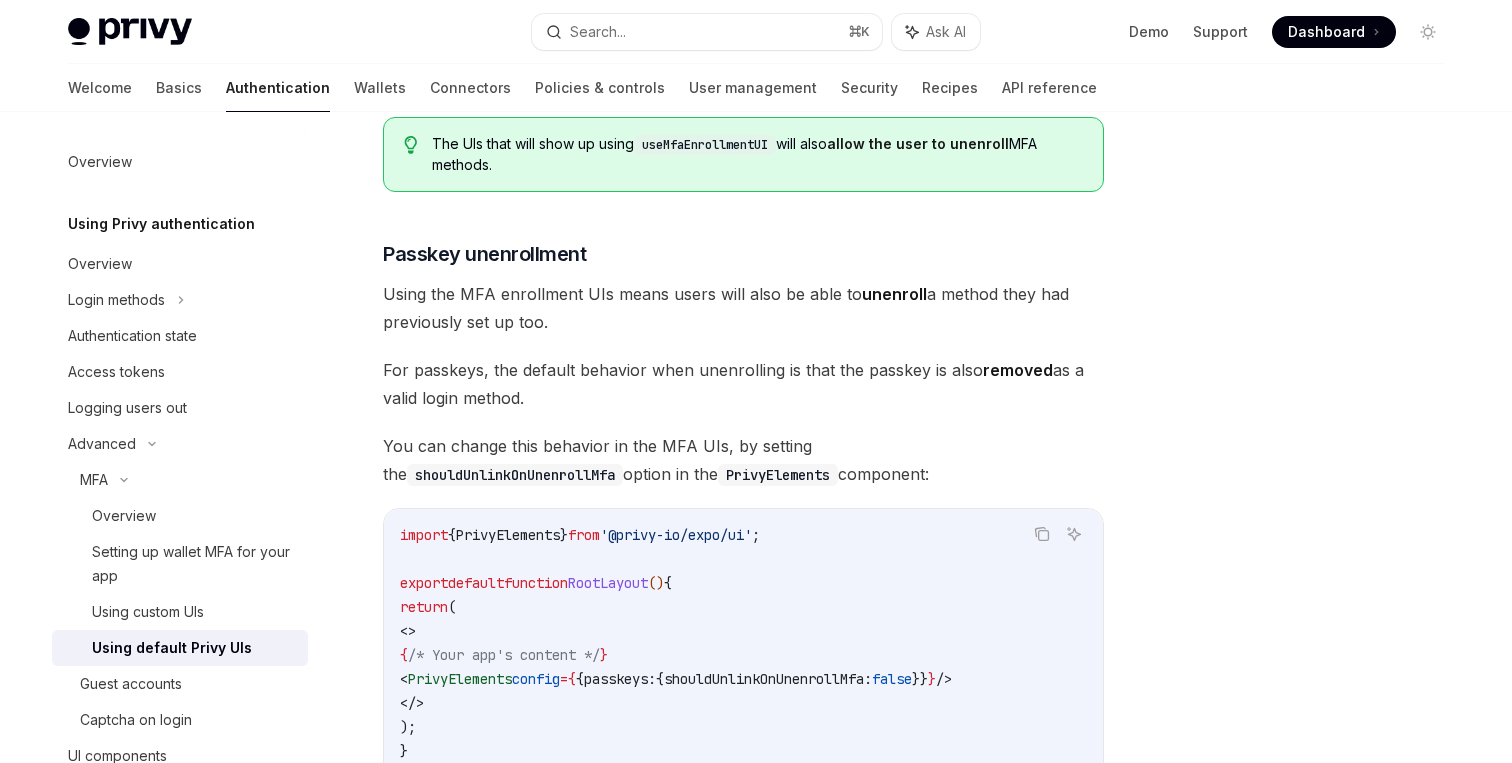 click on "Using the MFA enrollment UIs means users will also be able to  unenroll  a method they had previously set up too." at bounding box center (743, 308) 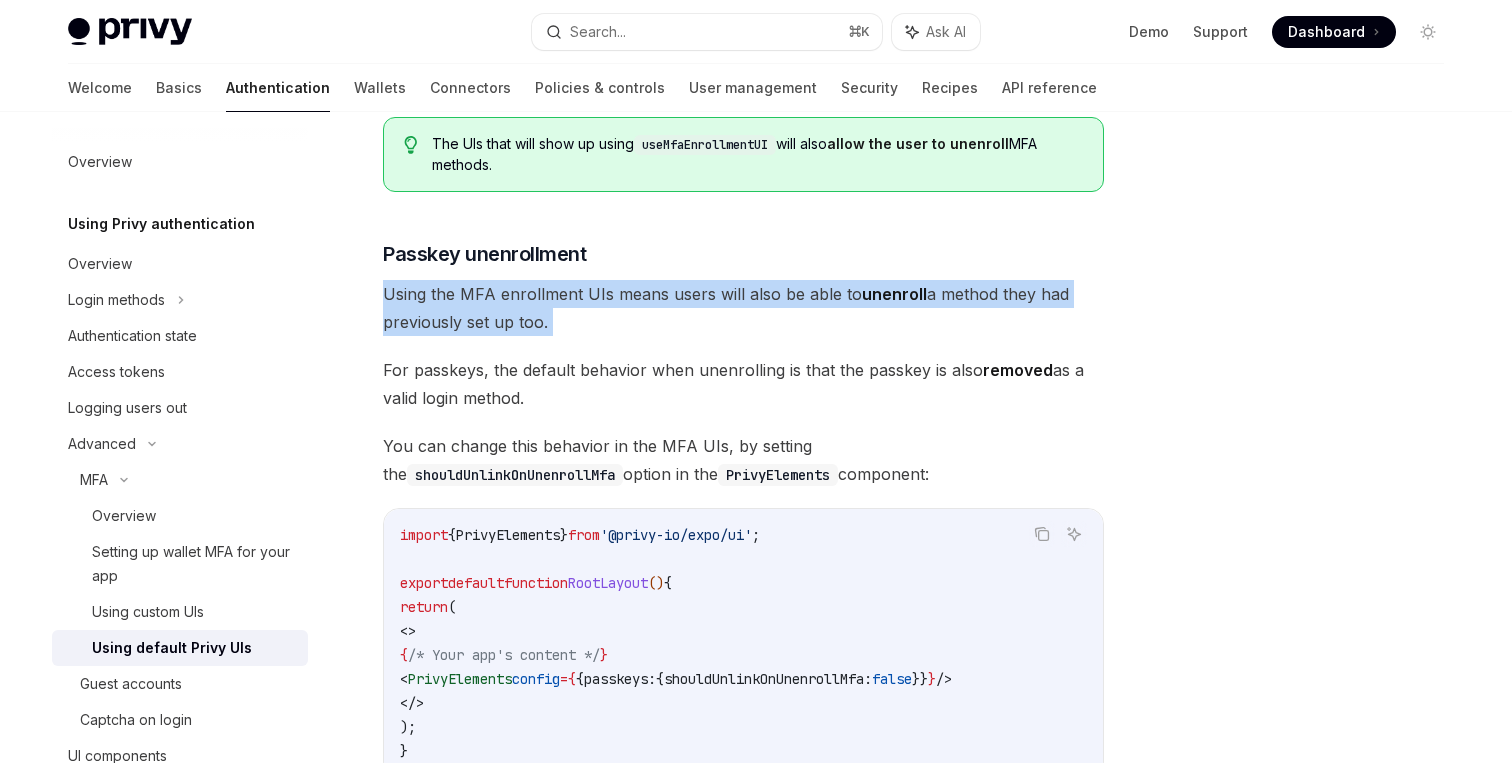 click on "Using the MFA enrollment UIs means users will also be able to  unenroll  a method they had previously set up too." at bounding box center (743, 308) 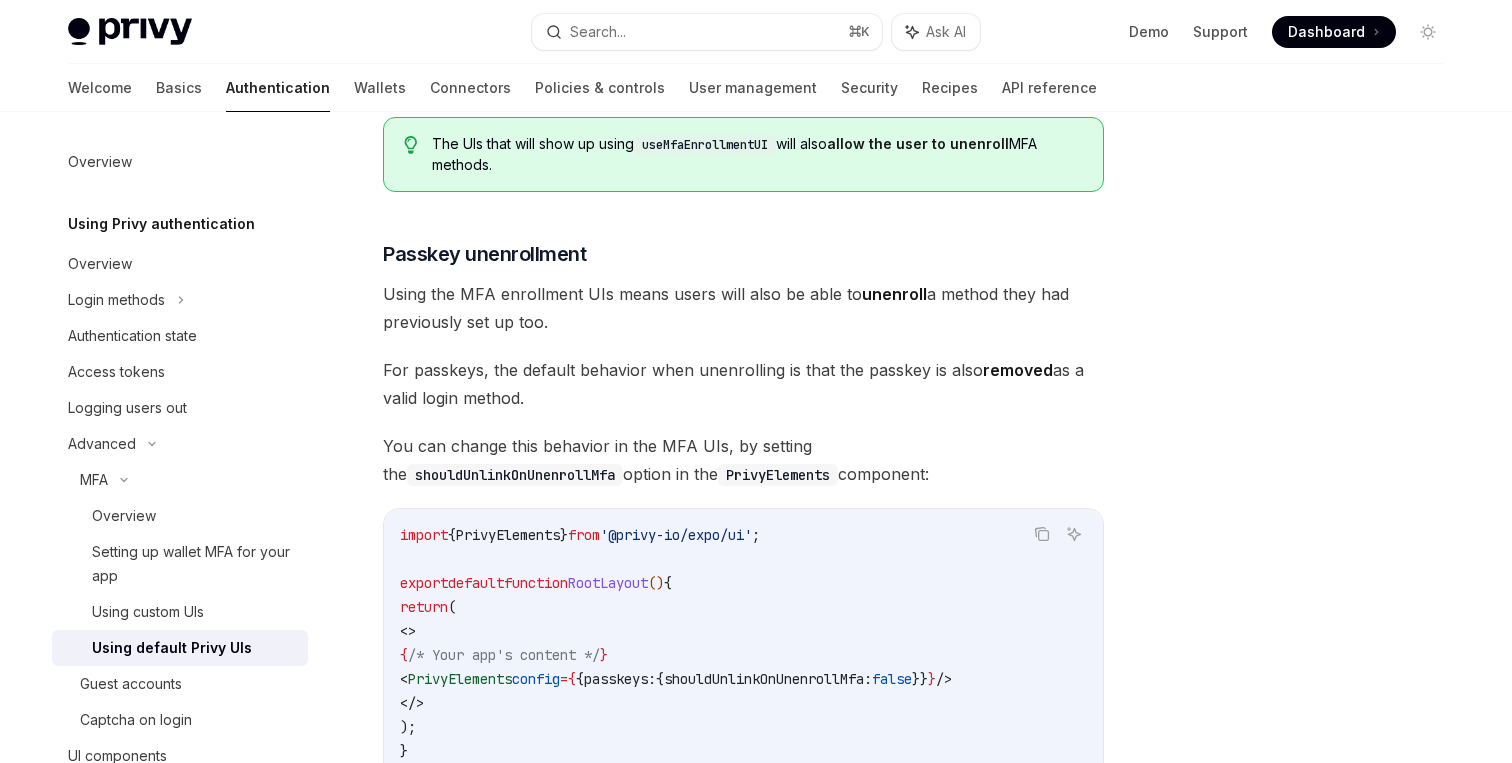 click on "Using the MFA enrollment UIs means users will also be able to  unenroll  a method they had previously set up too." at bounding box center [743, 308] 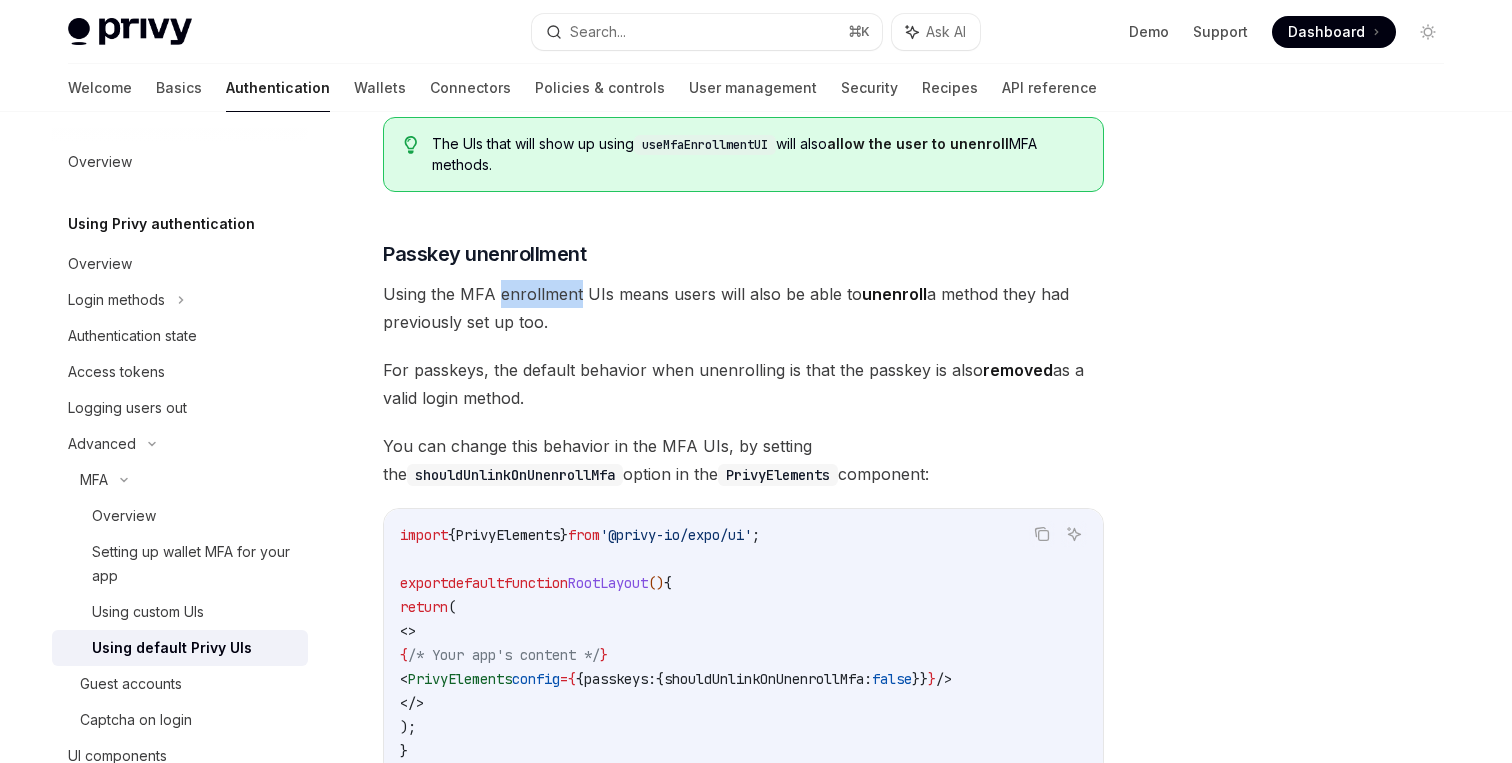 click on "Using the MFA enrollment UIs means users will also be able to  unenroll  a method they had previously set up too." at bounding box center (743, 308) 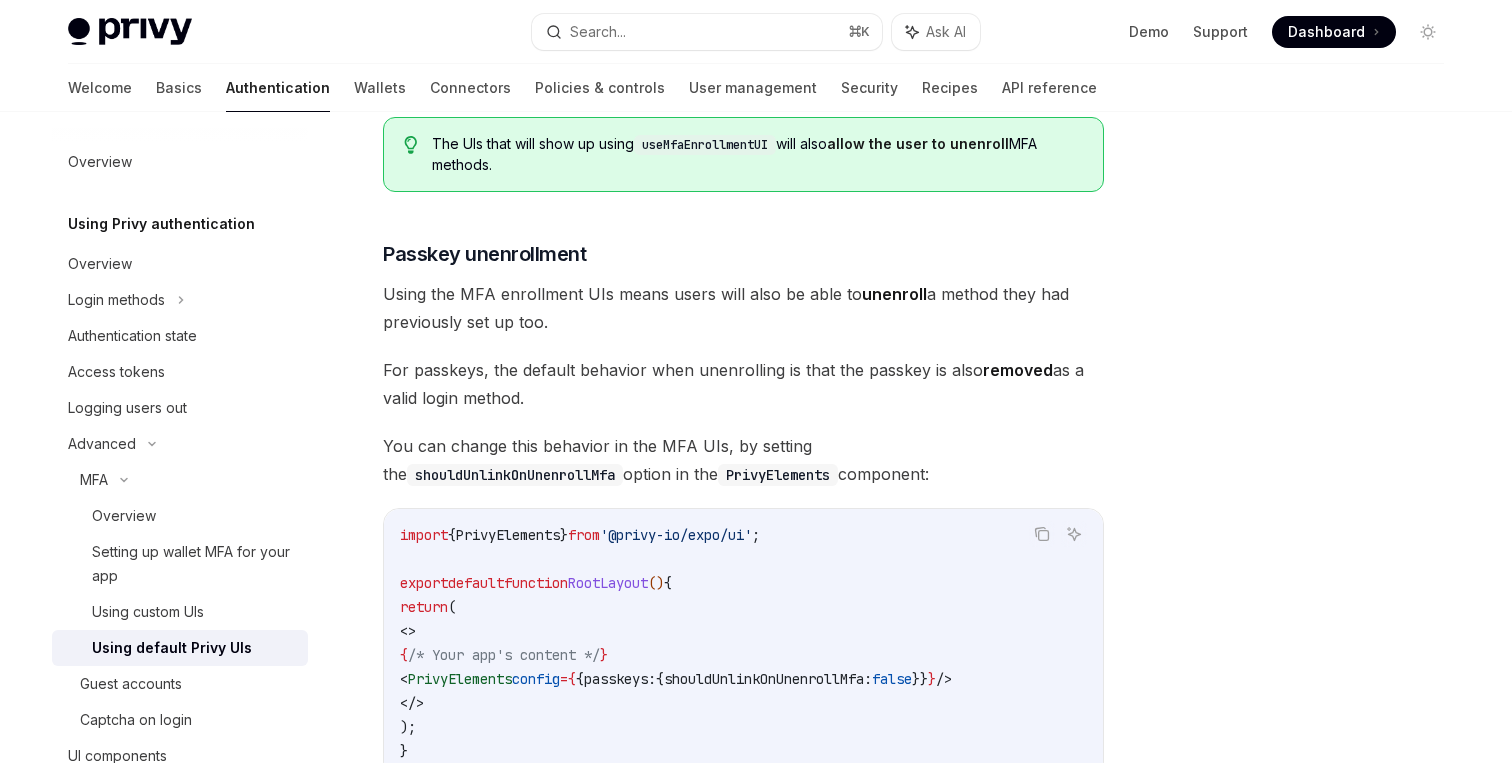 click on "Using the MFA enrollment UIs means users will also be able to  unenroll  a method they had previously set up too." at bounding box center (743, 308) 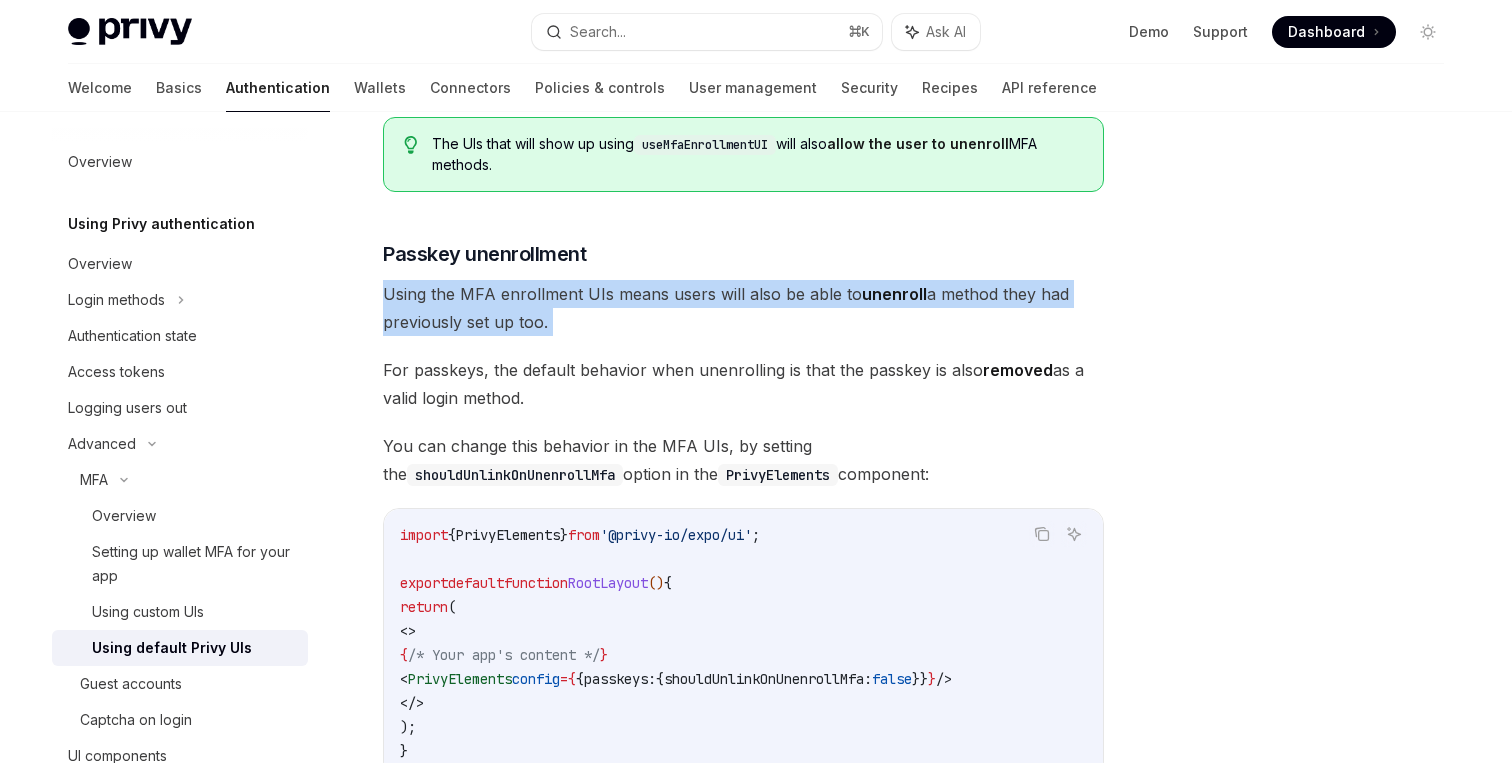 click on "Using the MFA enrollment UIs means users will also be able to  unenroll  a method they had previously set up too." at bounding box center (743, 308) 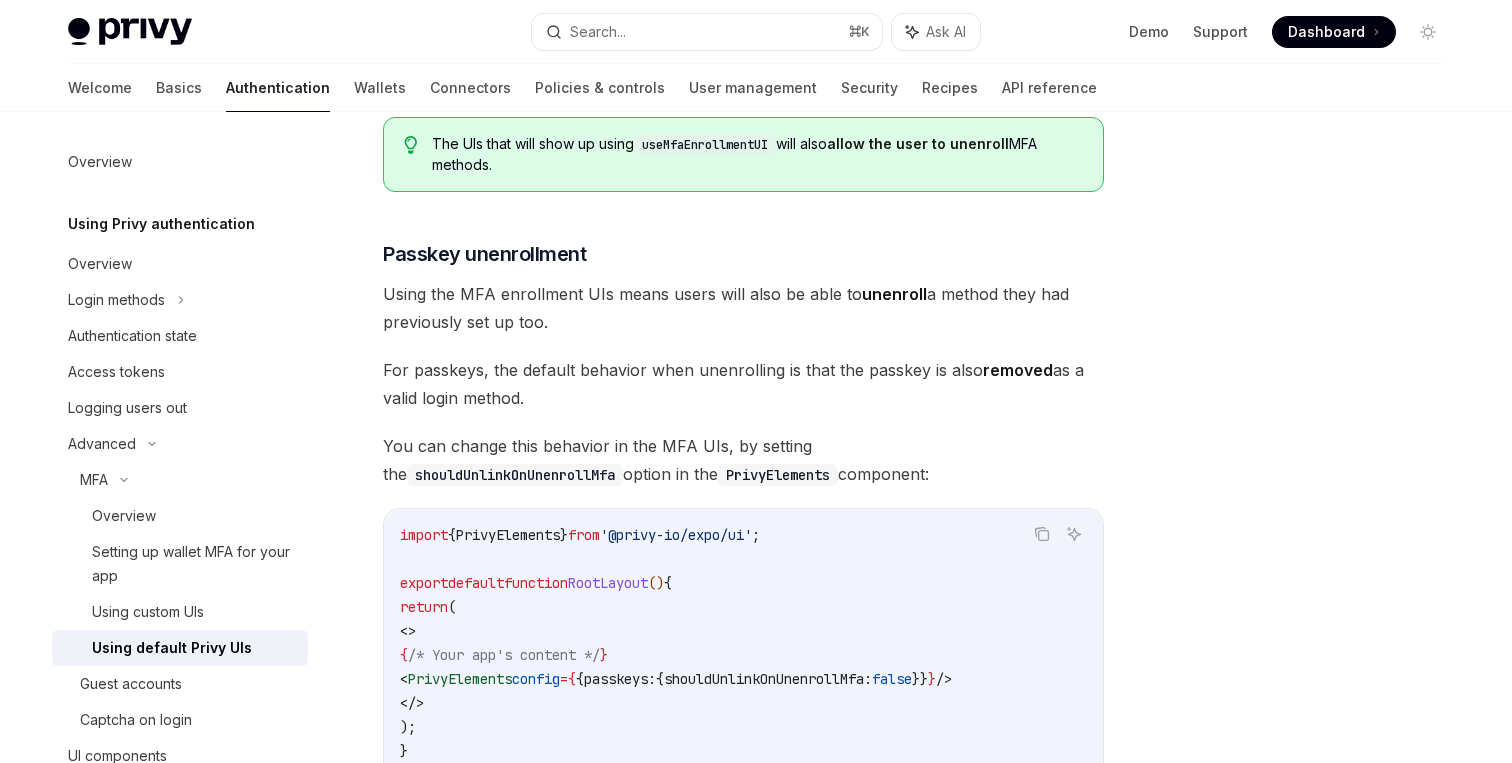 click on "Using the MFA enrollment UIs means users will also be able to  unenroll  a method they had previously set up too." at bounding box center [743, 308] 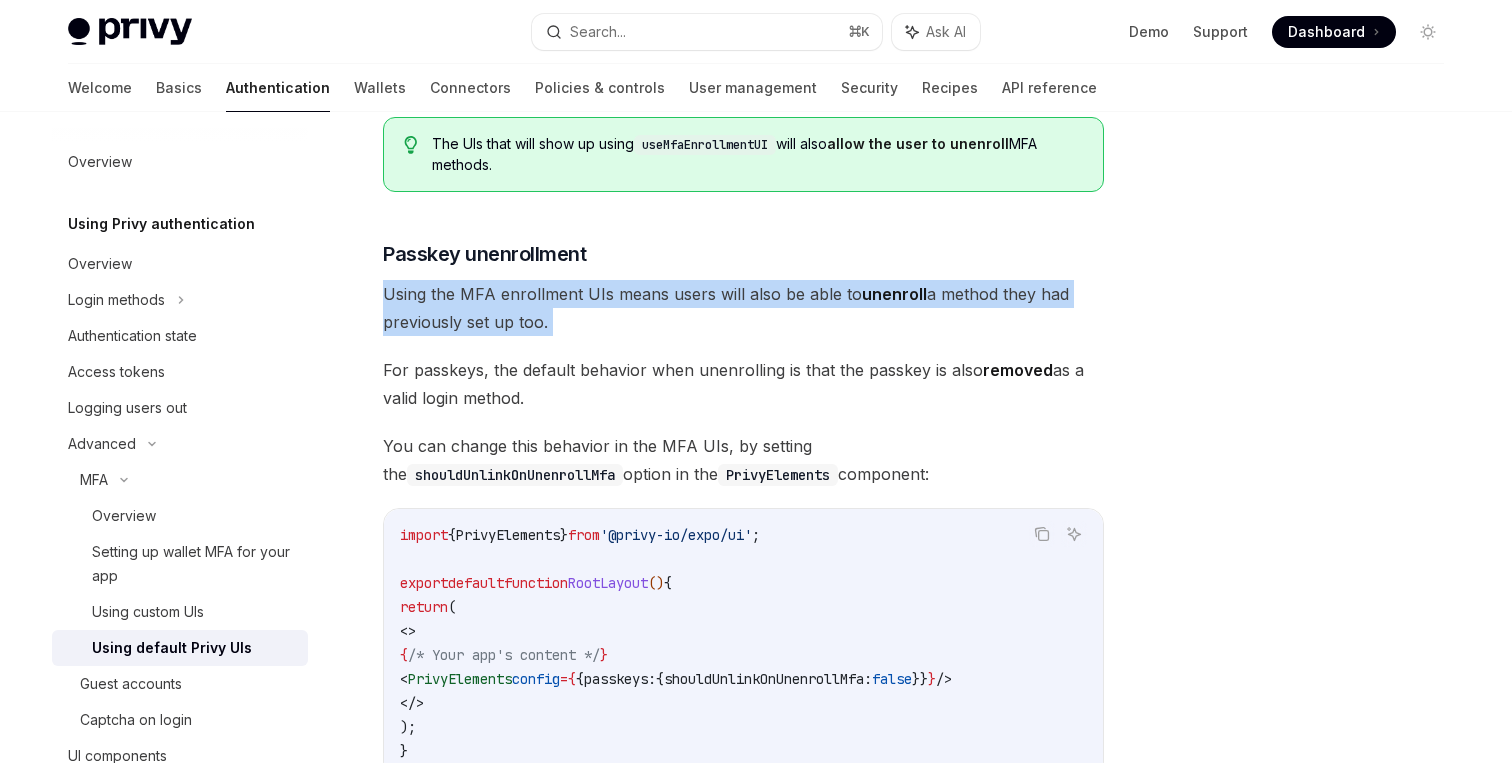 click on "For passkeys, the default behavior when unenrolling is that the passkey is also  removed  as a valid login method." at bounding box center (743, 384) 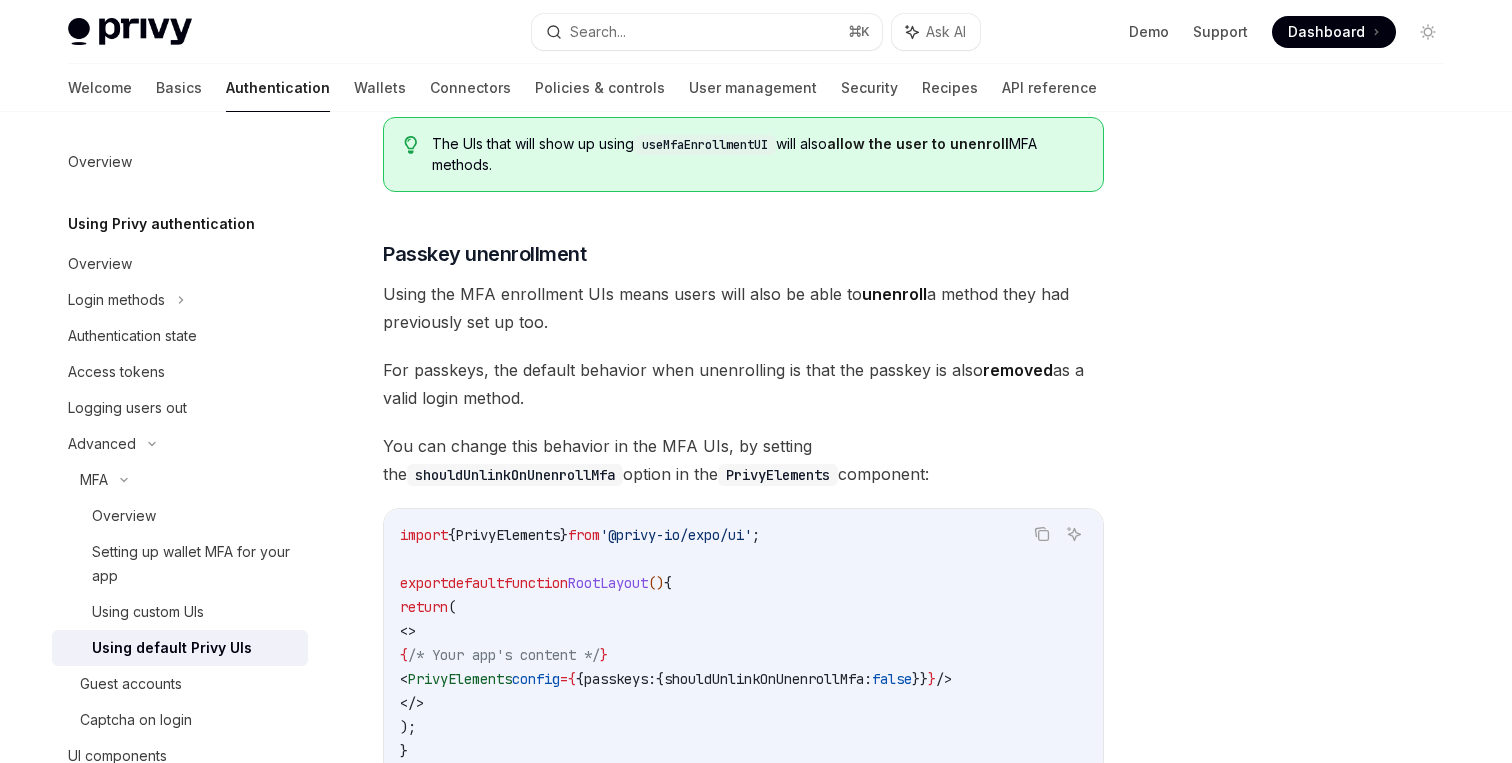 click on "For passkeys, the default behavior when unenrolling is that the passkey is also  removed  as a valid login method." at bounding box center [743, 384] 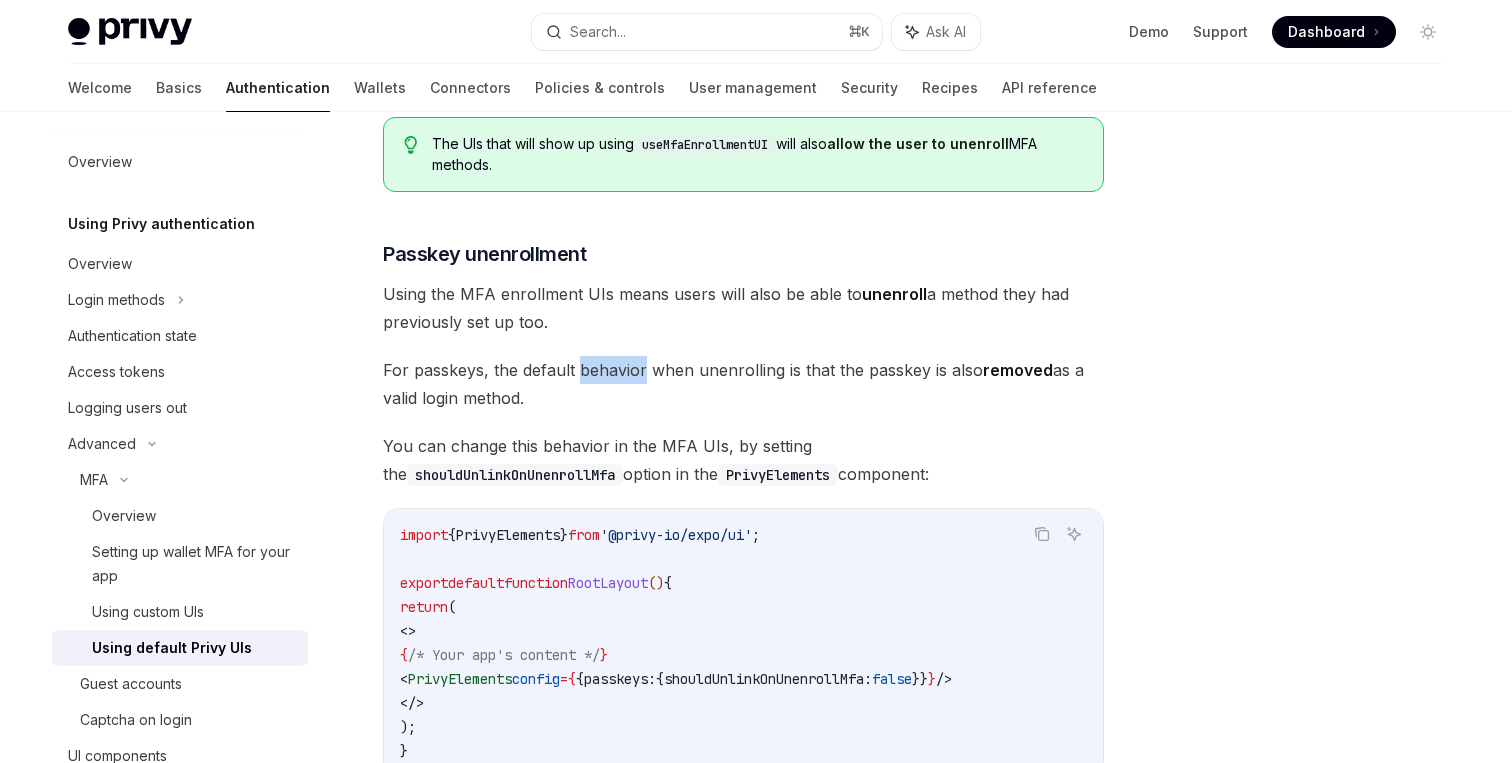 click on "For passkeys, the default behavior when unenrolling is that the passkey is also  removed  as a valid login method." at bounding box center (743, 384) 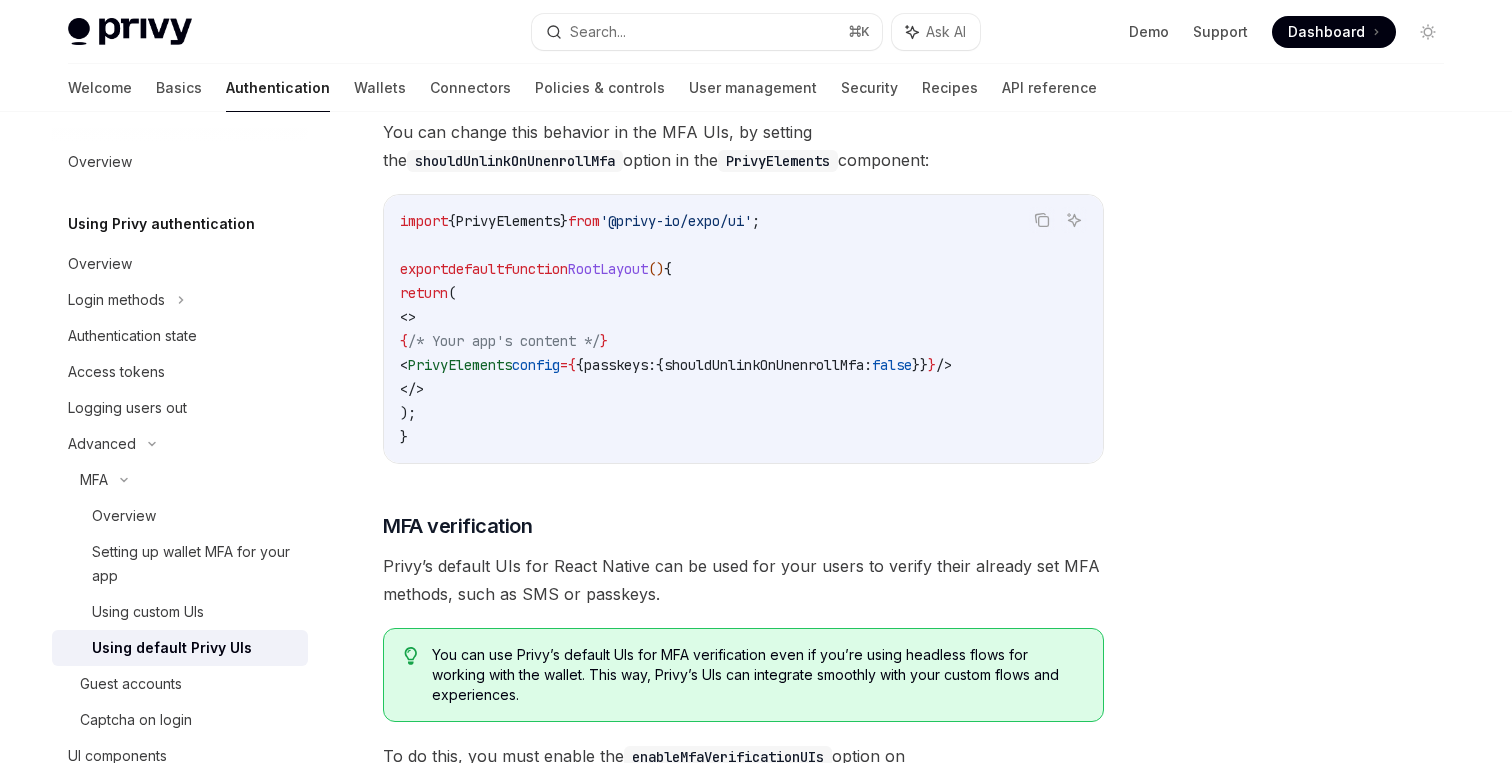scroll, scrollTop: 1667, scrollLeft: 0, axis: vertical 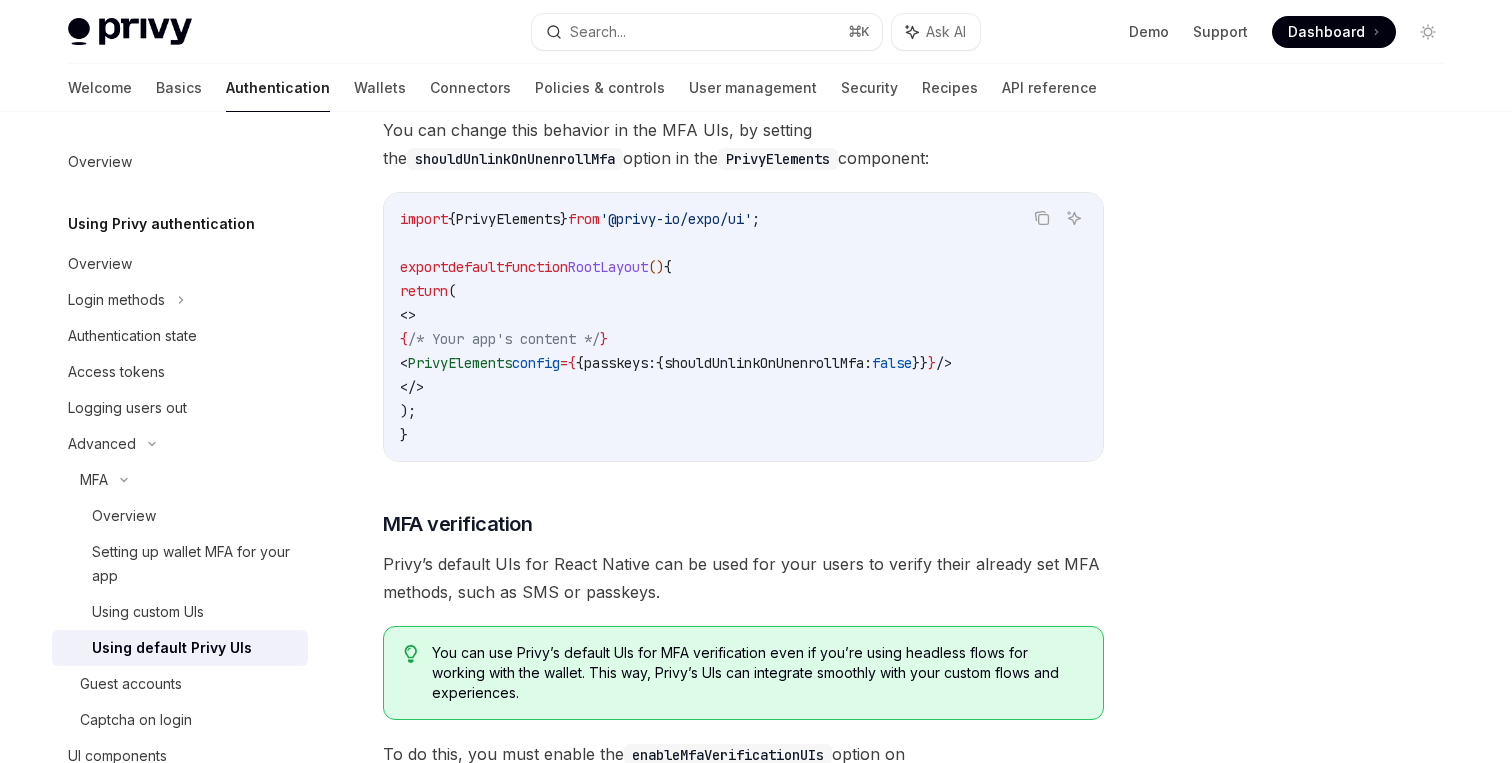 click on "shouldUnlinkOnUnenrollMfa:" at bounding box center [768, 363] 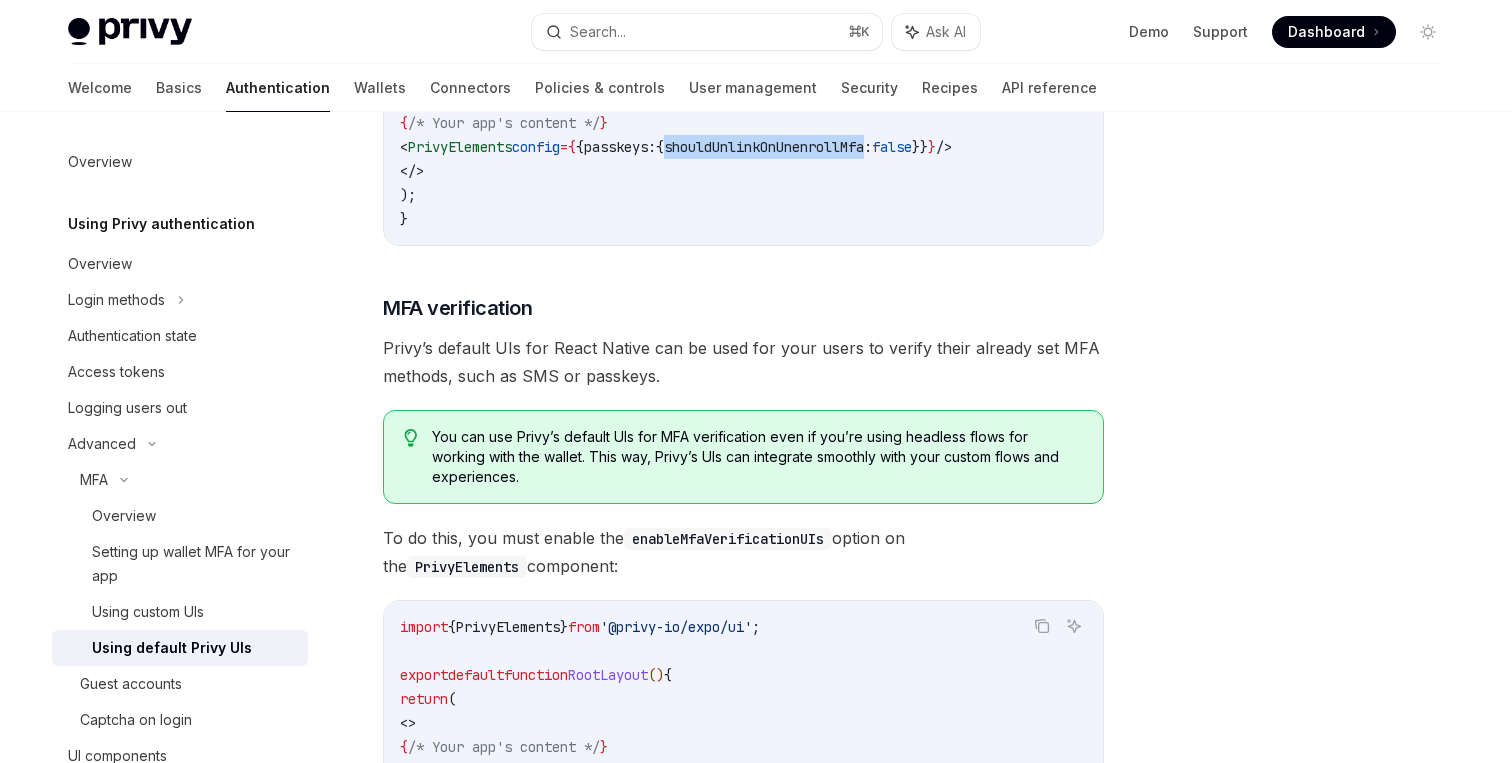 scroll, scrollTop: 1889, scrollLeft: 0, axis: vertical 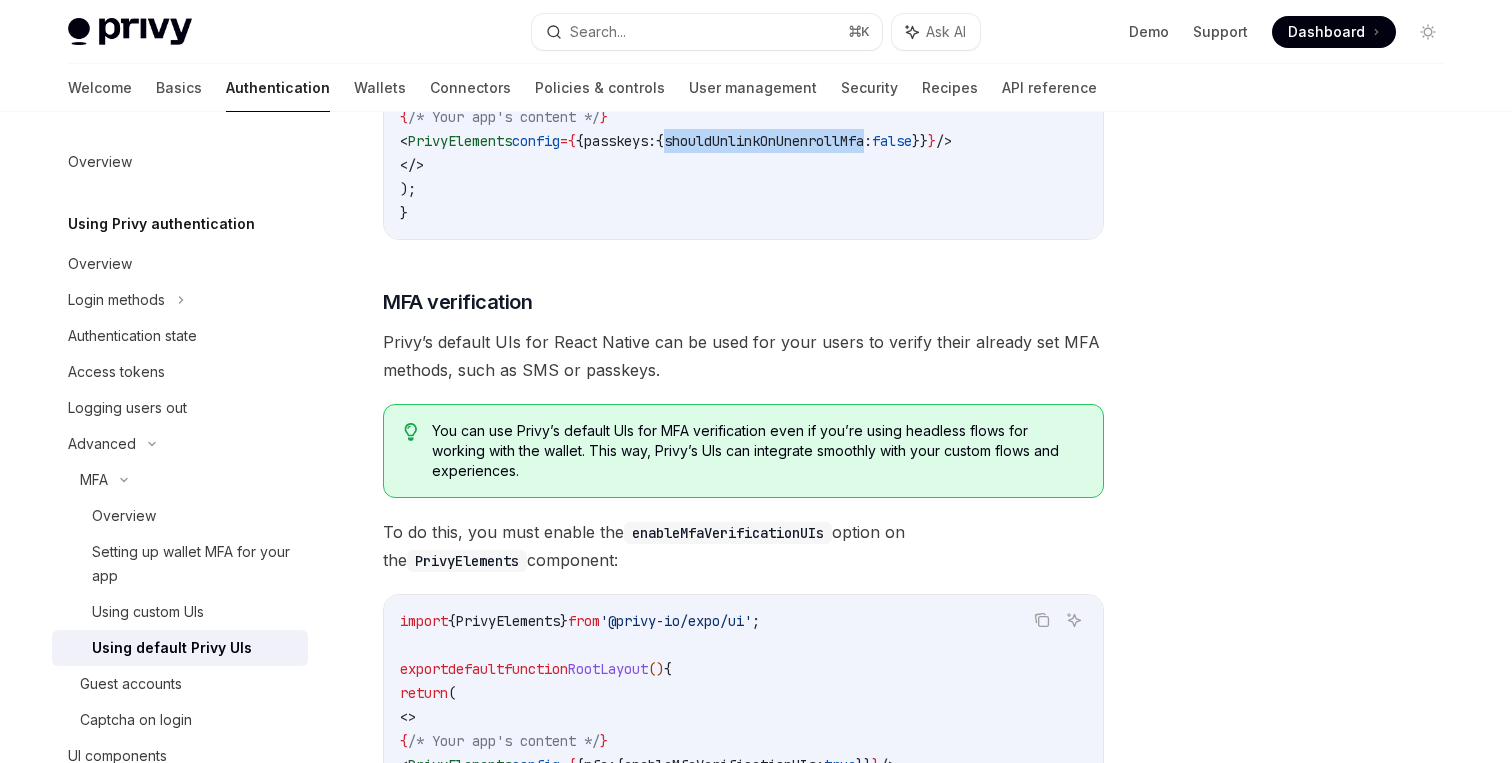 click on "Privy’s default UIs for React Native can be used for your users to verify their already set MFA methods, such as SMS or passkeys." at bounding box center (743, 356) 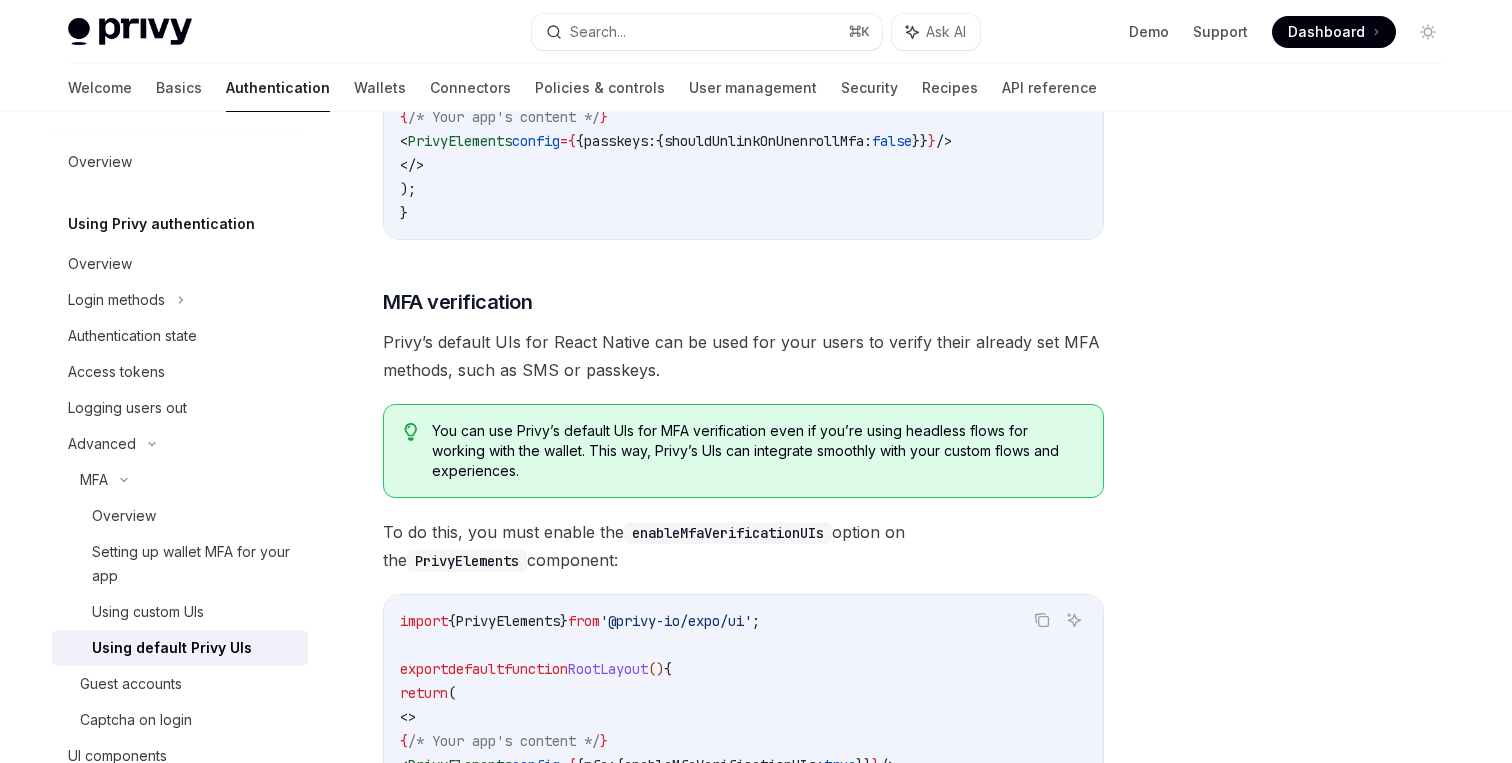 click on "Privy’s default UIs for React Native can be used for your users to verify their already set MFA methods, such as SMS or passkeys." at bounding box center [743, 356] 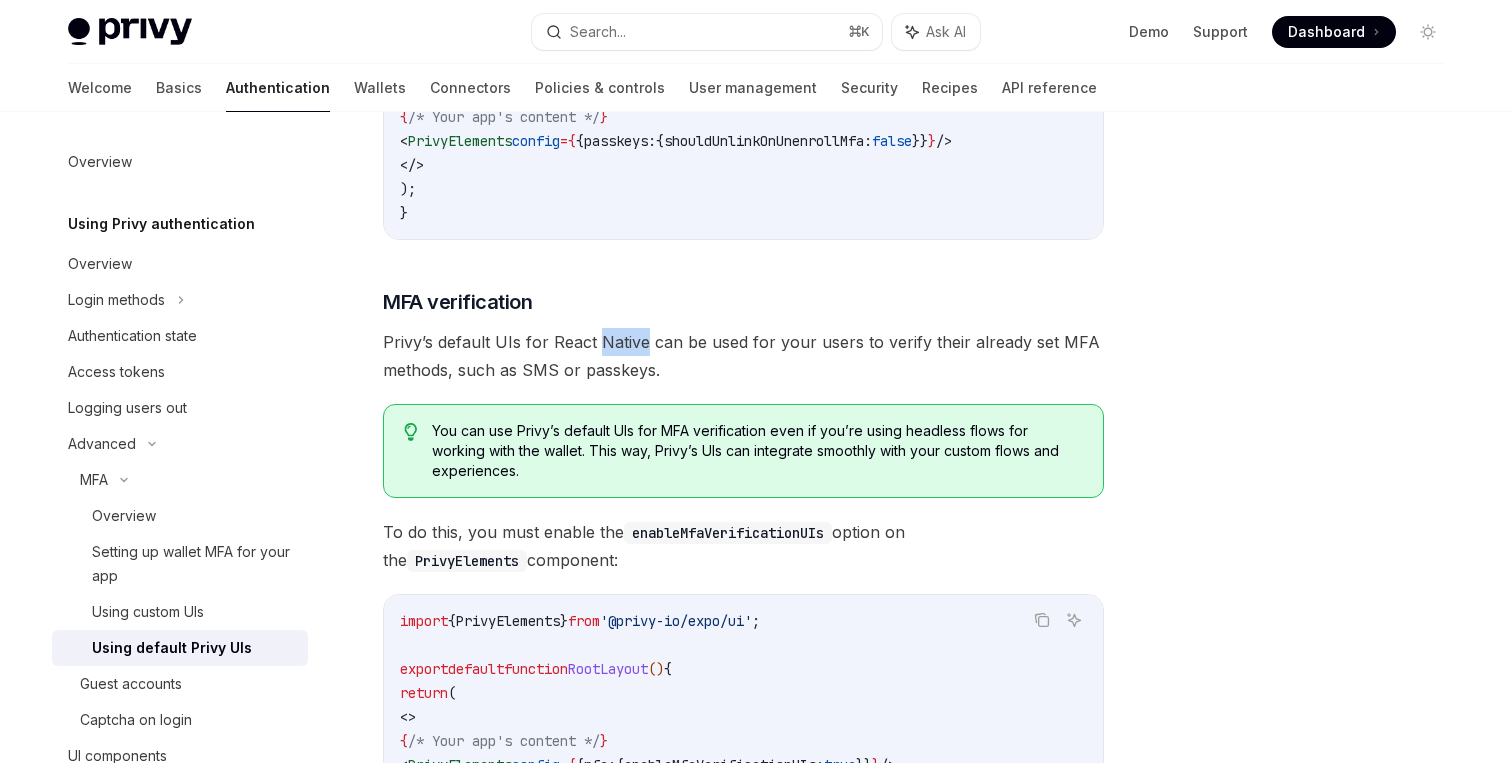 click on "Privy’s default UIs for React Native can be used for your users to verify their already set MFA methods, such as SMS or passkeys." at bounding box center (743, 356) 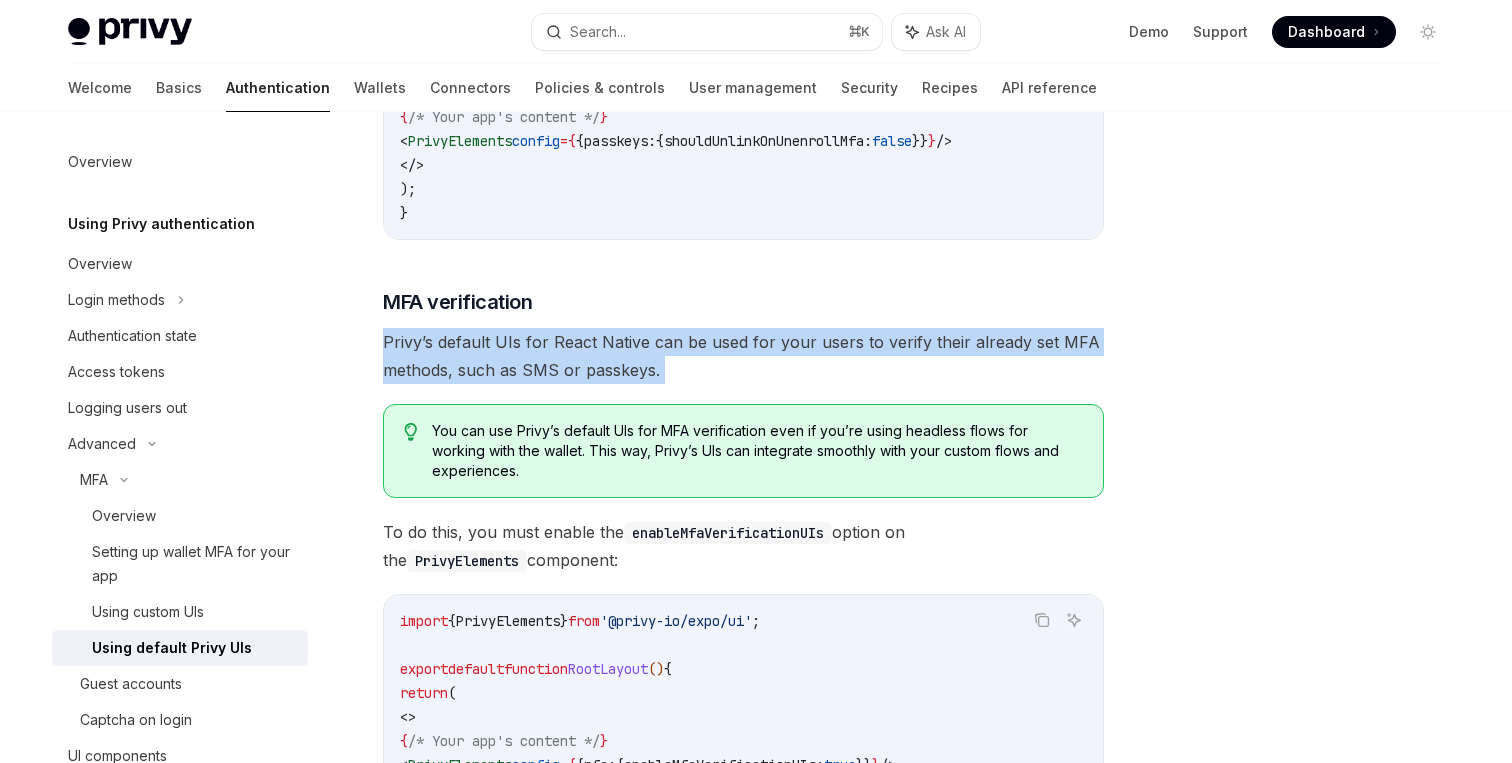 click on "Privy’s default UIs for React Native can be used for your users to verify their already set MFA methods, such as SMS or passkeys." at bounding box center [743, 356] 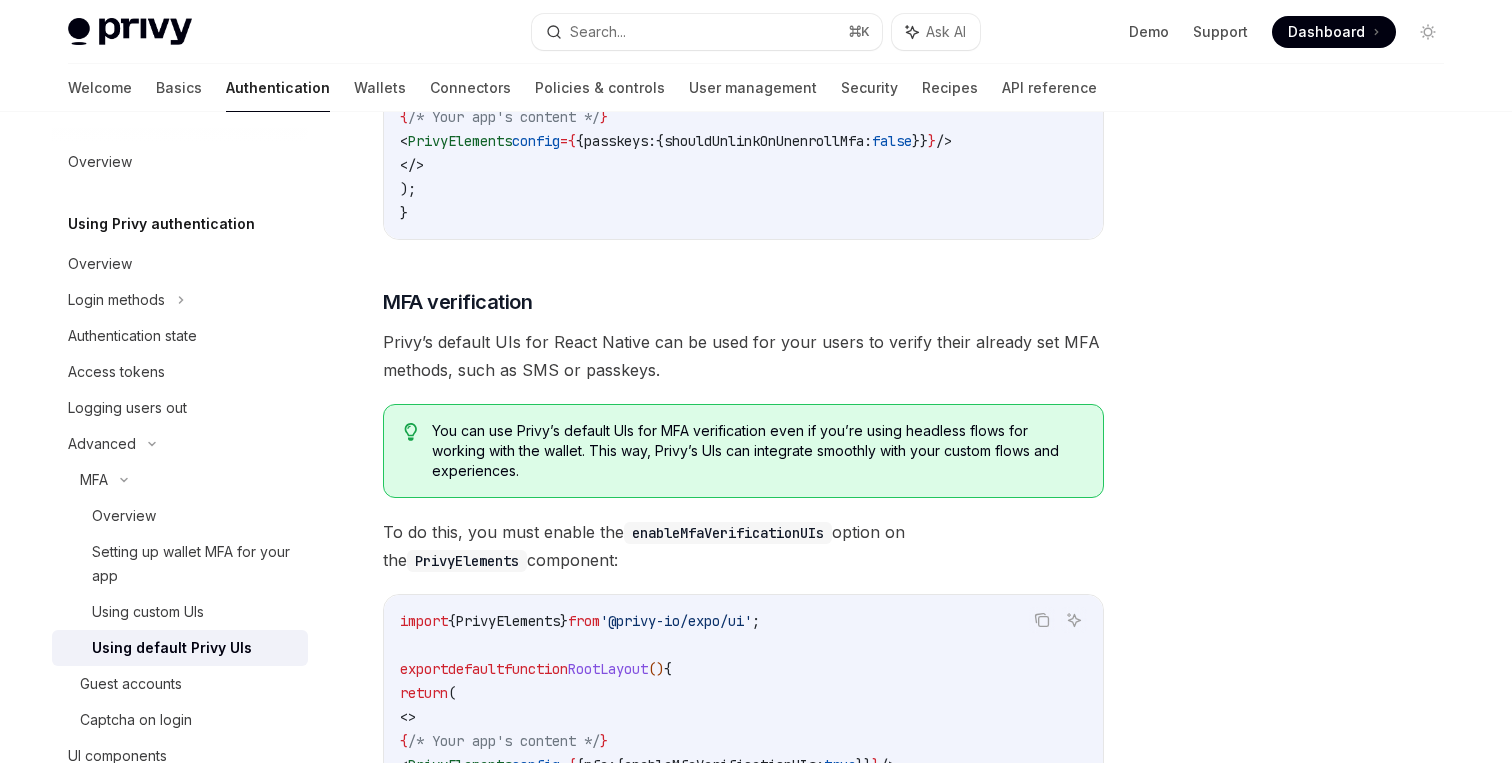click on "Privy’s default UIs for React Native can be used for your users to verify their already set MFA methods, such as SMS or passkeys." at bounding box center (743, 356) 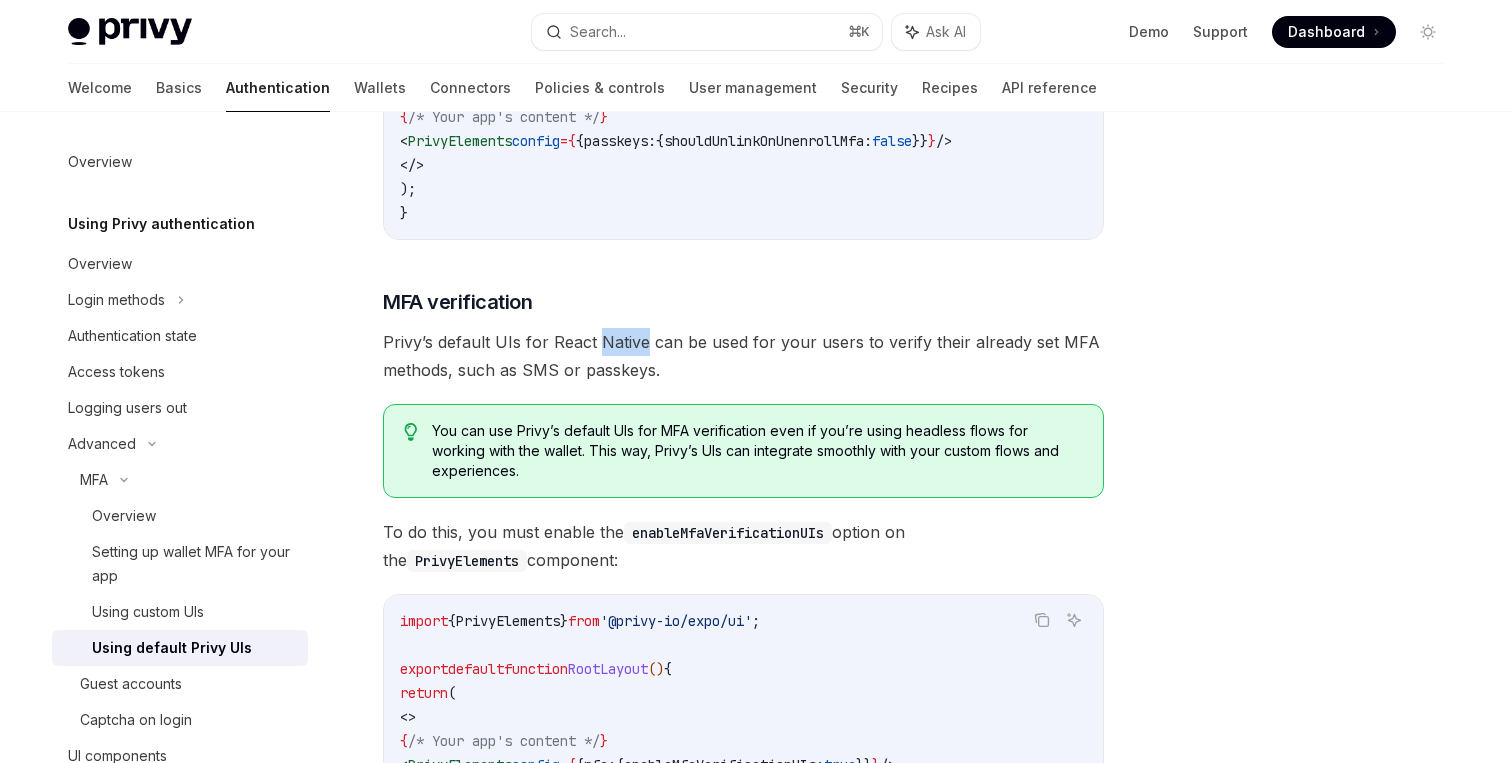 click on "Privy’s default UIs for React Native can be used for your users to verify their already set MFA methods, such as SMS or passkeys." at bounding box center (743, 356) 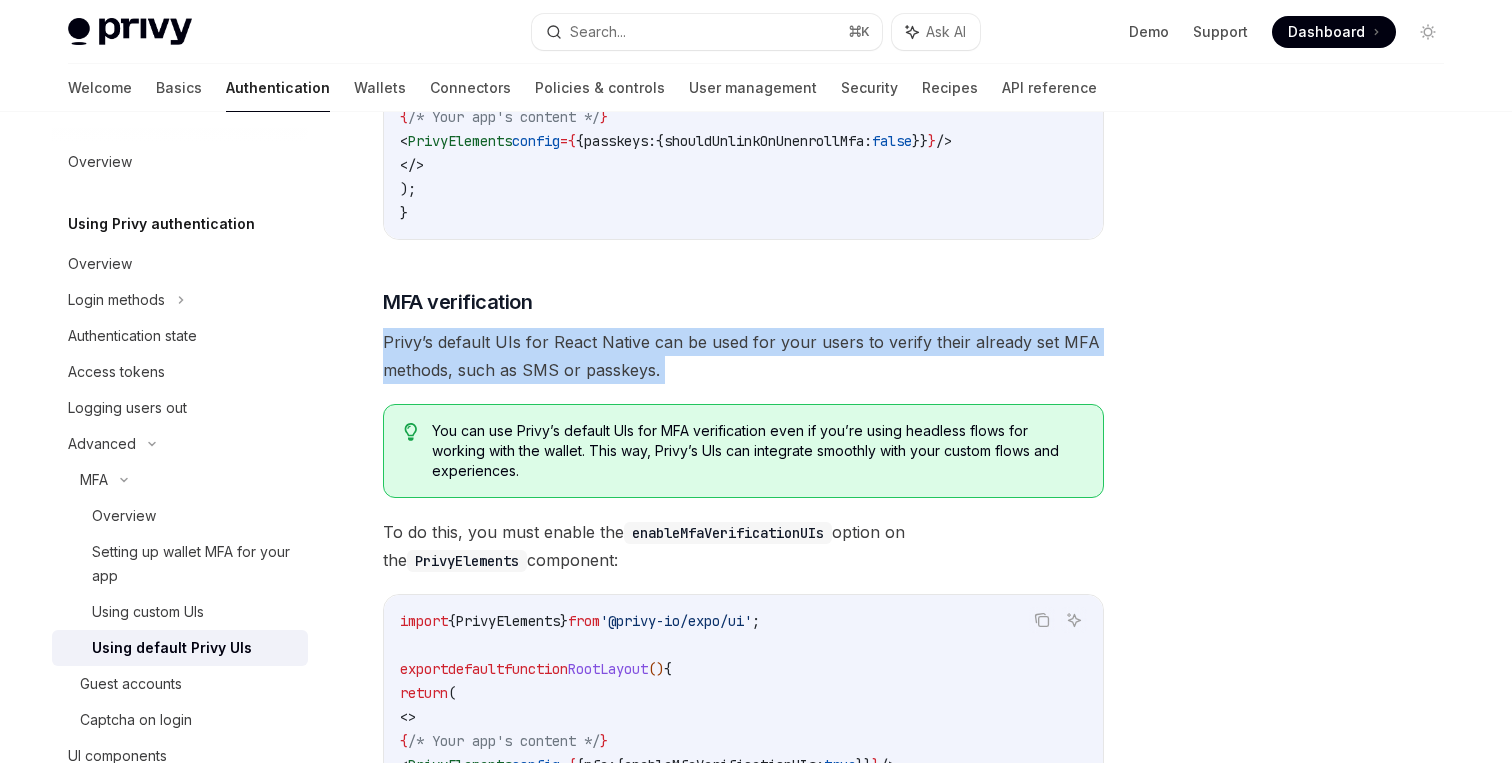 click on "Privy’s default UIs for React Native can be used for your users to verify their already set MFA methods, such as SMS or passkeys." at bounding box center (743, 356) 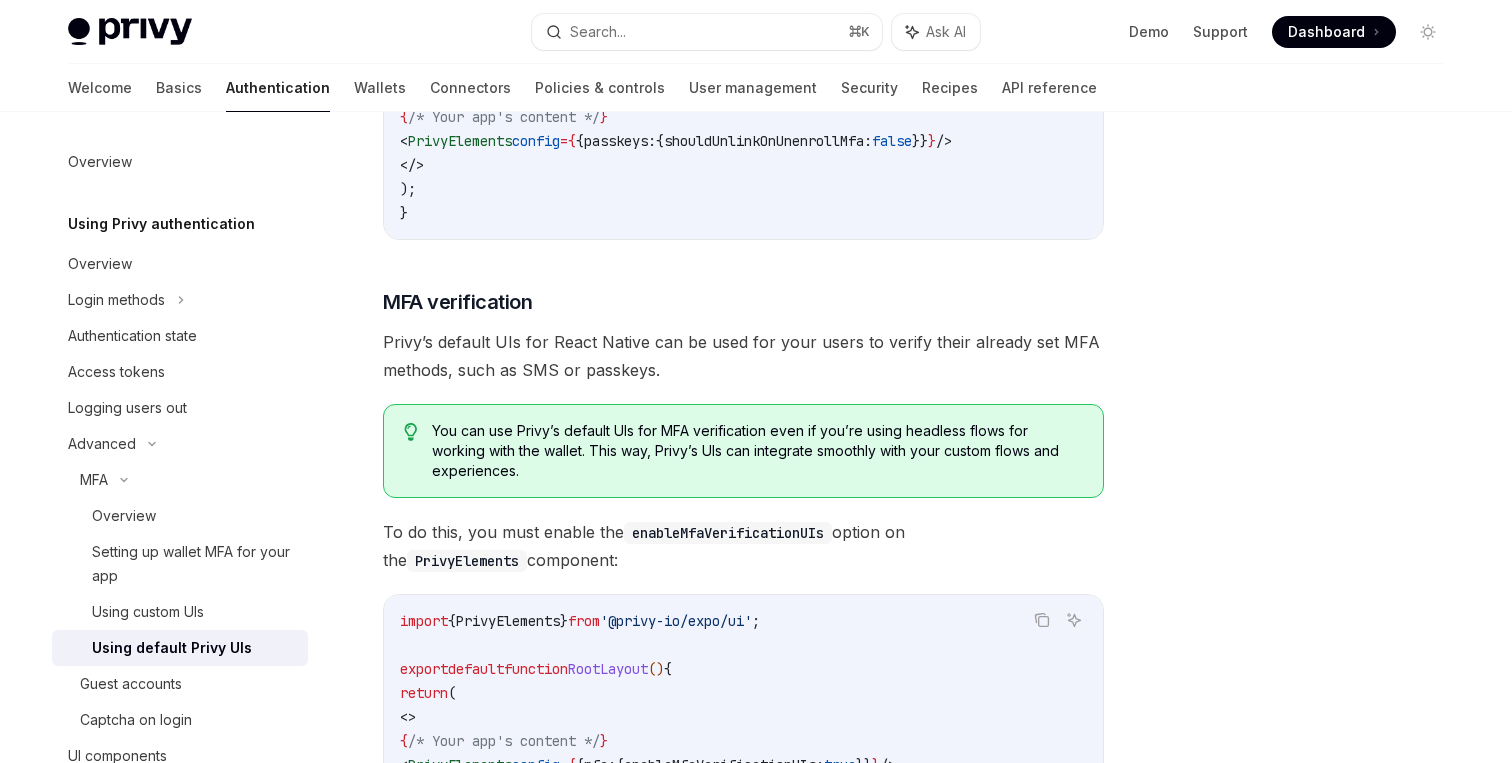 click on "Privy’s default UIs for React Native can be used for your users to verify their already set MFA methods, such as SMS or passkeys." at bounding box center (743, 356) 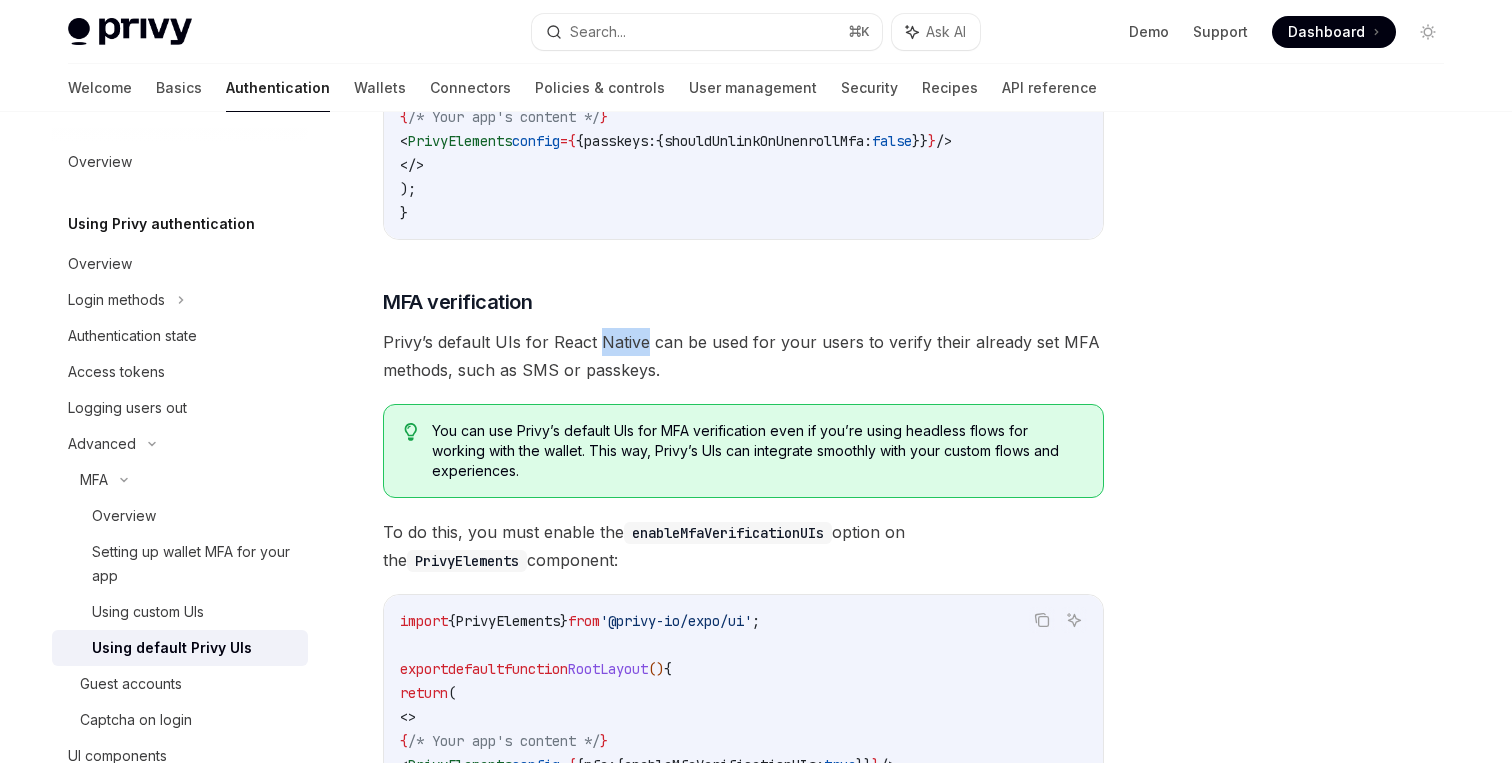 click on "Privy’s default UIs for React Native can be used for your users to verify their already set MFA methods, such as SMS or passkeys." at bounding box center [743, 356] 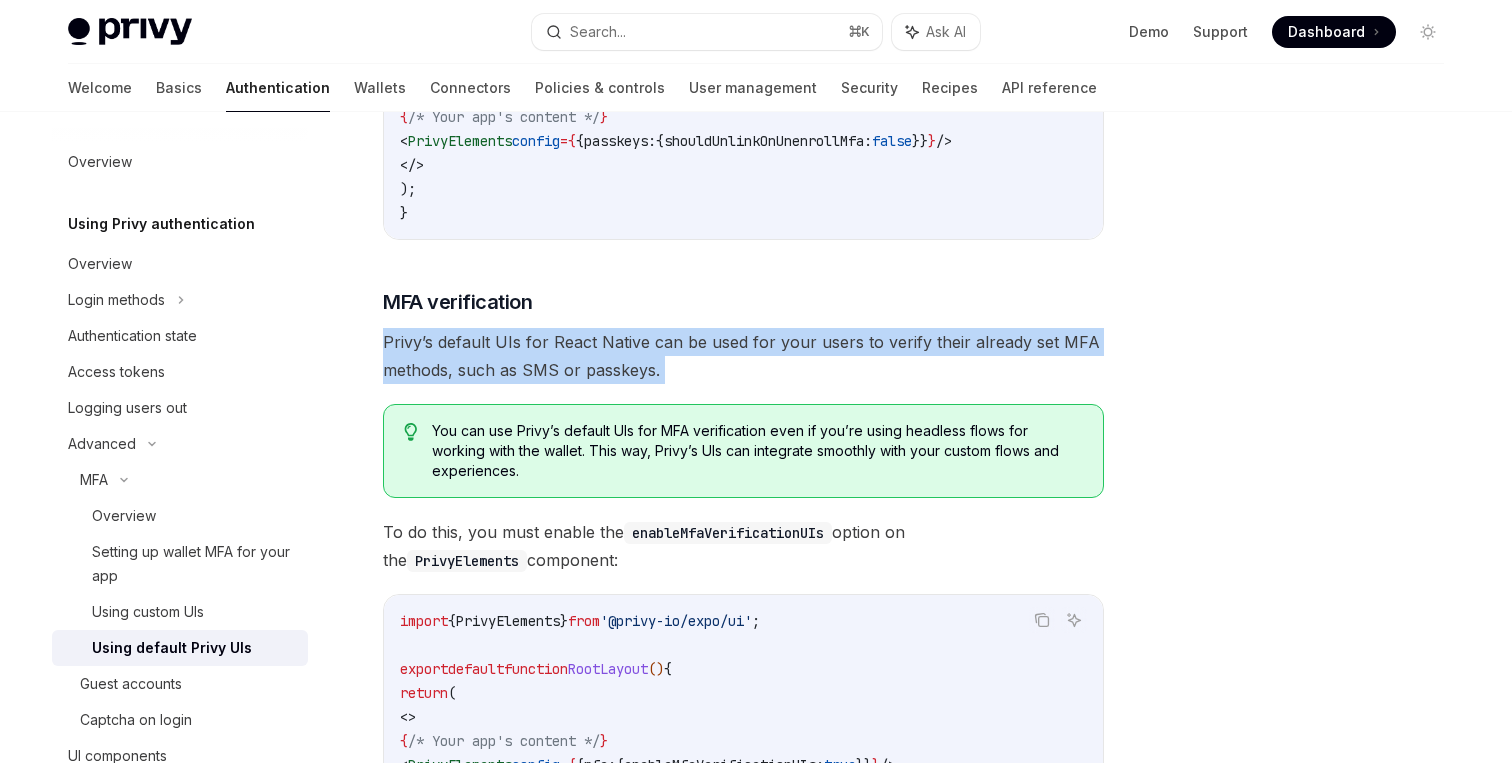 click on "Privy’s default UIs for React Native can be used for your users to verify their already set MFA methods, such as SMS or passkeys." at bounding box center [743, 356] 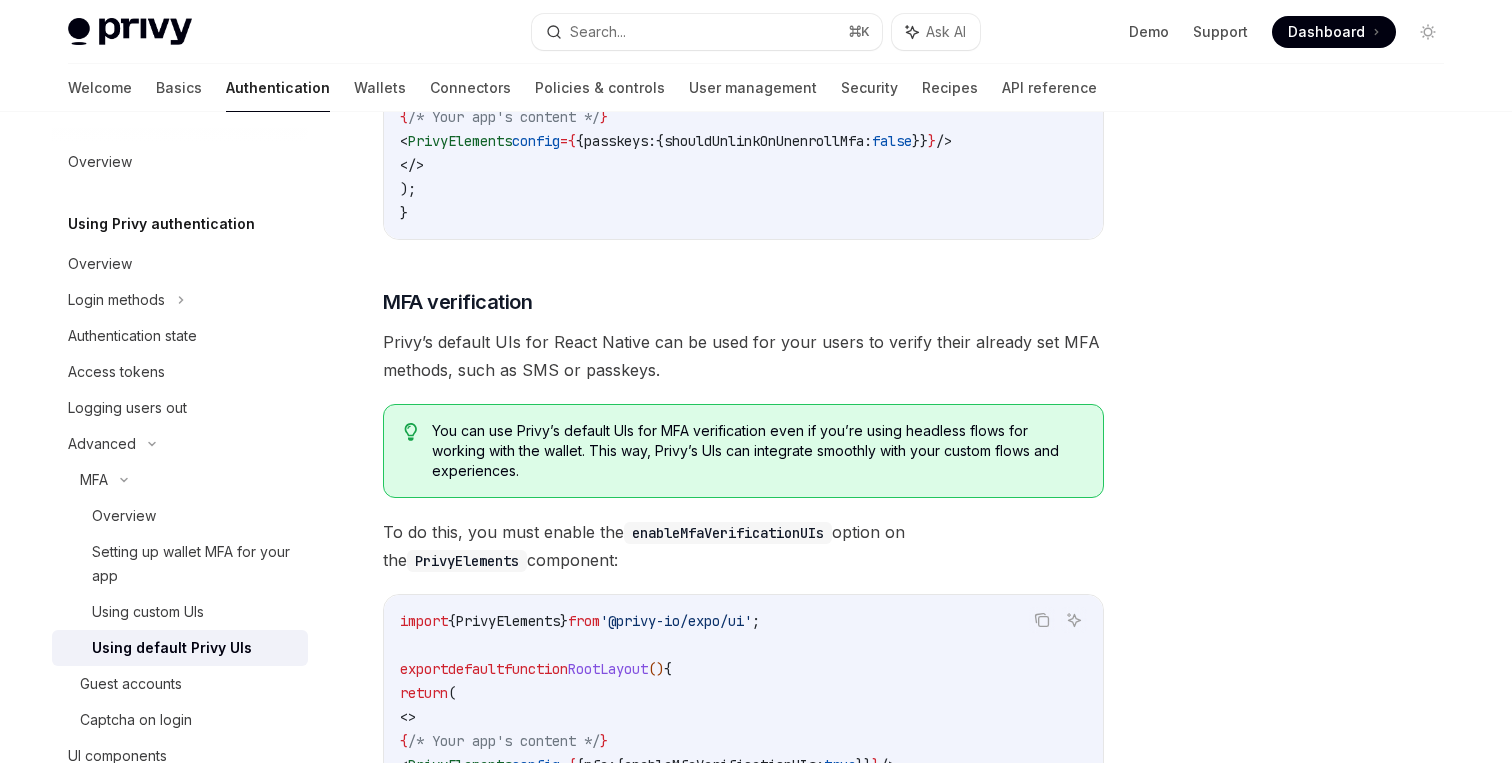 click on "Privy’s default UIs for React Native can be used for your users to verify their already set MFA methods, such as SMS or passkeys." at bounding box center (743, 356) 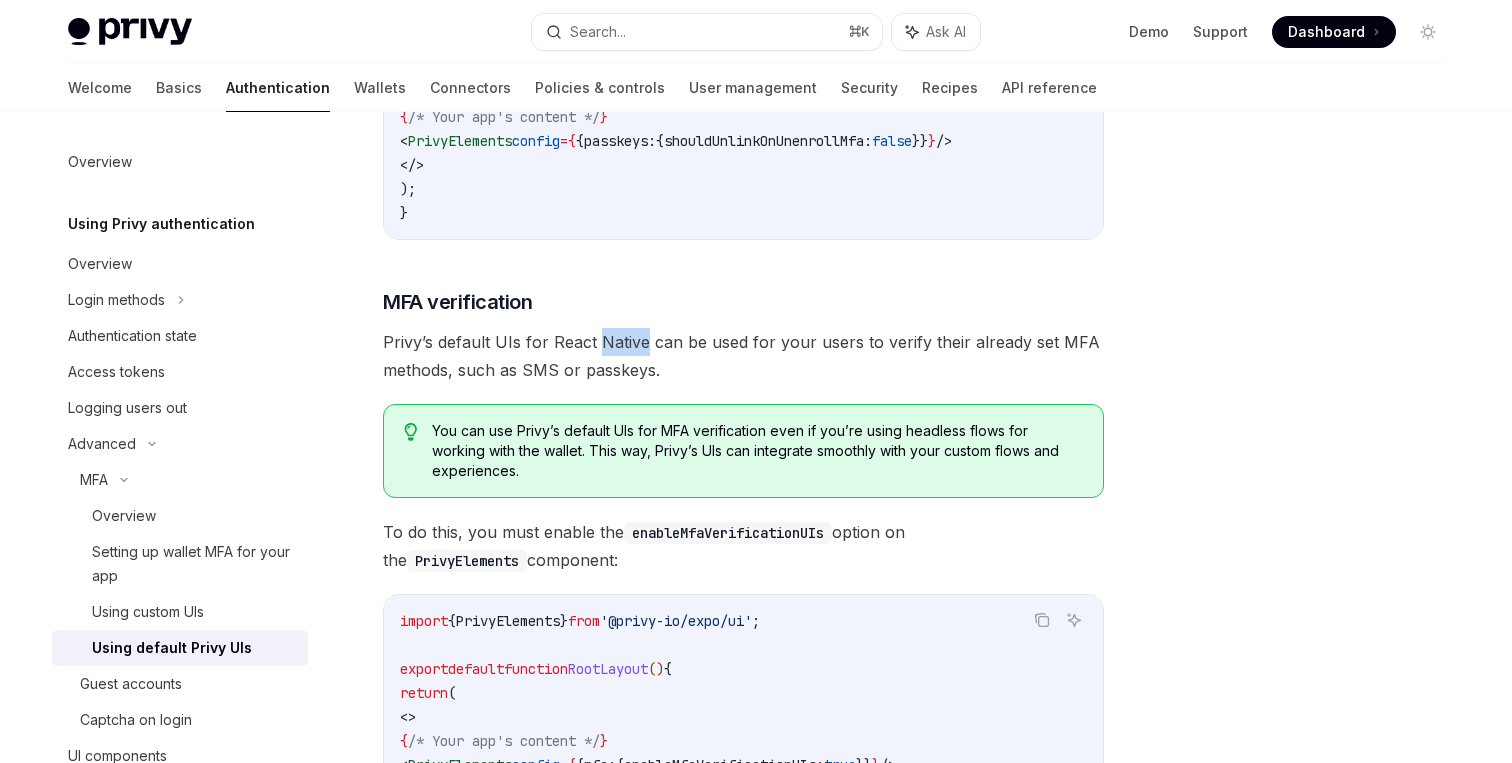 click on "Privy’s default UIs for React Native can be used for your users to verify their already set MFA methods, such as SMS or passkeys." at bounding box center (743, 356) 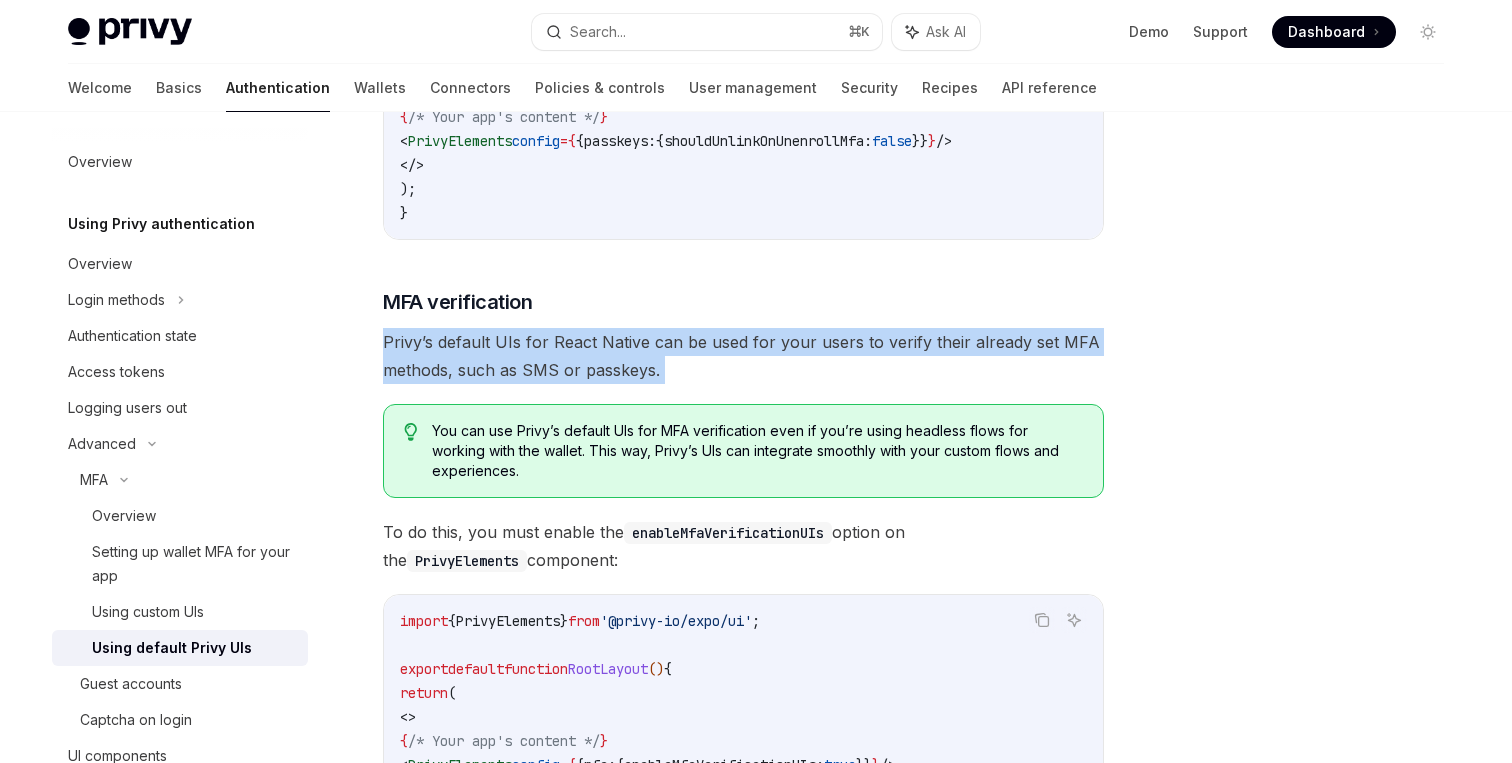 click on "Privy’s default UIs for React Native can be used for your users to verify their already set MFA methods, such as SMS or passkeys." at bounding box center (743, 356) 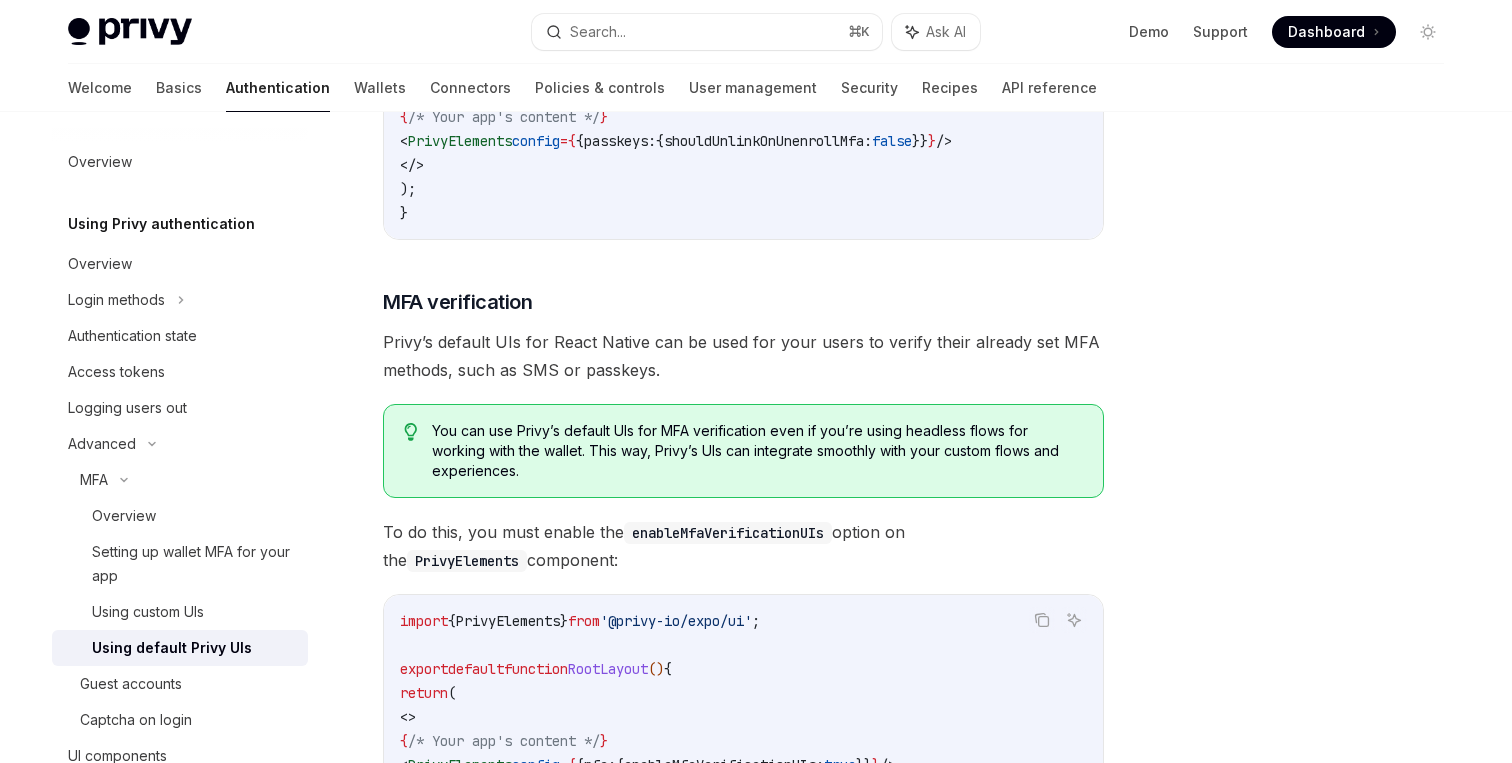 click on "Privy’s default UIs for React Native can be used for your users to verify their already set MFA methods, such as SMS or passkeys." at bounding box center (743, 356) 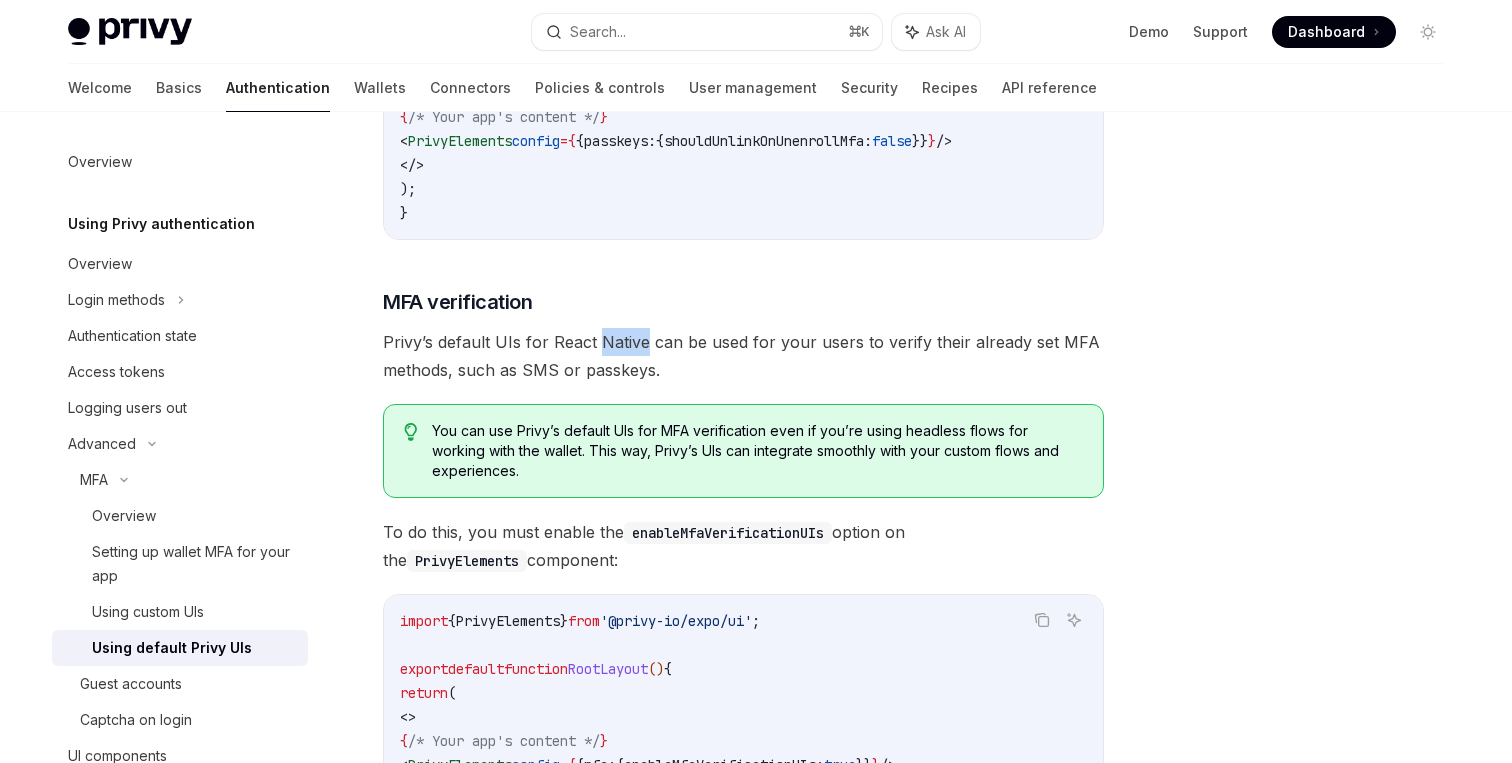 click on "Privy’s default UIs for React Native can be used for your users to verify their already set MFA methods, such as SMS or passkeys." at bounding box center (743, 356) 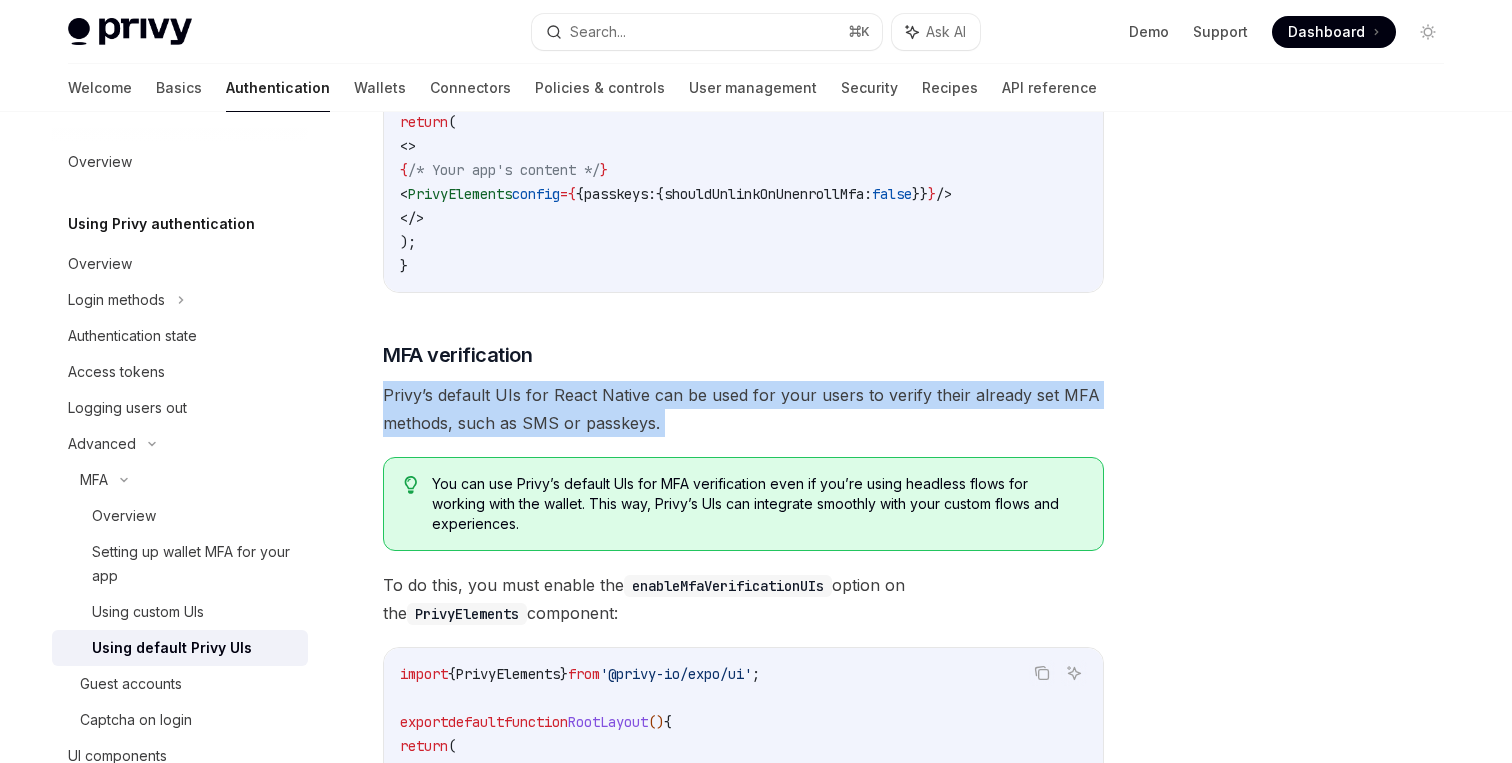 scroll, scrollTop: 1838, scrollLeft: 0, axis: vertical 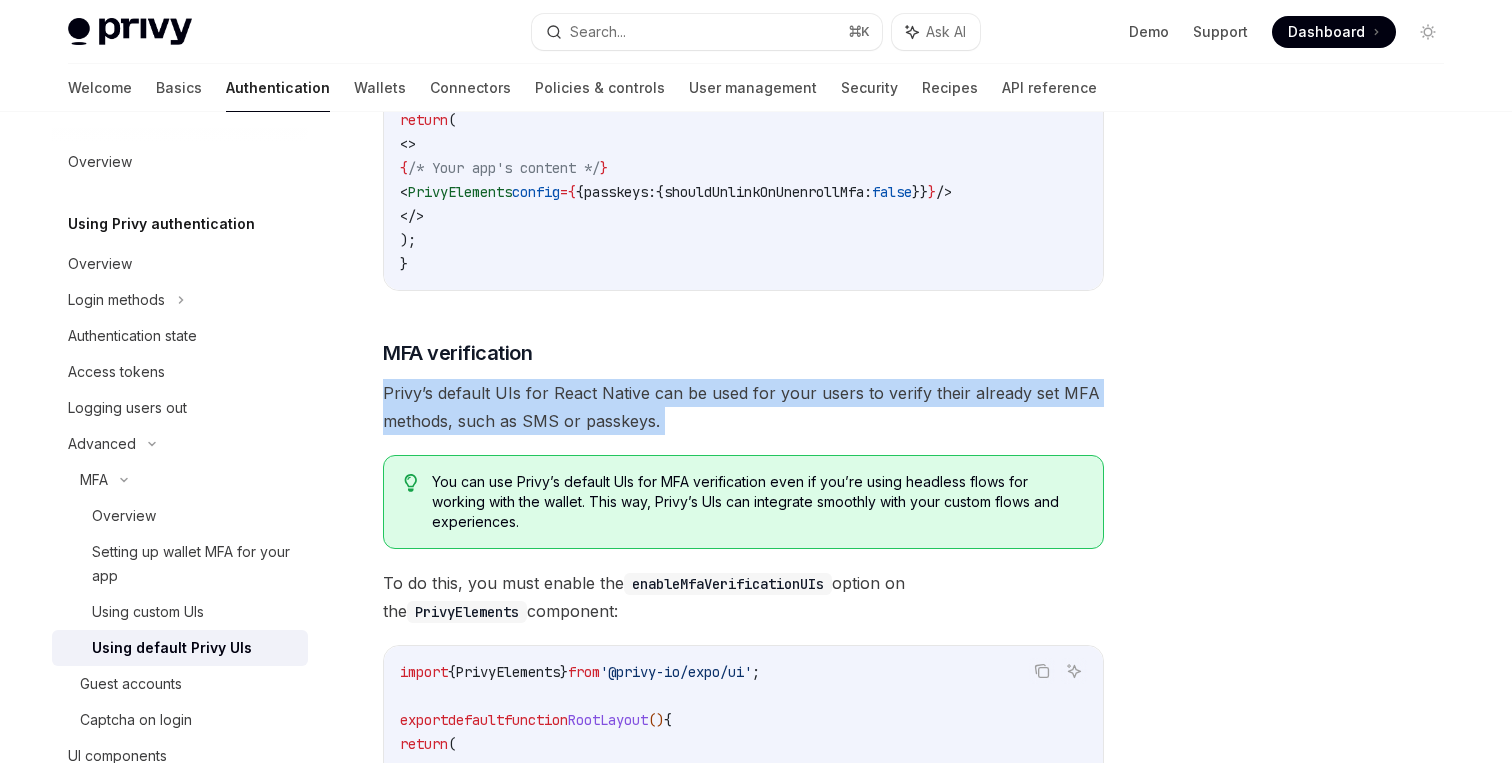 click on "import  { PrivyElements }  from  '@privy-io/expo/ui' ;
export  default  function  RootLayout ()  {
return  (
<>
{ /* Your app's content */ }
< PrivyElements  config = { { passkeys:  { shouldUnlinkOnUnenrollMfa:  false }} }  />
</>
);
}" at bounding box center [743, 156] 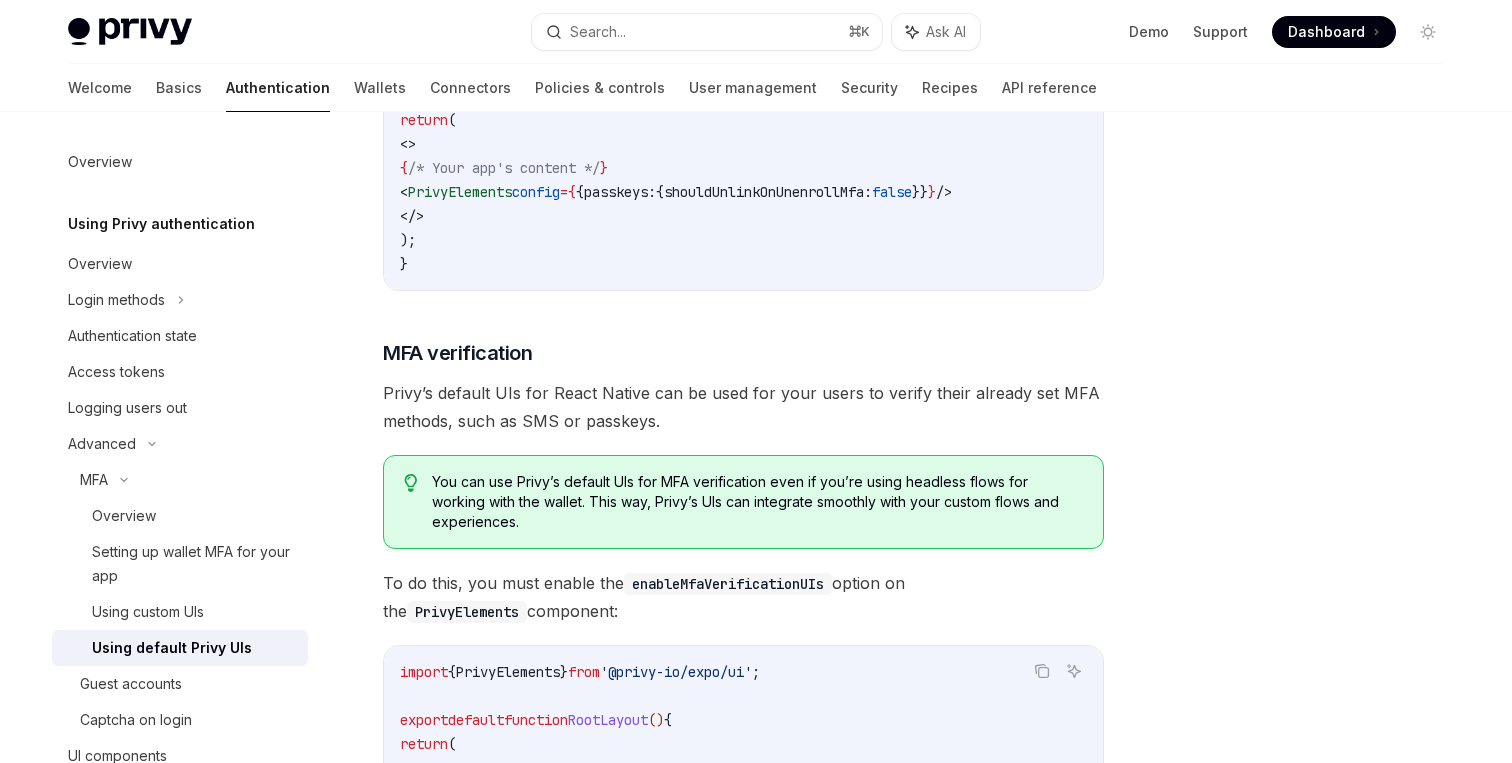 click on "import  { PrivyElements }  from  '@privy-io/expo/ui' ;
export  default  function  RootLayout ()  {
return  (
<>
{ /* Your app's content */ }
< PrivyElements  config = { { passkeys:  { shouldUnlinkOnUnenrollMfa:  false }} }  />
</>
);
}" at bounding box center [743, 156] 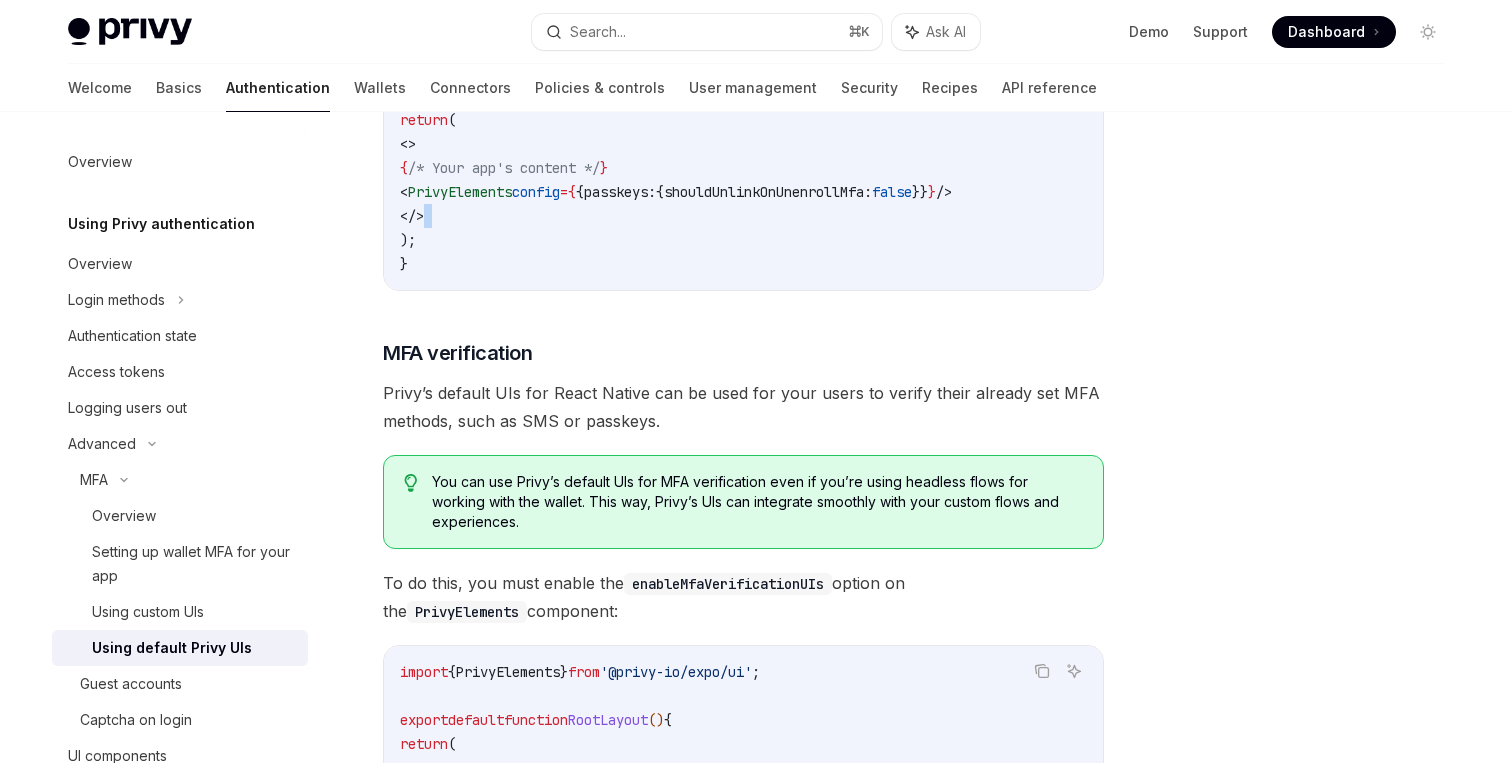 click on "import  { PrivyElements }  from  '@privy-io/expo/ui' ;
export  default  function  RootLayout ()  {
return  (
<>
{ /* Your app's content */ }
< PrivyElements  config = { { passkeys:  { shouldUnlinkOnUnenrollMfa:  false }} }  />
</>
);
}" at bounding box center [743, 156] 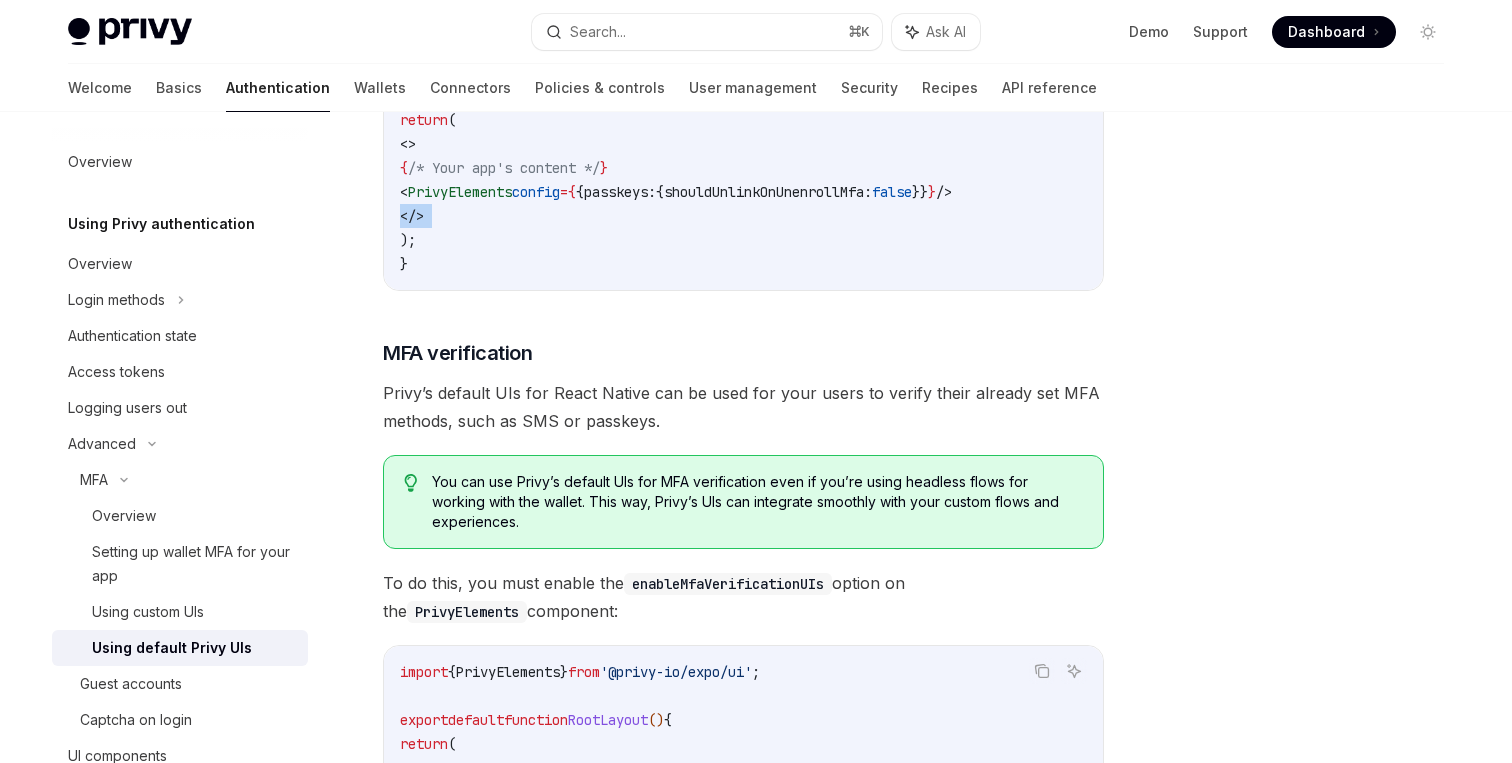 click on "Privy’s default UIs for React Native can be used for your users to verify their already set MFA methods, such as SMS or passkeys." at bounding box center [743, 407] 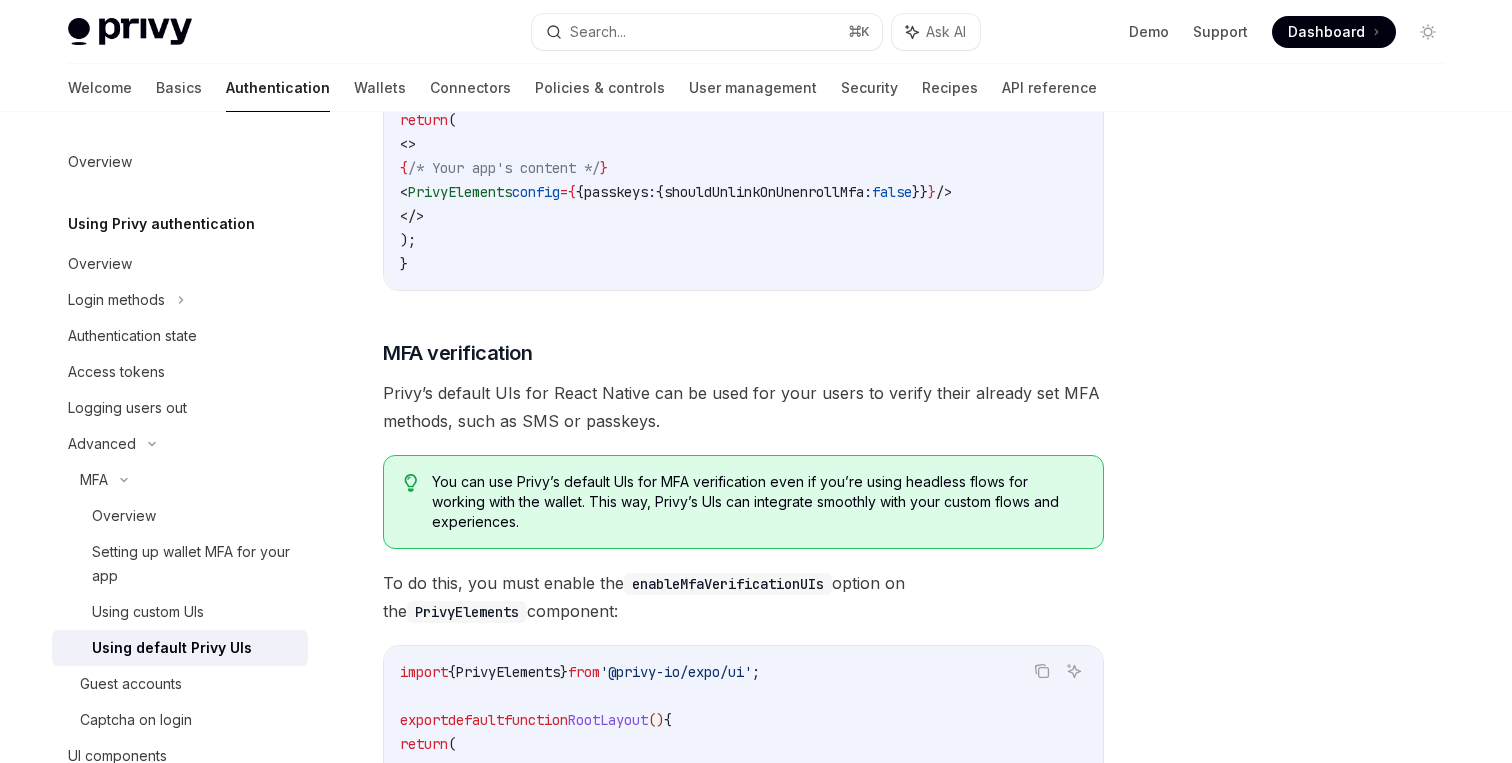 click on "Privy’s default UIs for React Native can be used for your users to verify their already set MFA methods, such as SMS or passkeys." at bounding box center (743, 407) 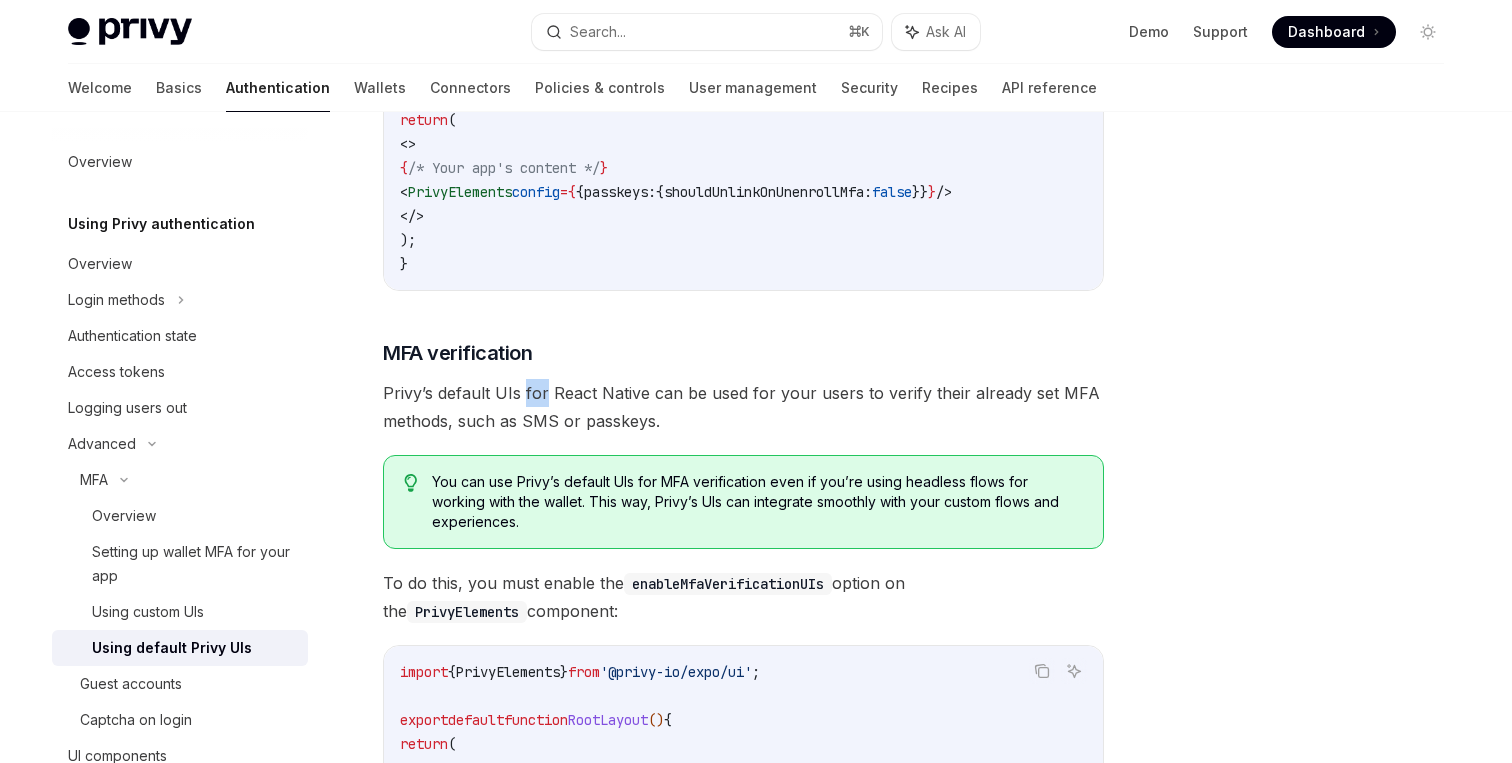 click on "Privy’s default UIs for React Native can be used for your users to verify their already set MFA methods, such as SMS or passkeys." at bounding box center (743, 407) 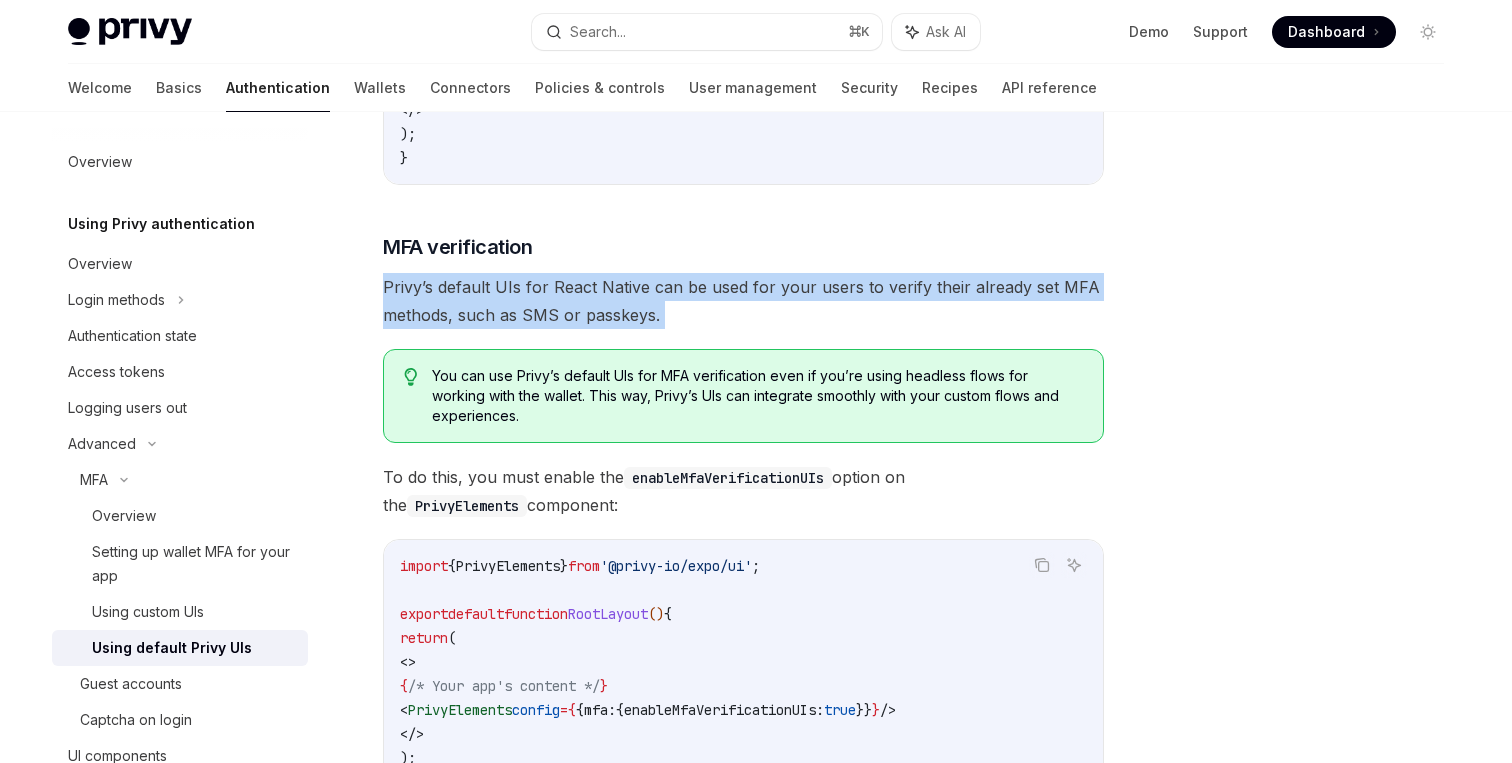 scroll, scrollTop: 2098, scrollLeft: 0, axis: vertical 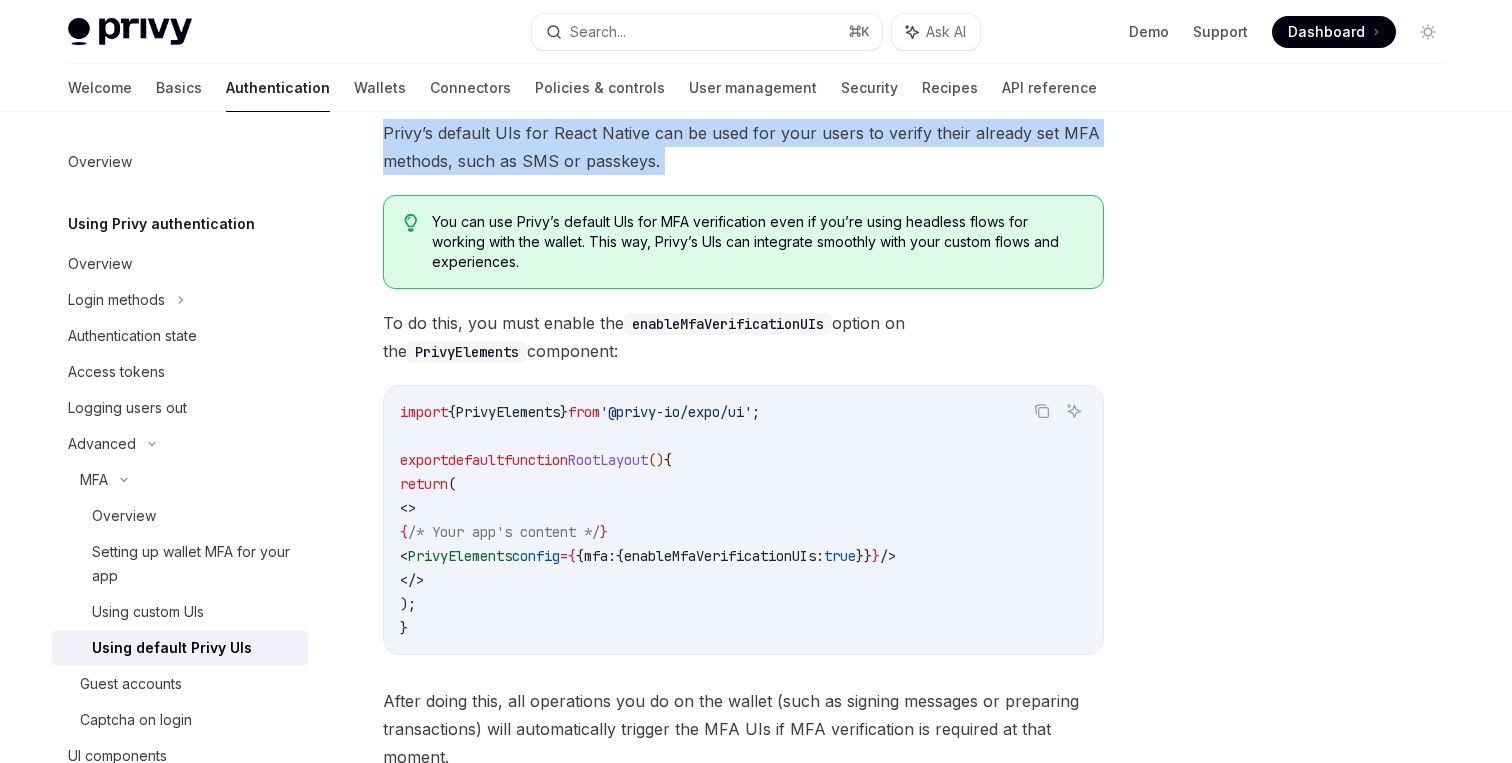 click on "enableMfaVerificationUIs:" at bounding box center [724, 556] 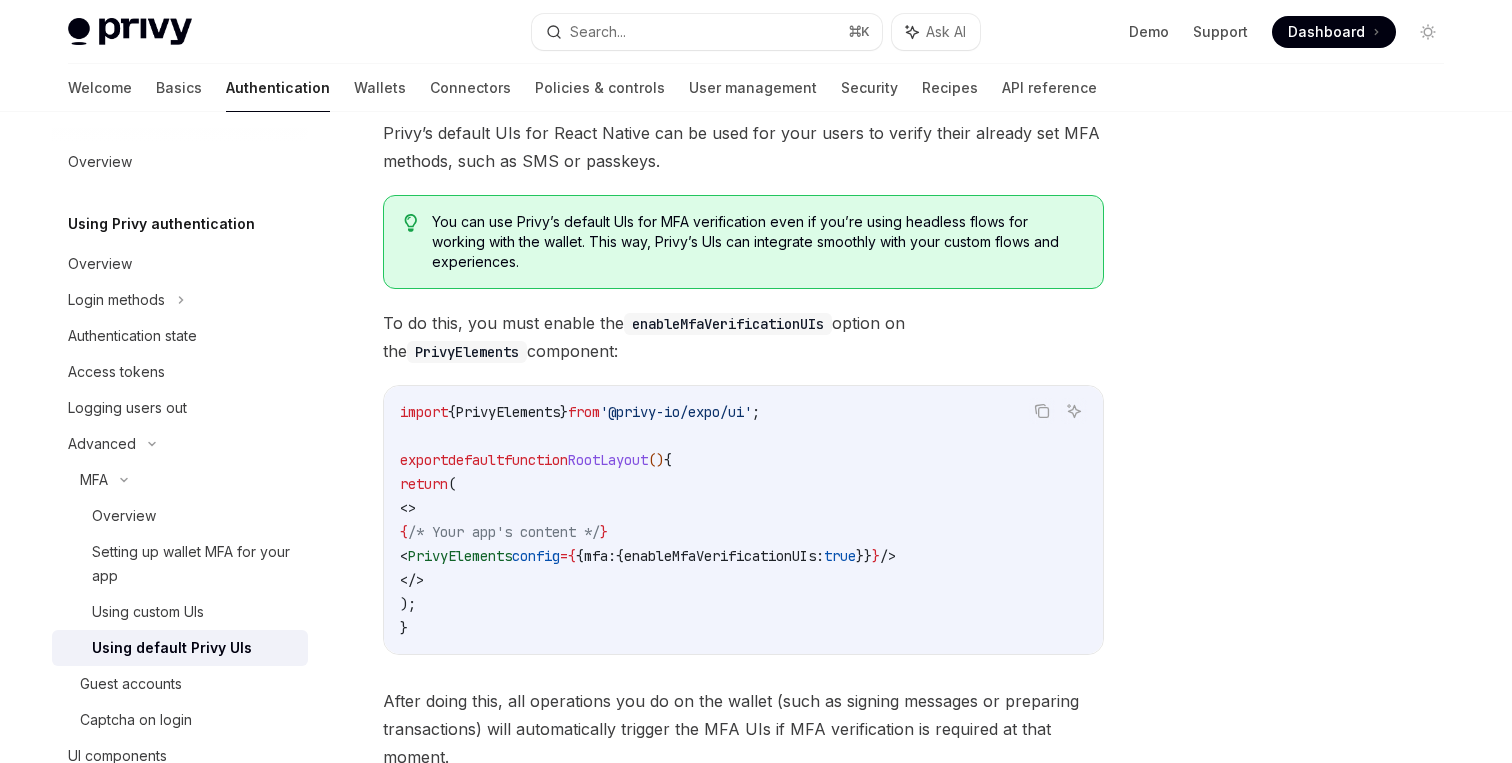 click on "enableMfaVerificationUIs:" at bounding box center (724, 556) 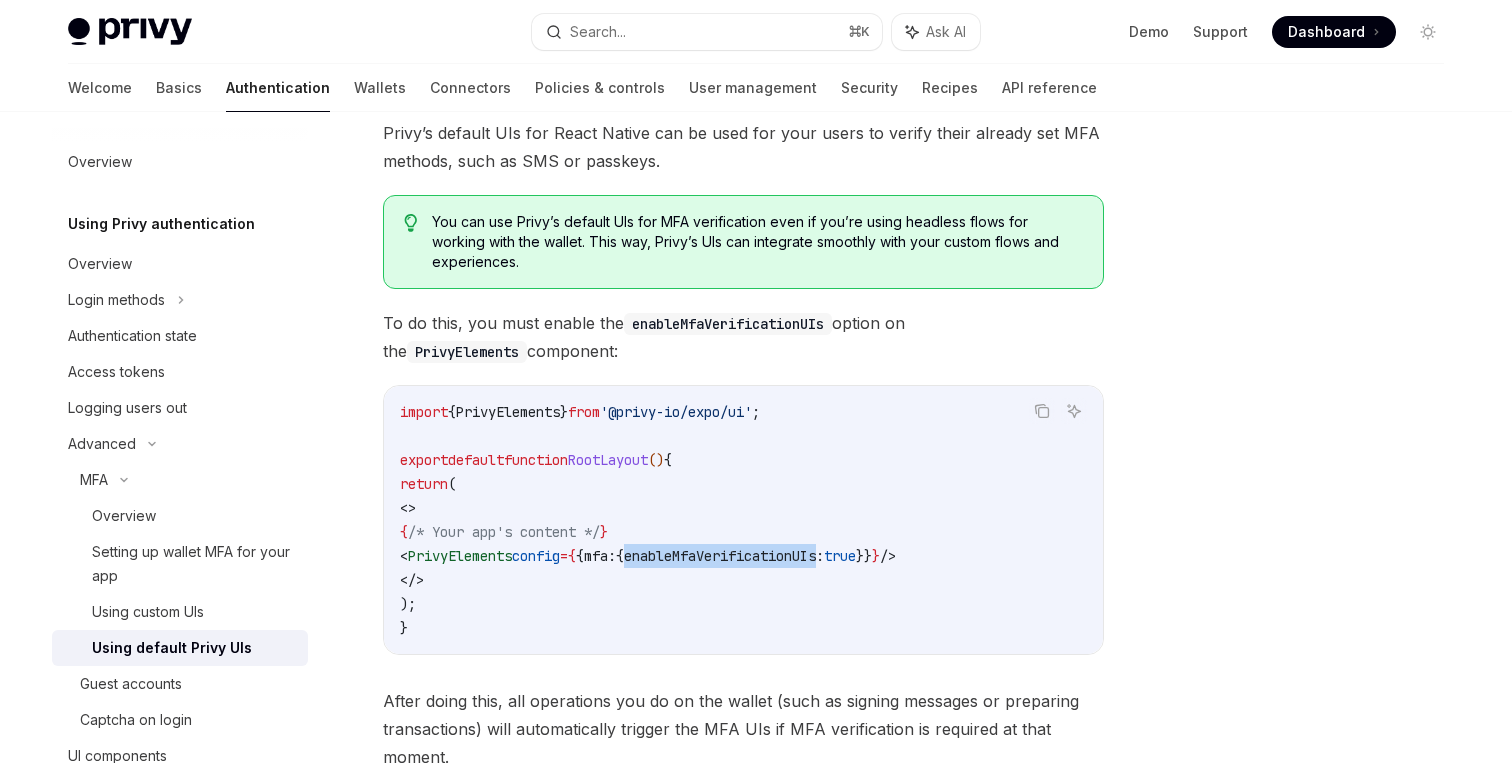 click on "import  { PrivyElements }  from  '@privy-io/expo/ui' ;
export  default  function  RootLayout ()  {
return  (
<>
{ /* Your app's content */ }
< PrivyElements  config = { { mfa:  { enableMfaVerificationUIs:  true }} }  />
</>
);
}" at bounding box center (743, 520) 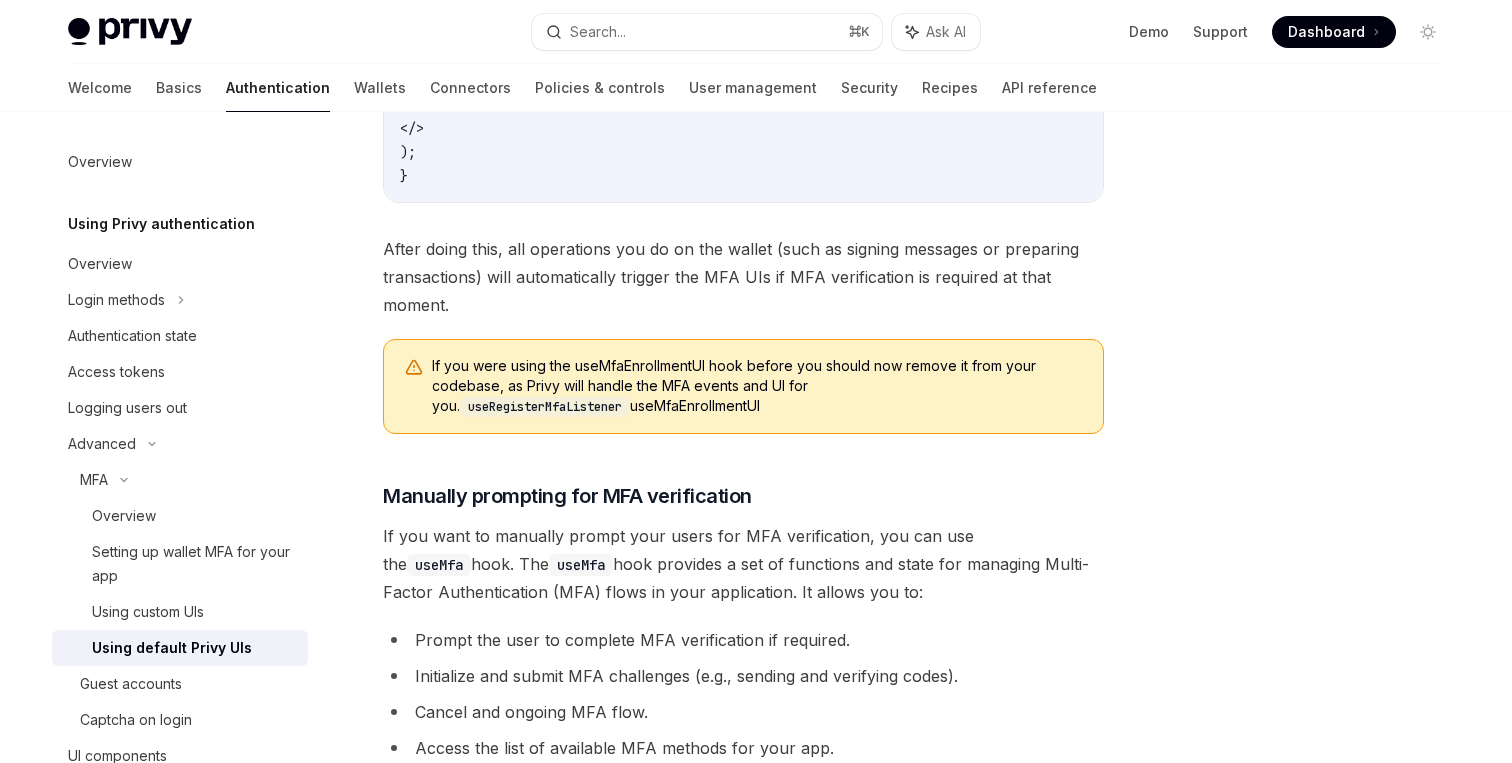 scroll, scrollTop: 2552, scrollLeft: 0, axis: vertical 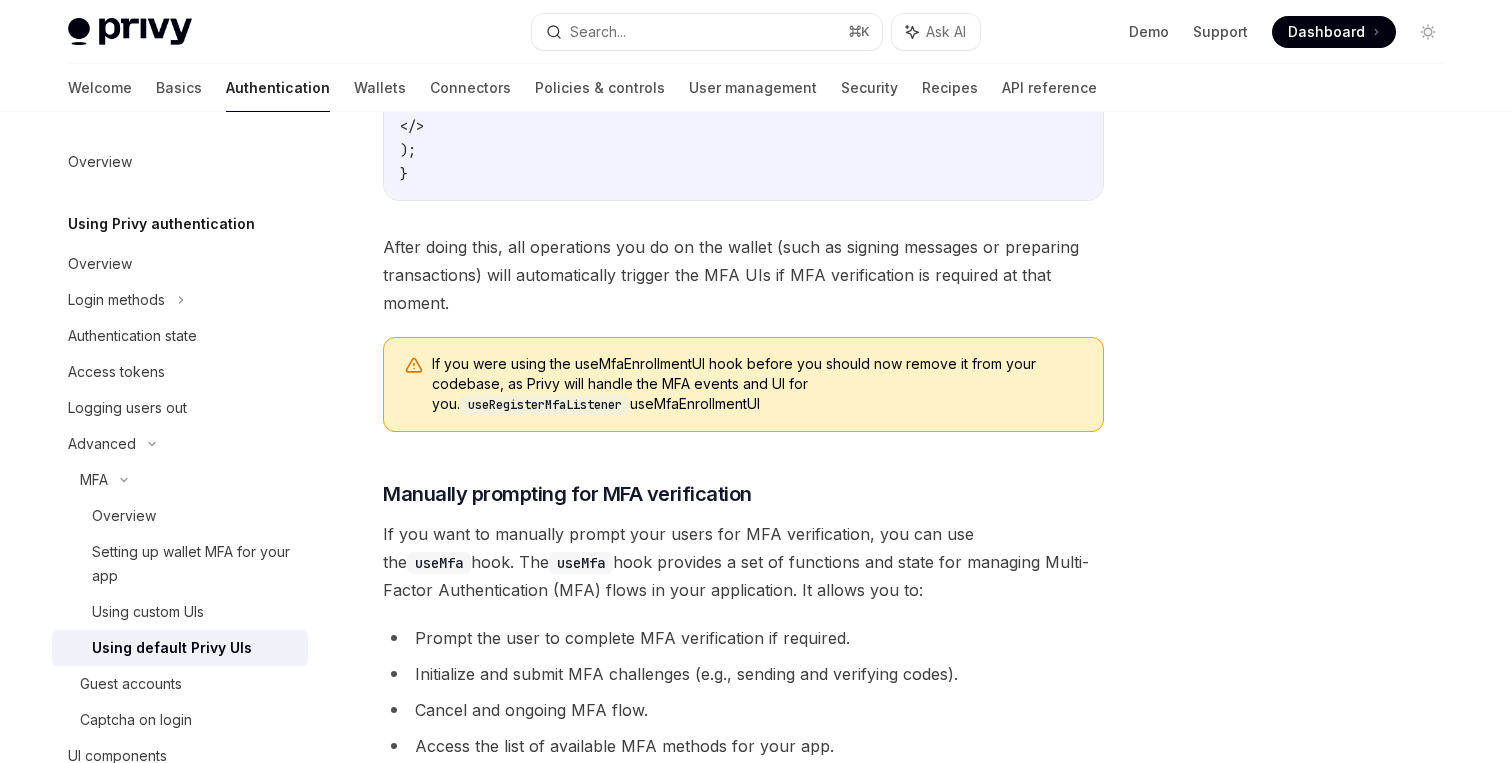 click on "If you were using the  useRegisterMfaListener  hook before you should now remove it from your codebase, as Privy will handle the MFA events and UI for you." at bounding box center [757, 384] 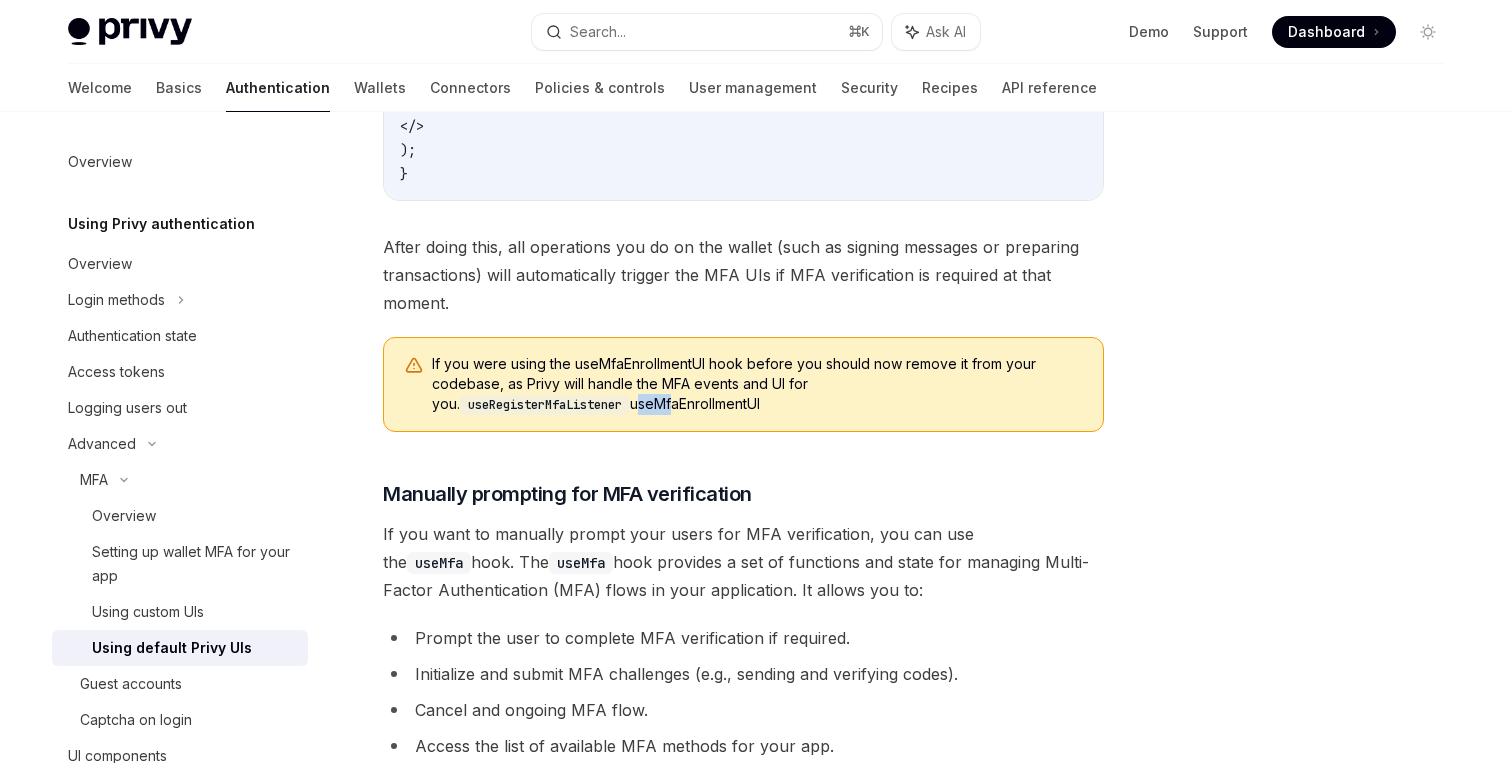 click on "If you were using the  useRegisterMfaListener  hook before you should now remove it from your codebase, as Privy will handle the MFA events and UI for you." at bounding box center (757, 384) 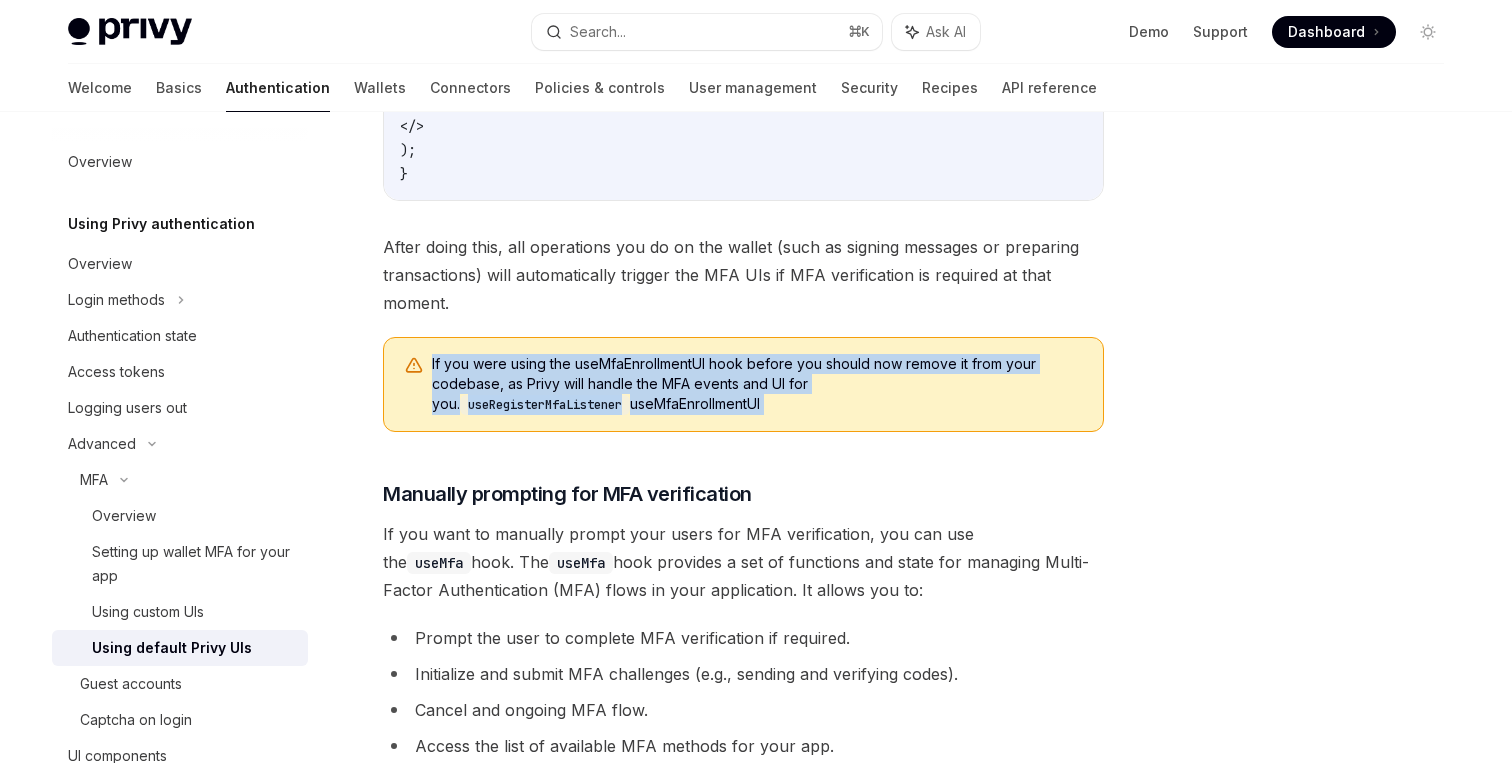 click on "If you were using the  useRegisterMfaListener  hook before you should now remove it from your codebase, as Privy will handle the MFA events and UI for you." at bounding box center [757, 384] 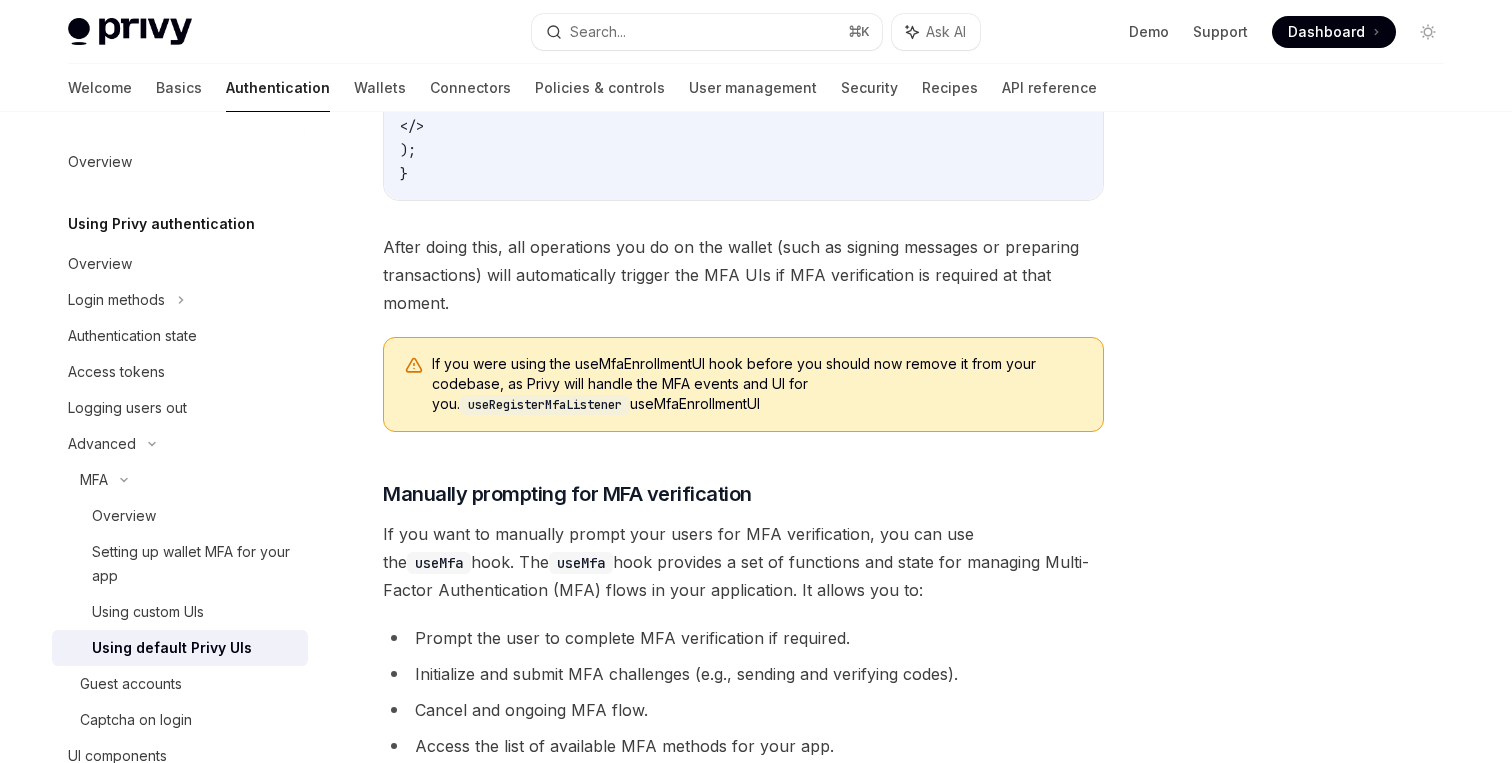 click on "If you were using the  useRegisterMfaListener  hook before you should now remove it from your codebase, as Privy will handle the MFA events and UI for you." at bounding box center [757, 384] 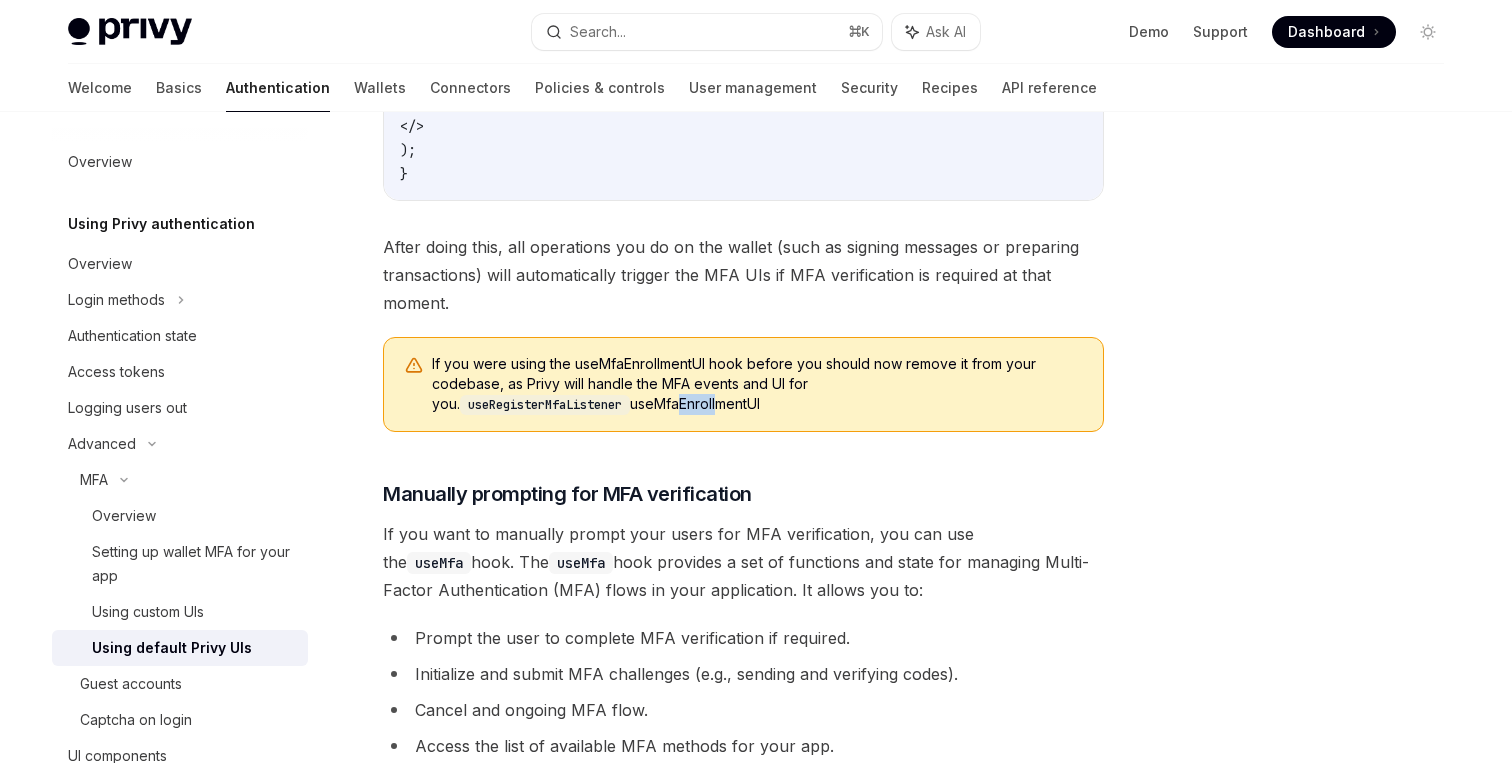 click on "If you were using the  useRegisterMfaListener  hook before you should now remove it from your codebase, as Privy will handle the MFA events and UI for you." at bounding box center (757, 384) 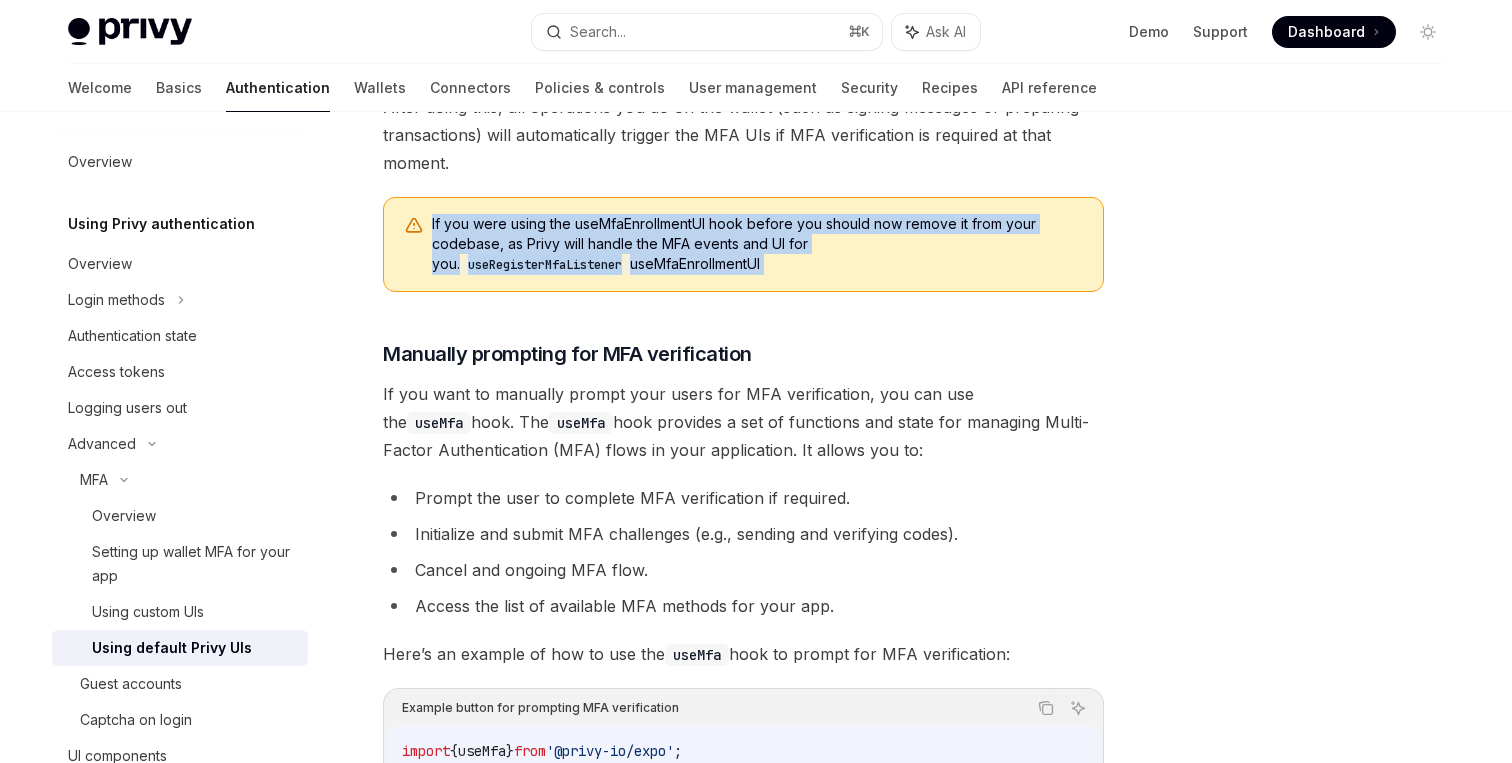 scroll, scrollTop: 2694, scrollLeft: 0, axis: vertical 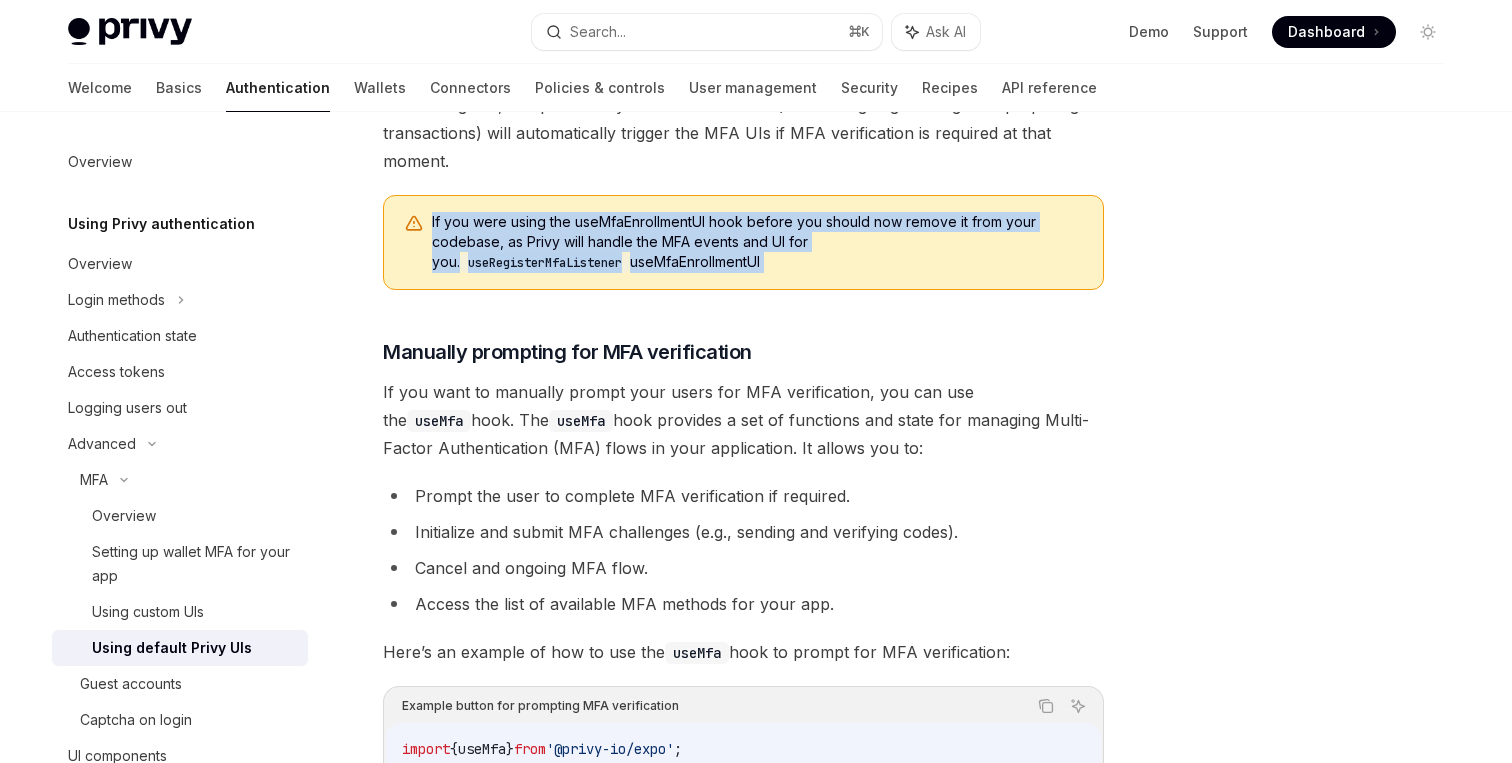 click on "If you want to manually prompt your users for MFA verification, you can use the  useMfa  hook. The  useMfa  hook provides a set of functions and state for managing Multi-Factor Authentication (MFA) flows in your application. It allows you to:" at bounding box center (743, 420) 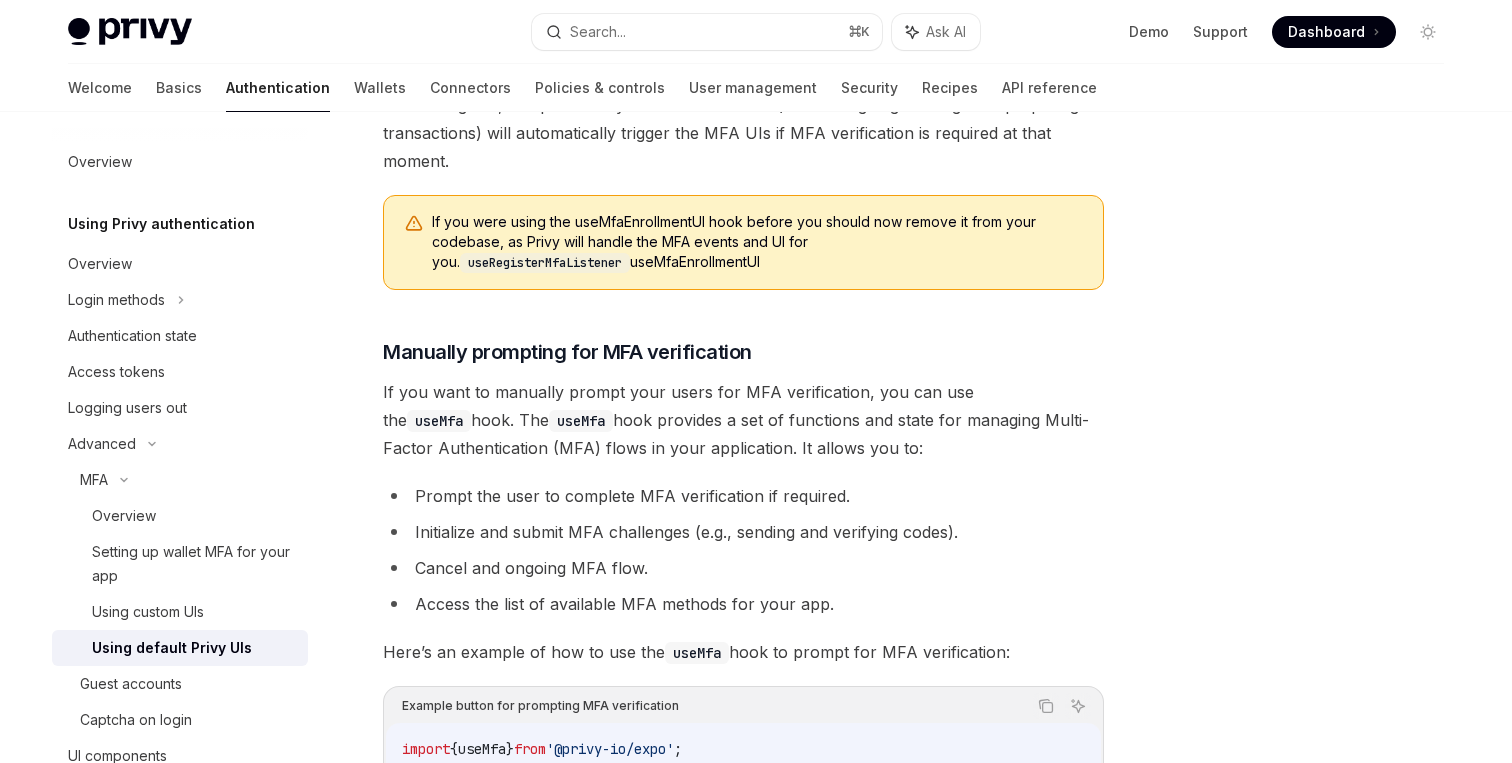 click on "If you want to manually prompt your users for MFA verification, you can use the  useMfa  hook. The  useMfa  hook provides a set of functions and state for managing Multi-Factor Authentication (MFA) flows in your application. It allows you to:" at bounding box center (743, 420) 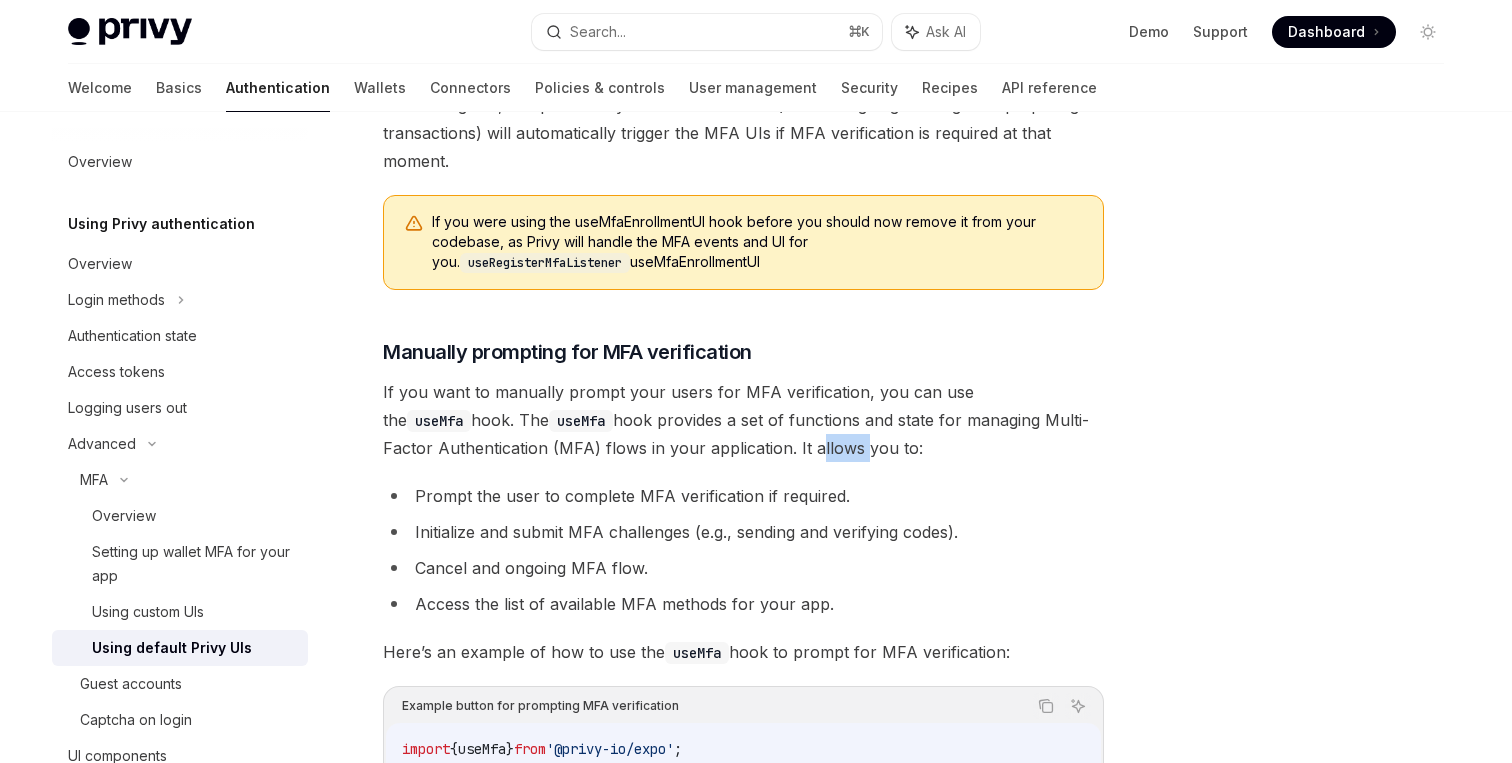 click on "If you want to manually prompt your users for MFA verification, you can use the  useMfa  hook. The  useMfa  hook provides a set of functions and state for managing Multi-Factor Authentication (MFA) flows in your application. It allows you to:" at bounding box center (743, 420) 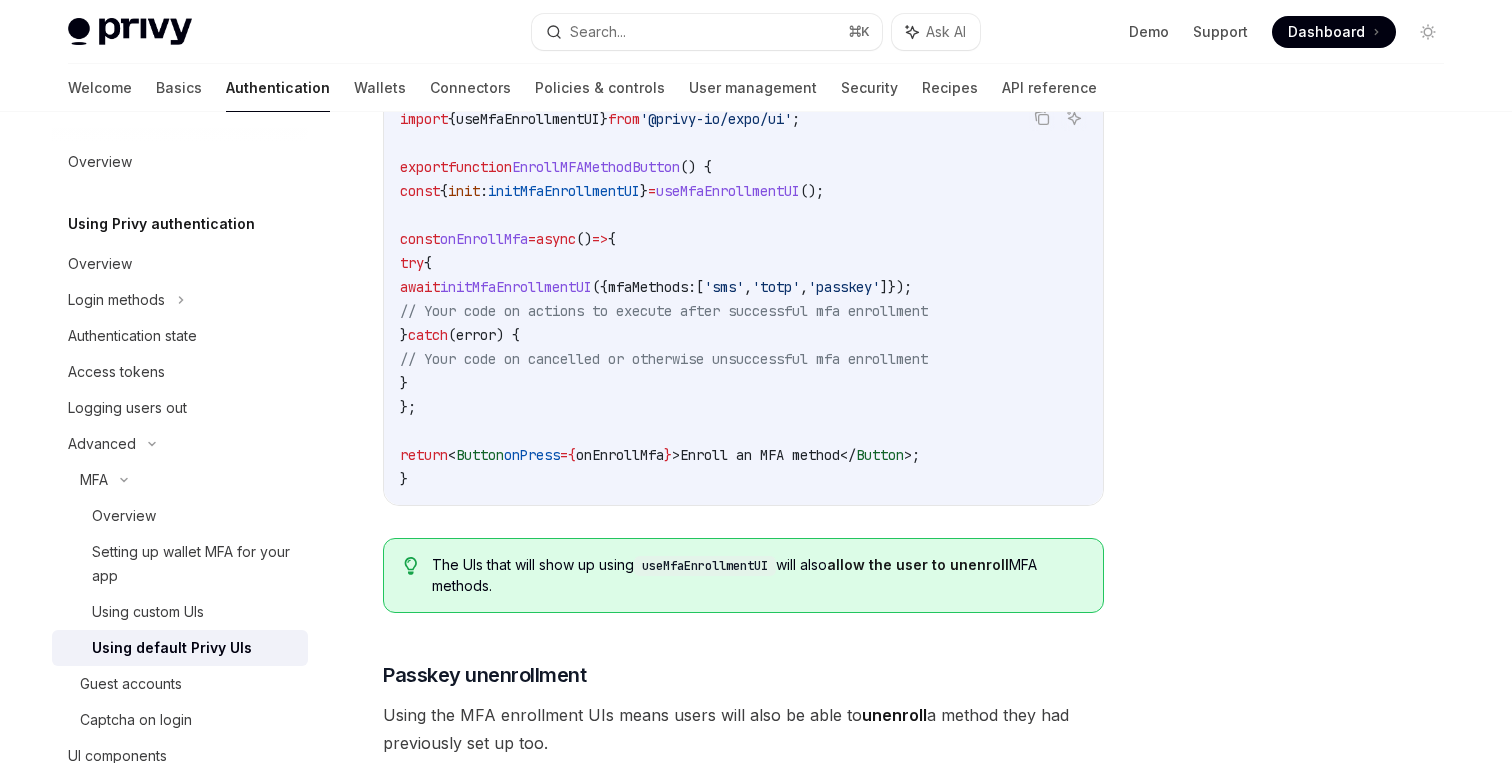 scroll, scrollTop: 894, scrollLeft: 0, axis: vertical 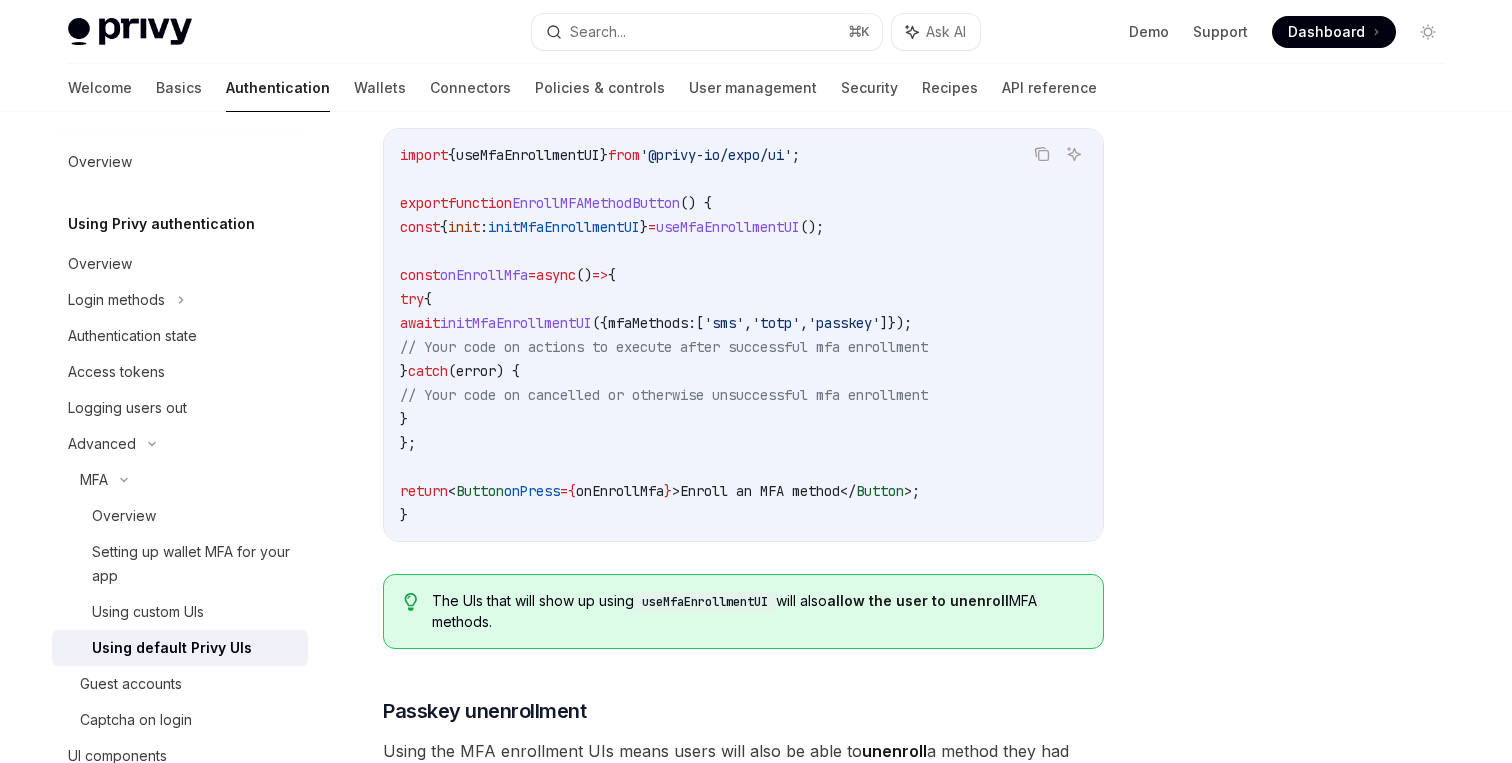 click on "initMfaEnrollmentUI" at bounding box center [564, 227] 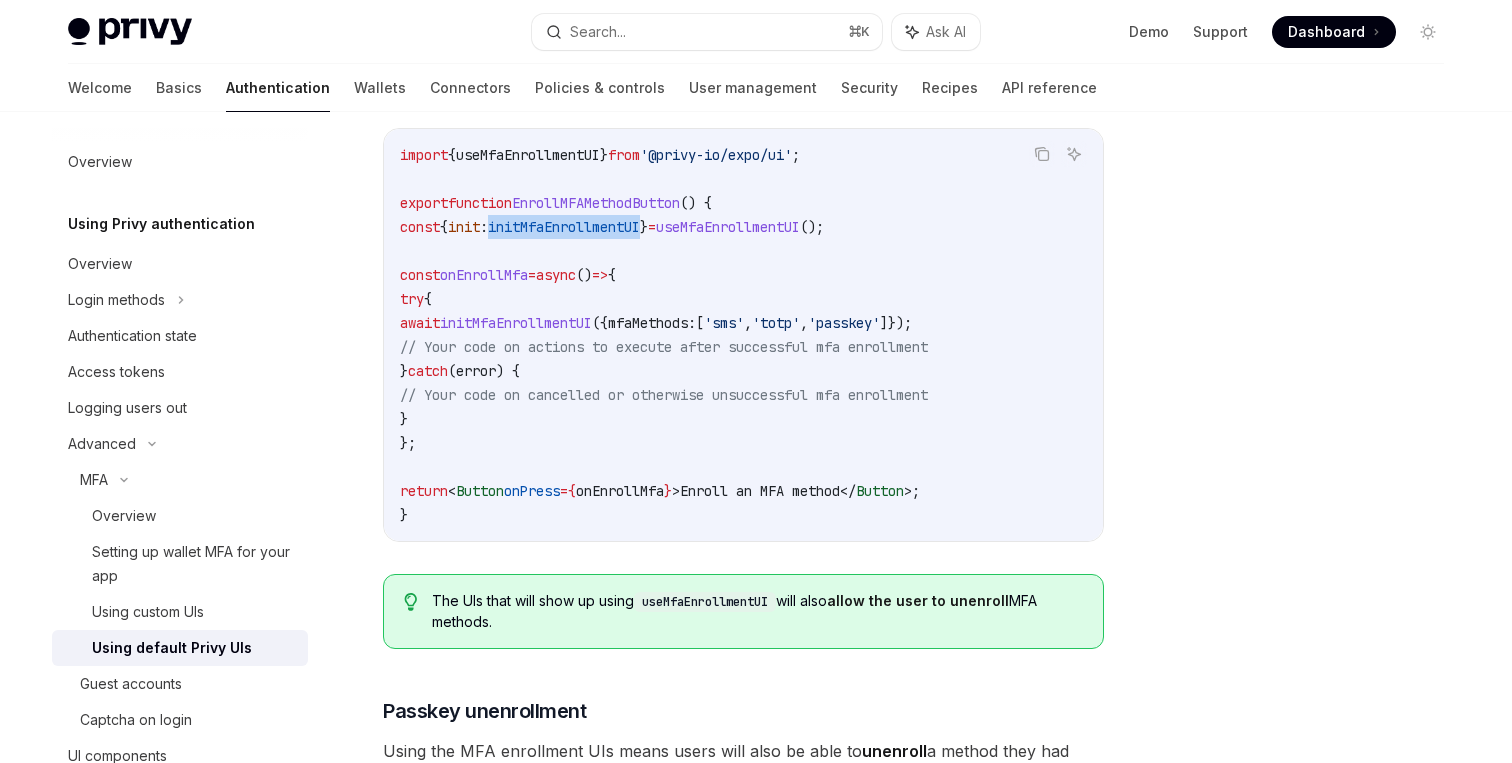 click on "initMfaEnrollmentUI" at bounding box center (564, 227) 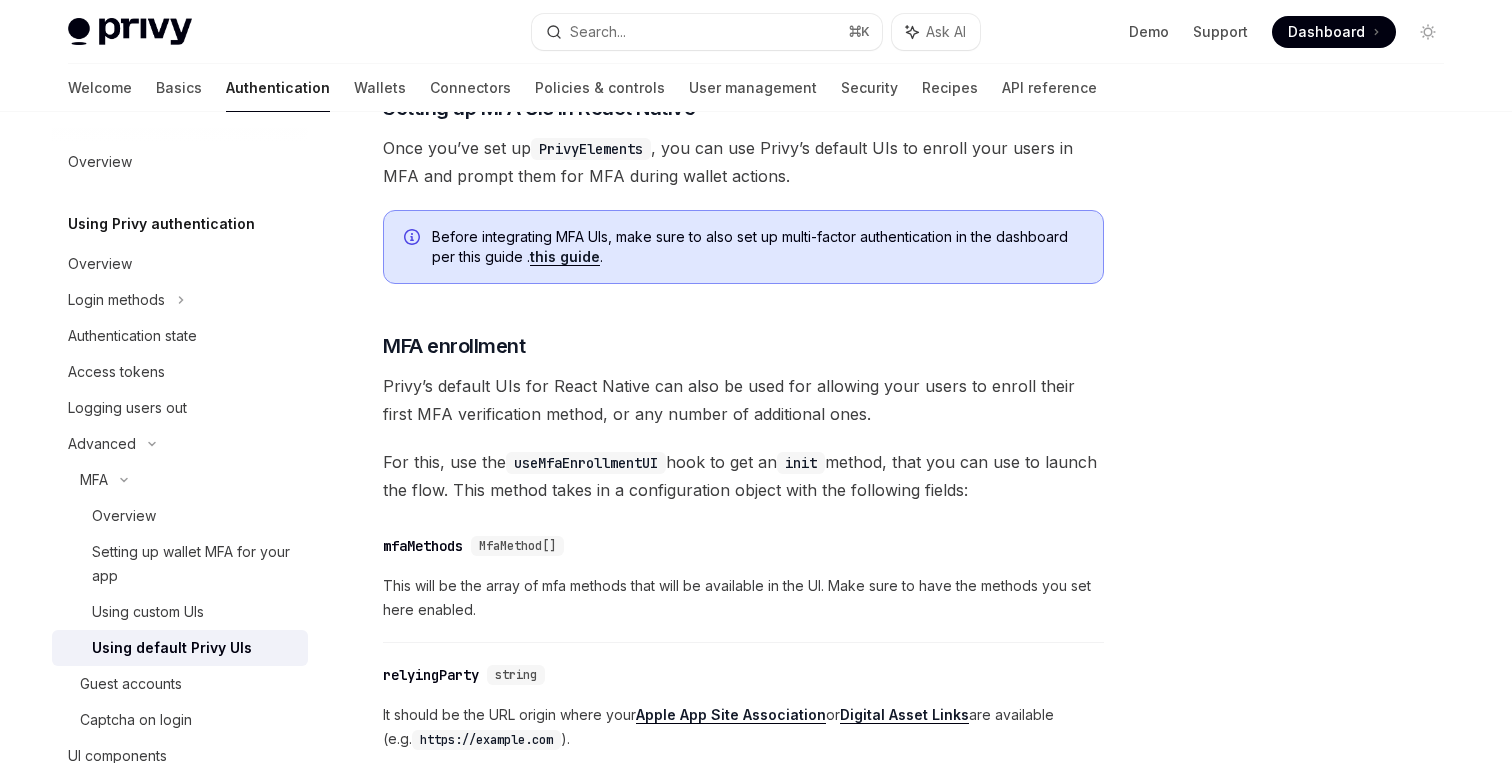 scroll, scrollTop: 372, scrollLeft: 0, axis: vertical 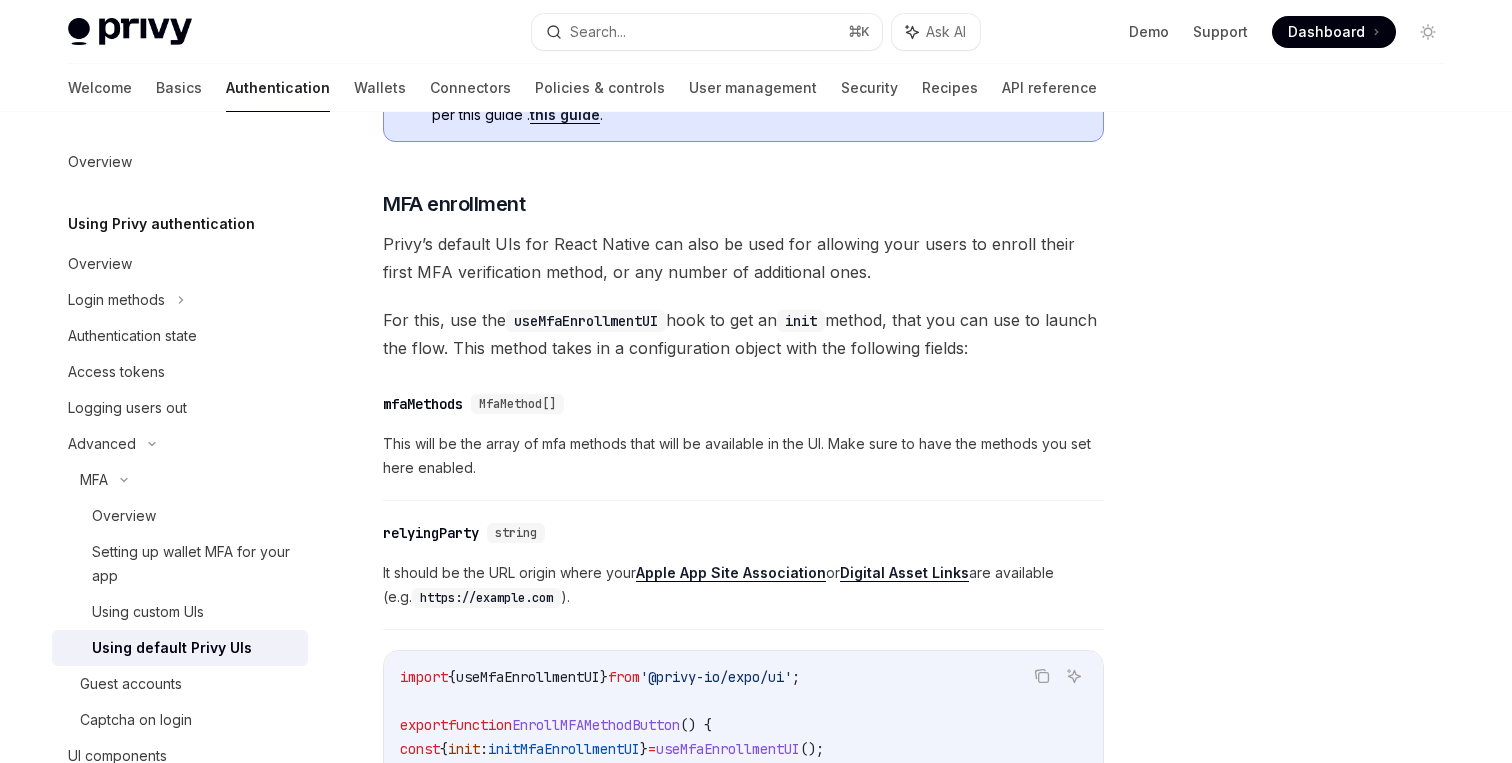 click on "For this, use the  useMfaEnrollmentUI  hook to get an  init  method, that you can use to launch the flow. This method takes in a configuration object with the following fields:" at bounding box center (743, 334) 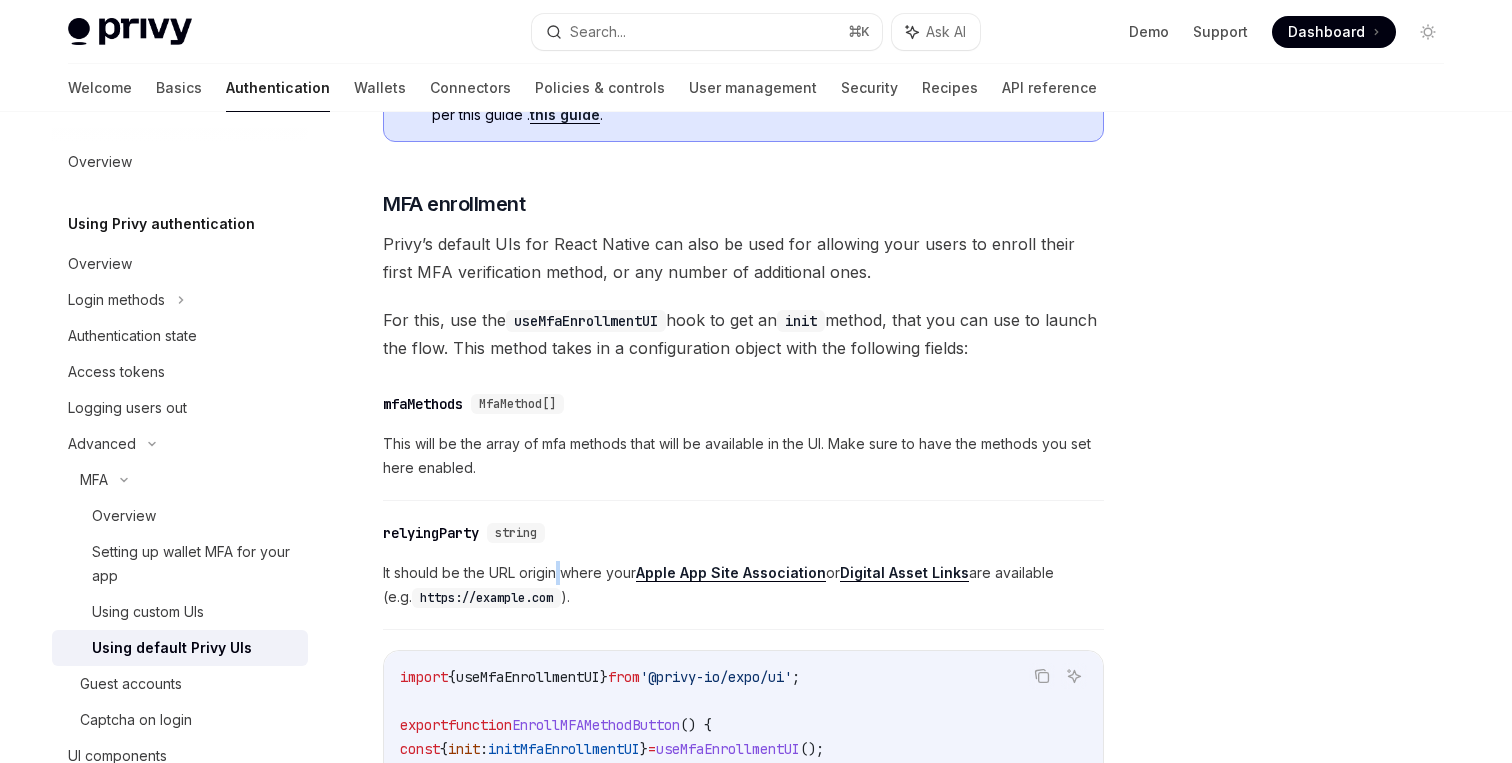 click on "It should be the URL origin where your  Apple App Site Association  or  Digital Asset Links  are available (e.g.  https://example.com )." at bounding box center [743, 585] 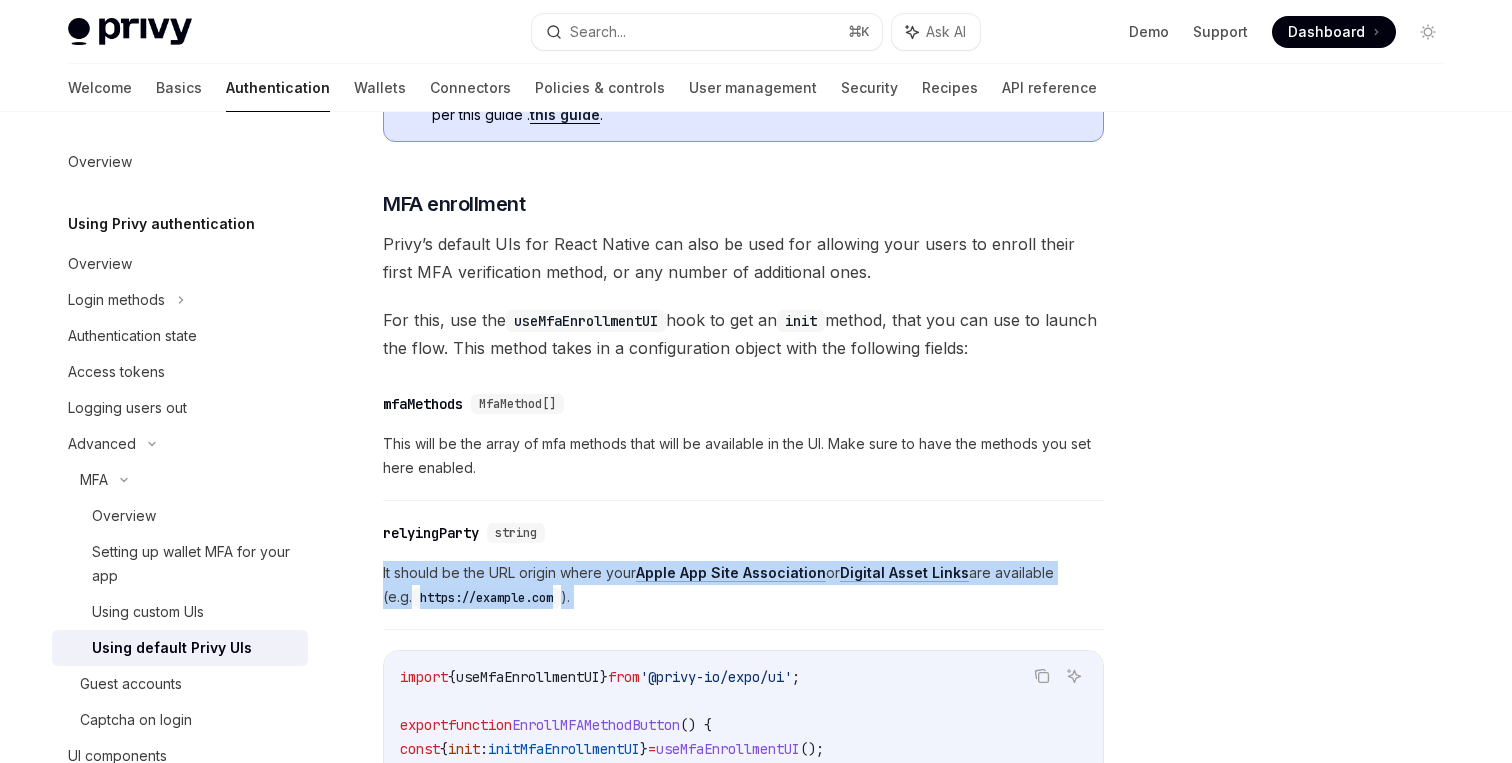 click on "It should be the URL origin where your  Apple App Site Association  or  Digital Asset Links  are available (e.g.  https://example.com )." at bounding box center (743, 585) 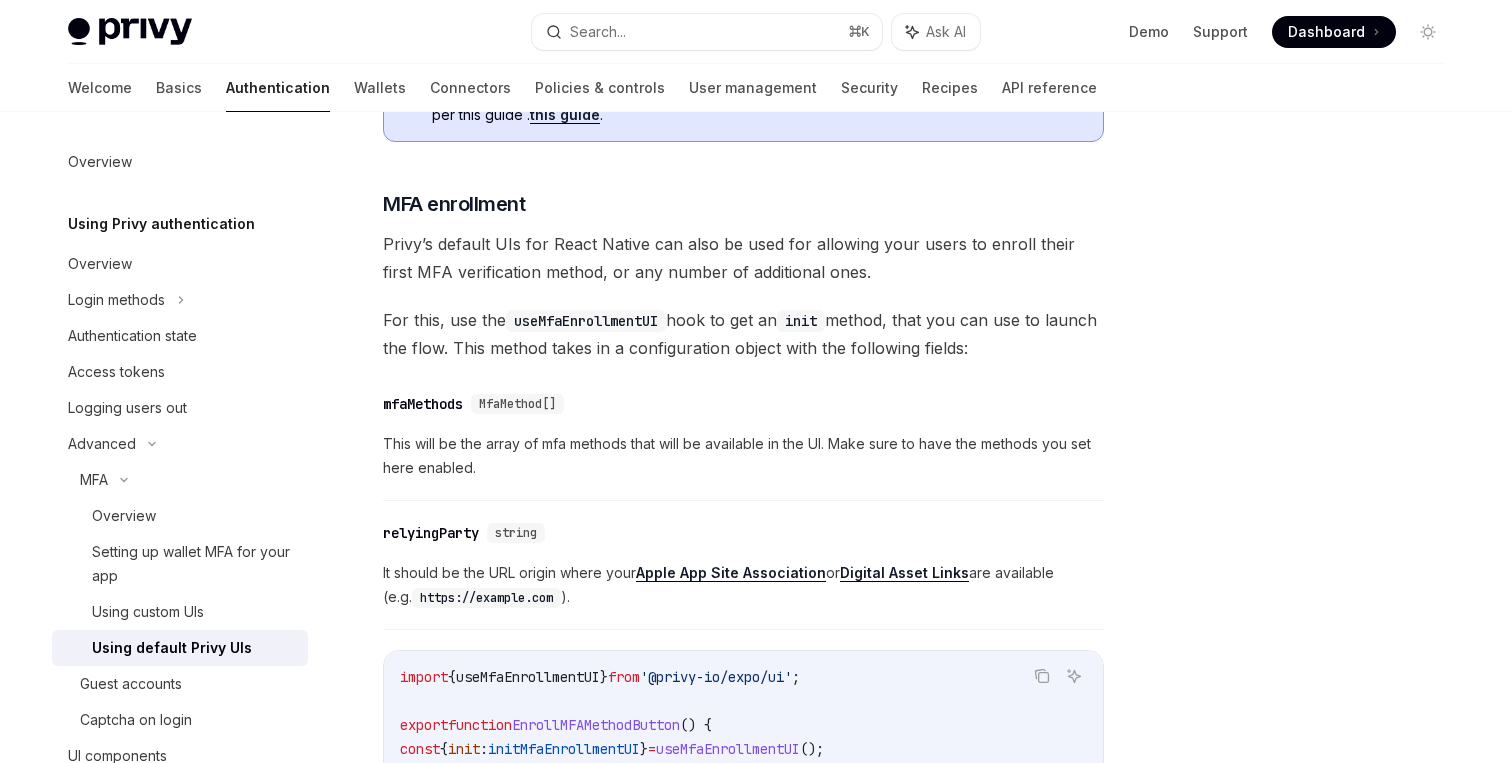 click on "It should be the URL origin where your  Apple App Site Association  or  Digital Asset Links  are available (e.g.  https://example.com )." at bounding box center (743, 585) 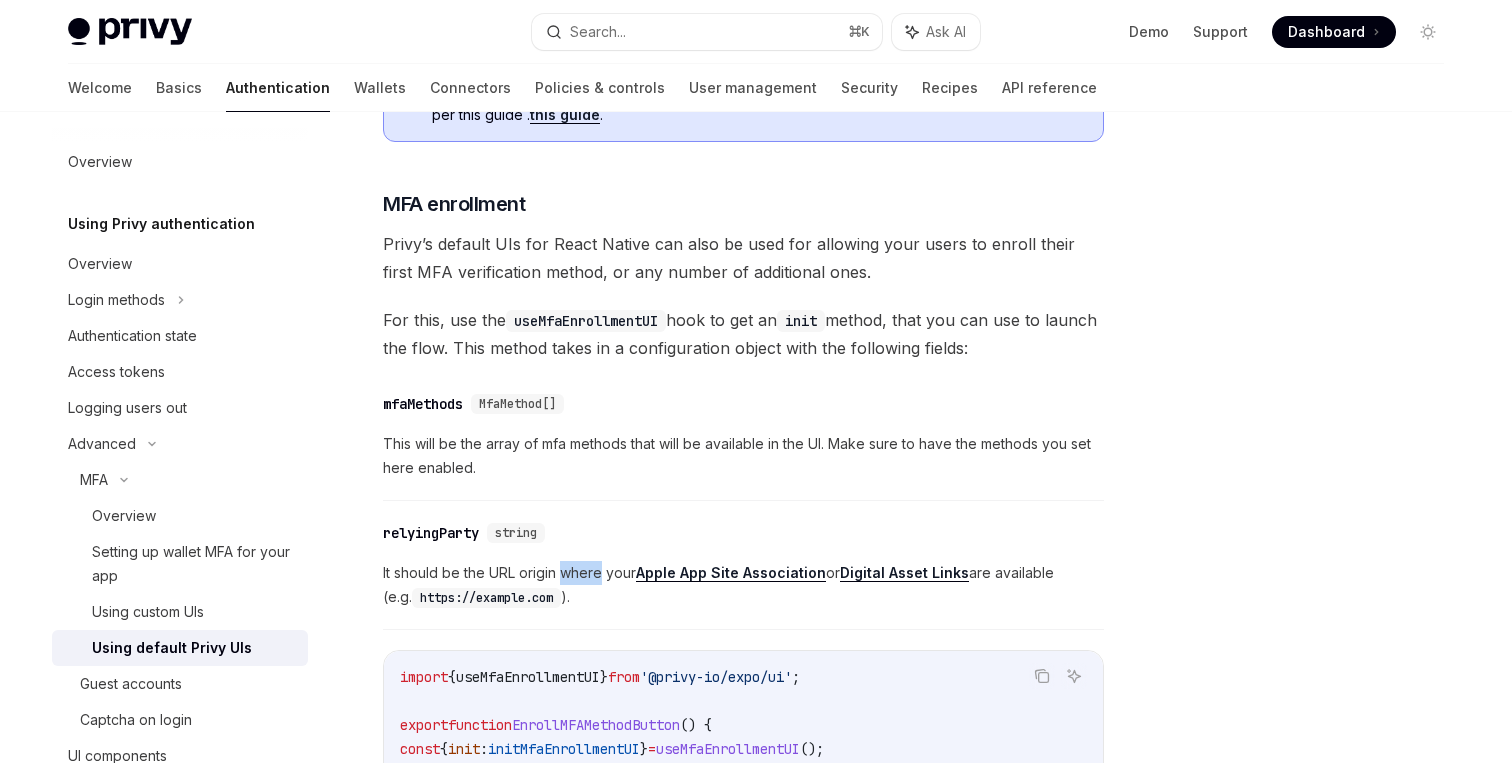 click on "It should be the URL origin where your  Apple App Site Association  or  Digital Asset Links  are available (e.g.  https://example.com )." at bounding box center (743, 585) 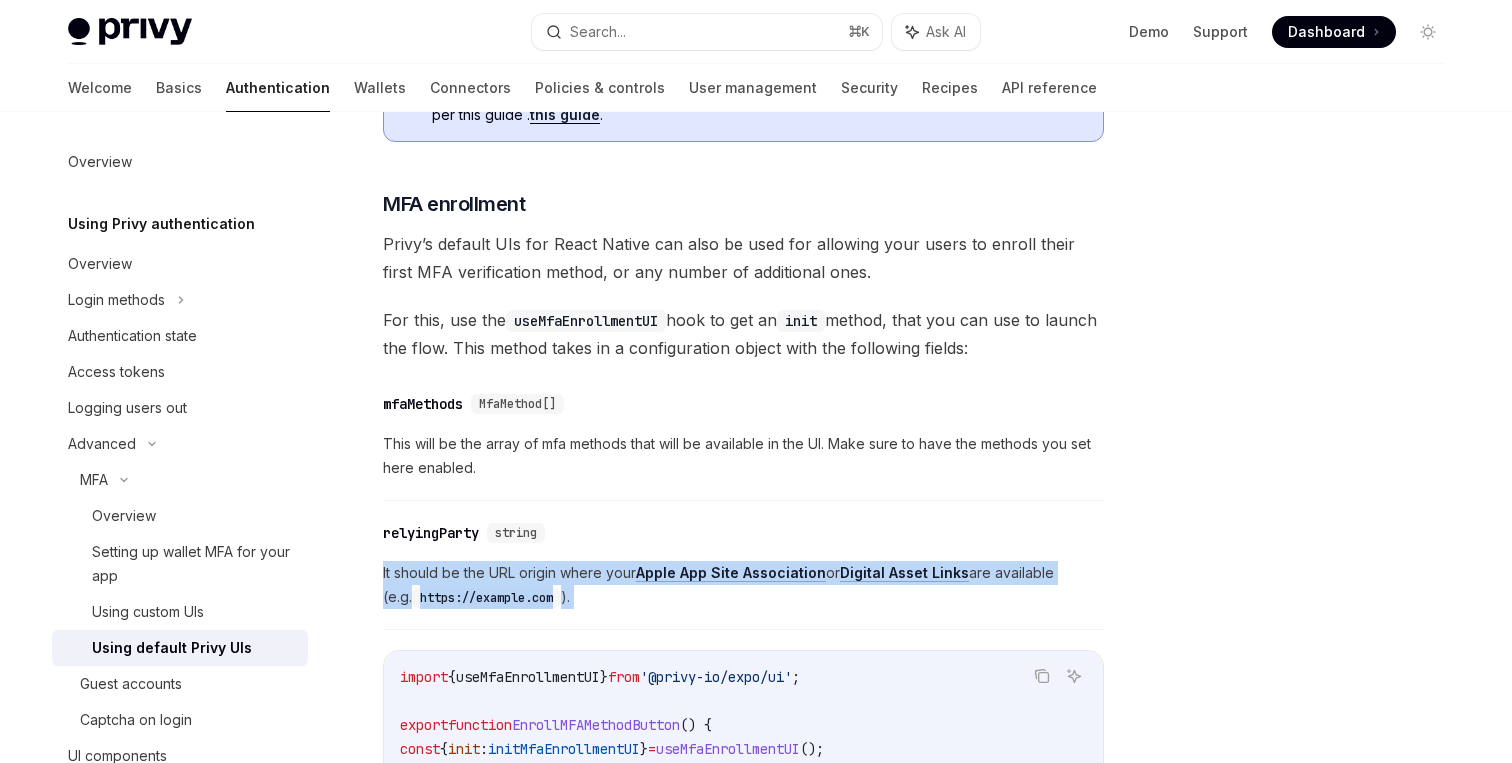 click on "It should be the URL origin where your  Apple App Site Association  or  Digital Asset Links  are available (e.g.  https://example.com )." at bounding box center (743, 585) 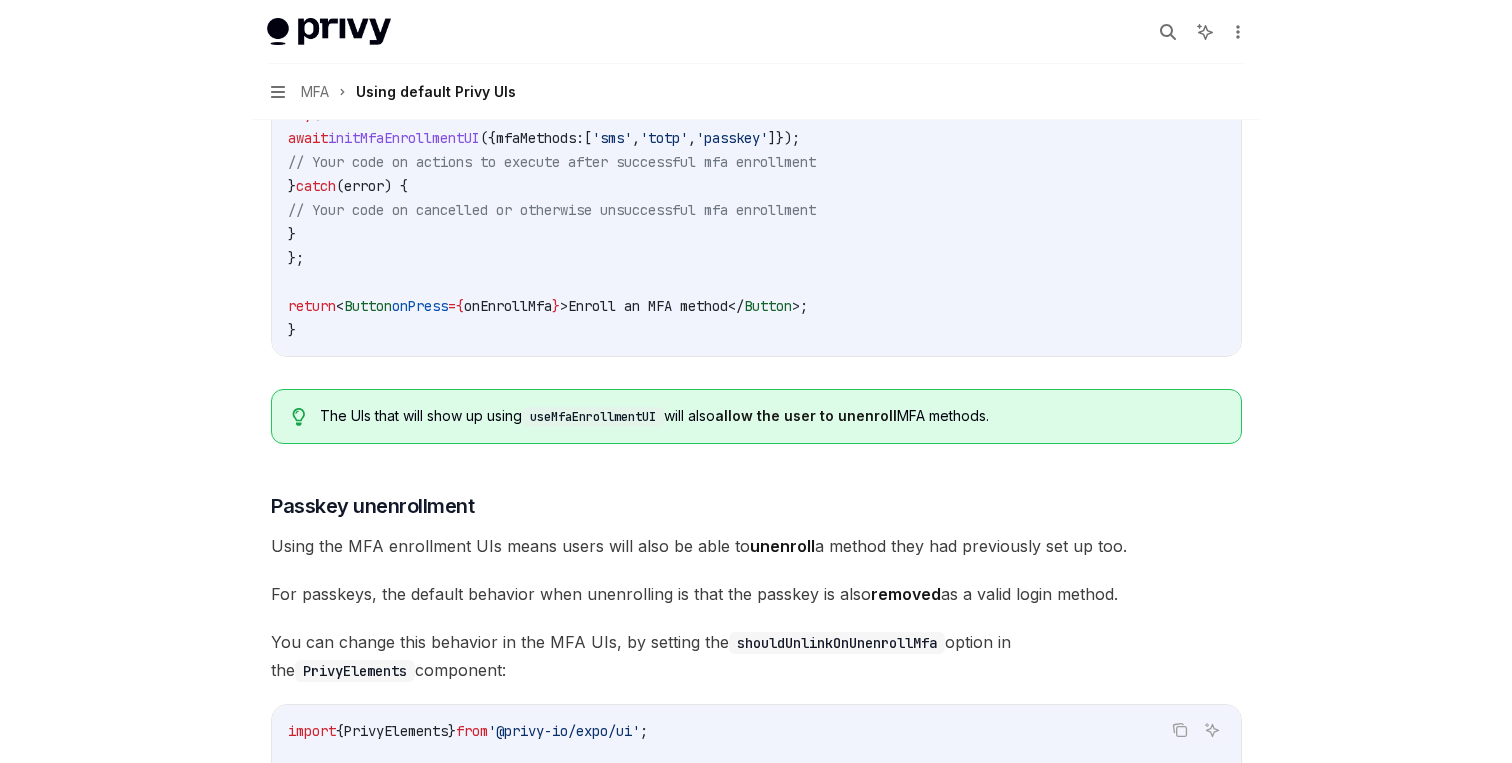 scroll, scrollTop: 1028, scrollLeft: 0, axis: vertical 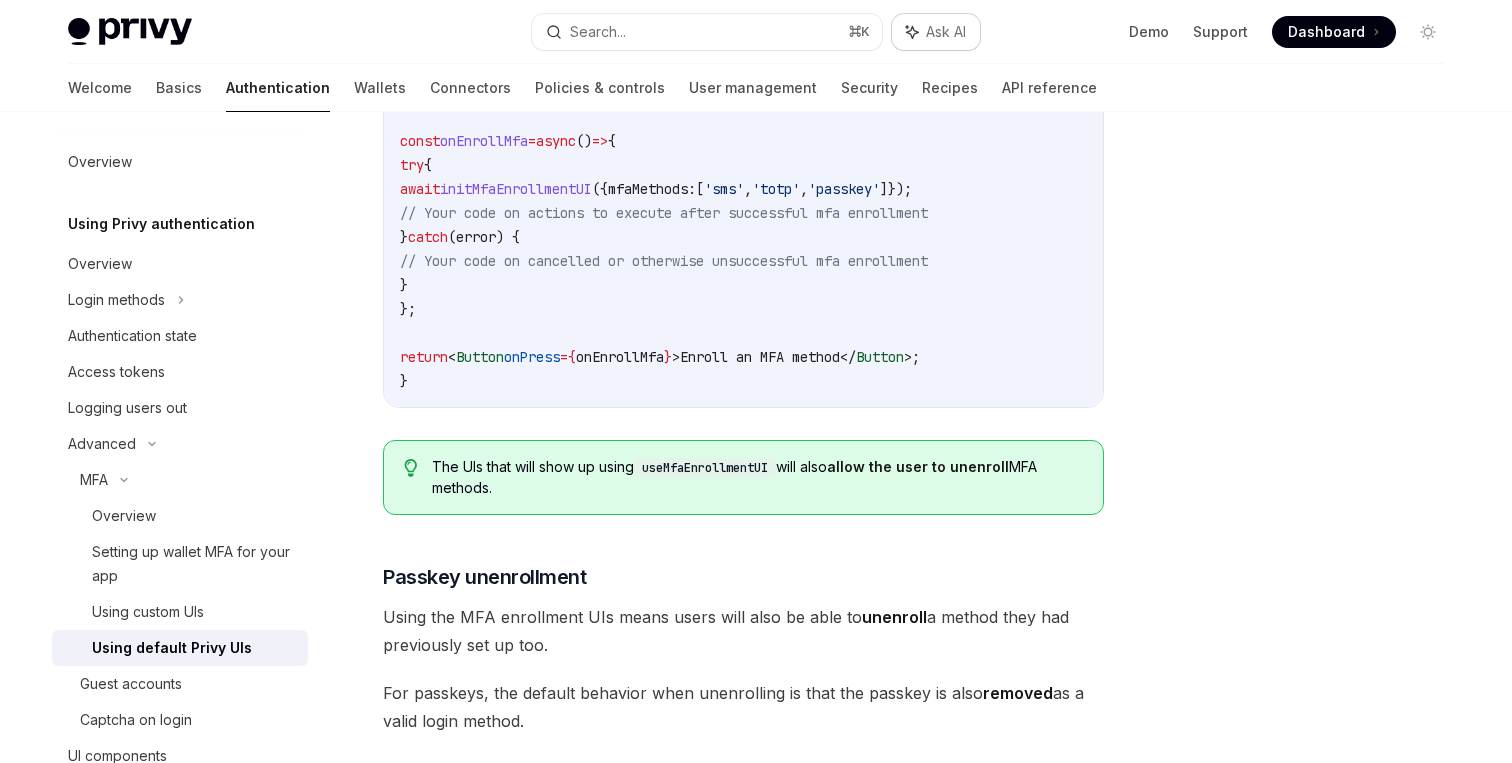 type on "*" 